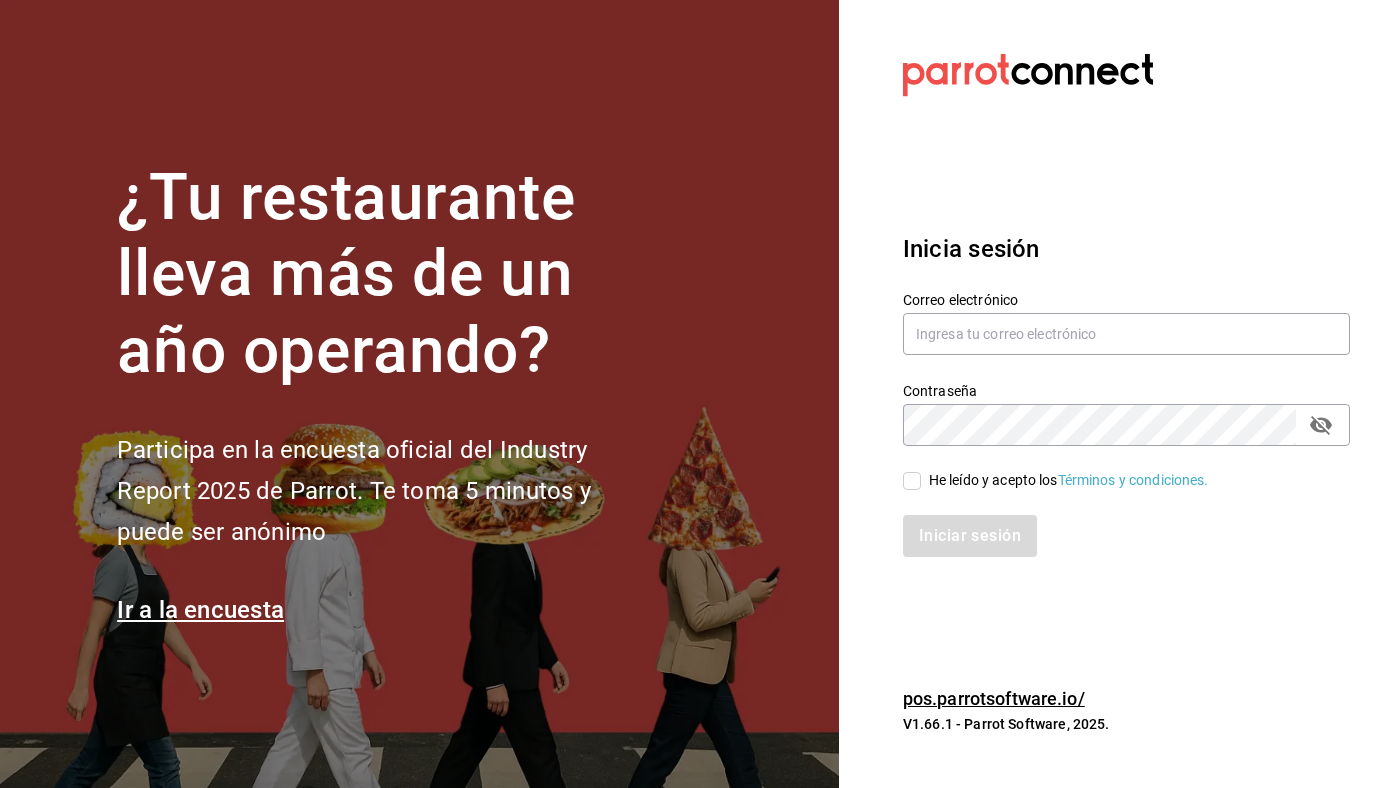 scroll, scrollTop: 0, scrollLeft: 0, axis: both 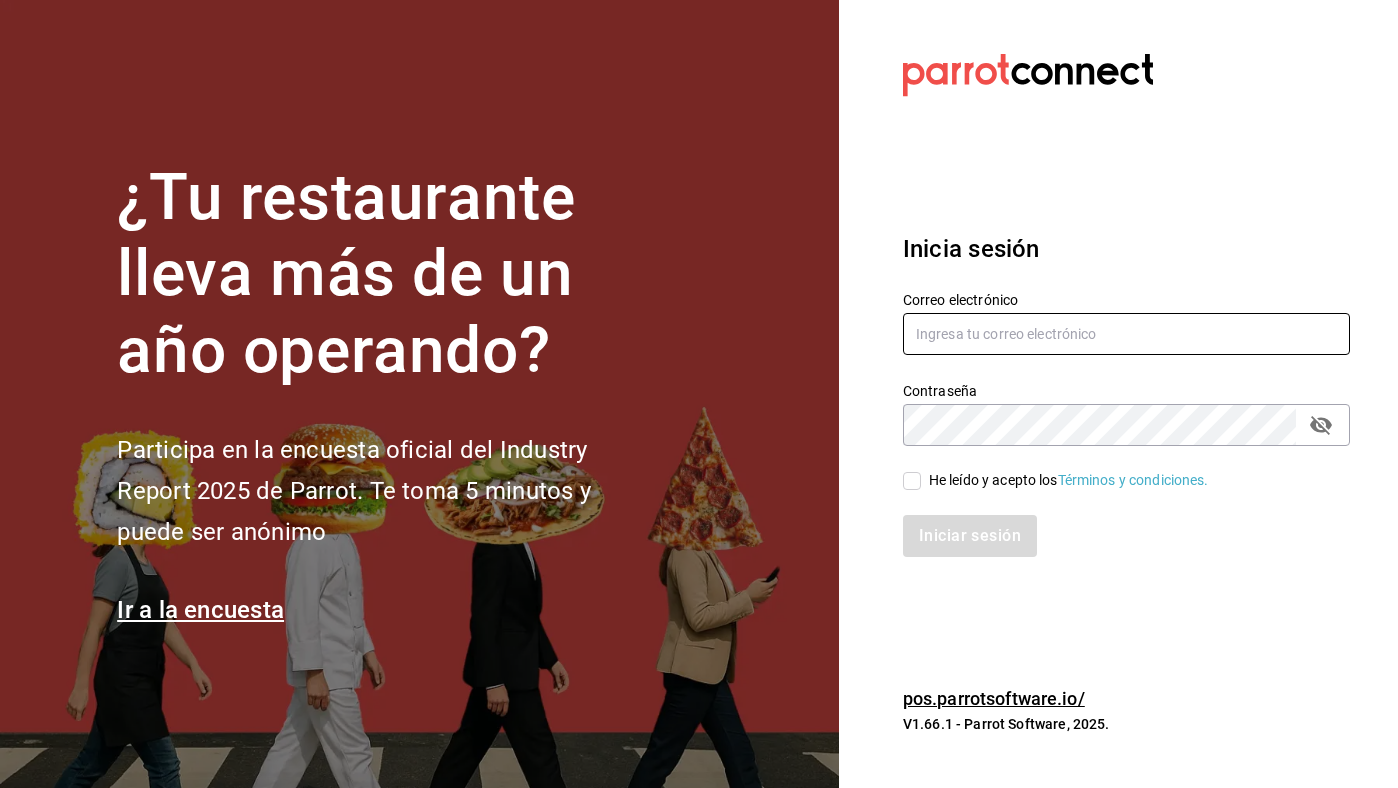 click at bounding box center [1126, 334] 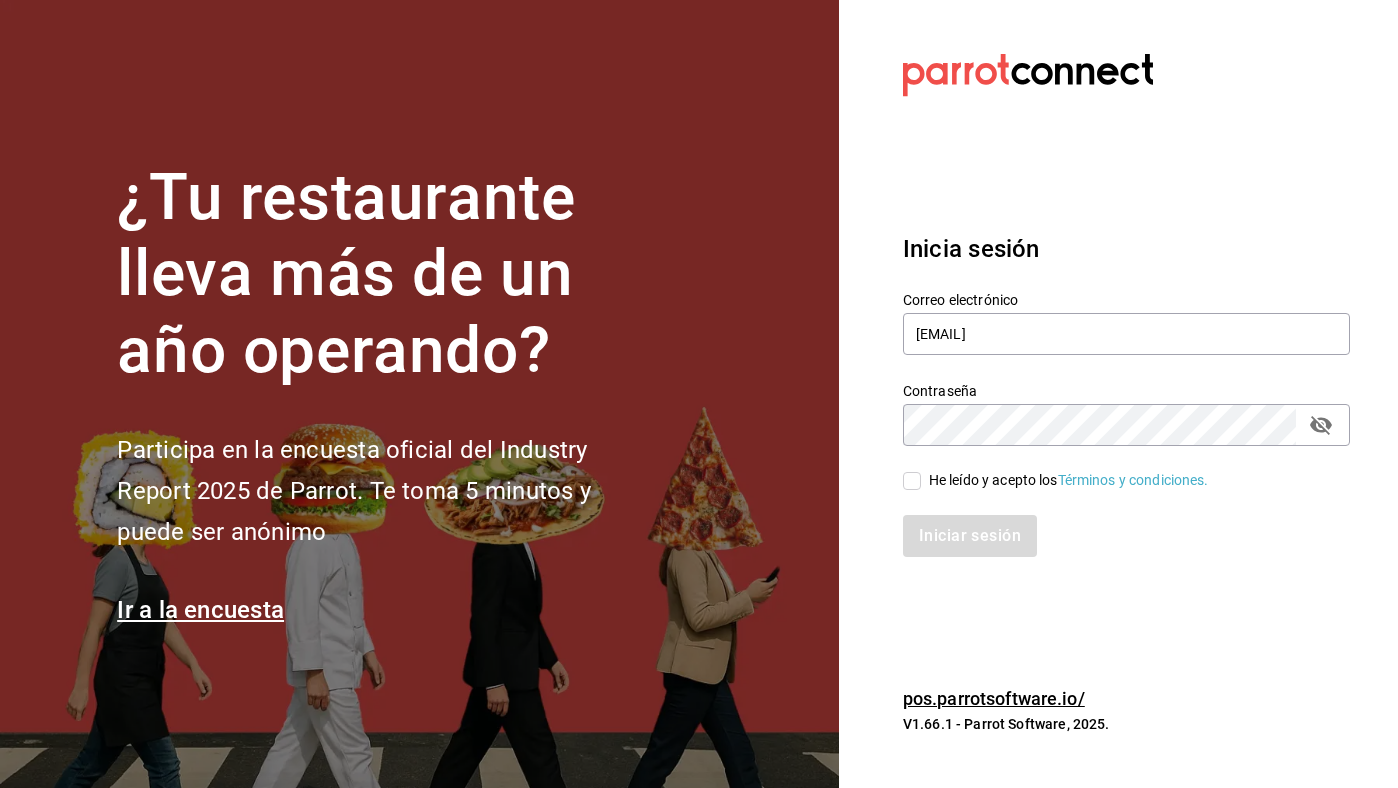 click on "He leído y acepto los  Términos y condiciones." at bounding box center (1069, 480) 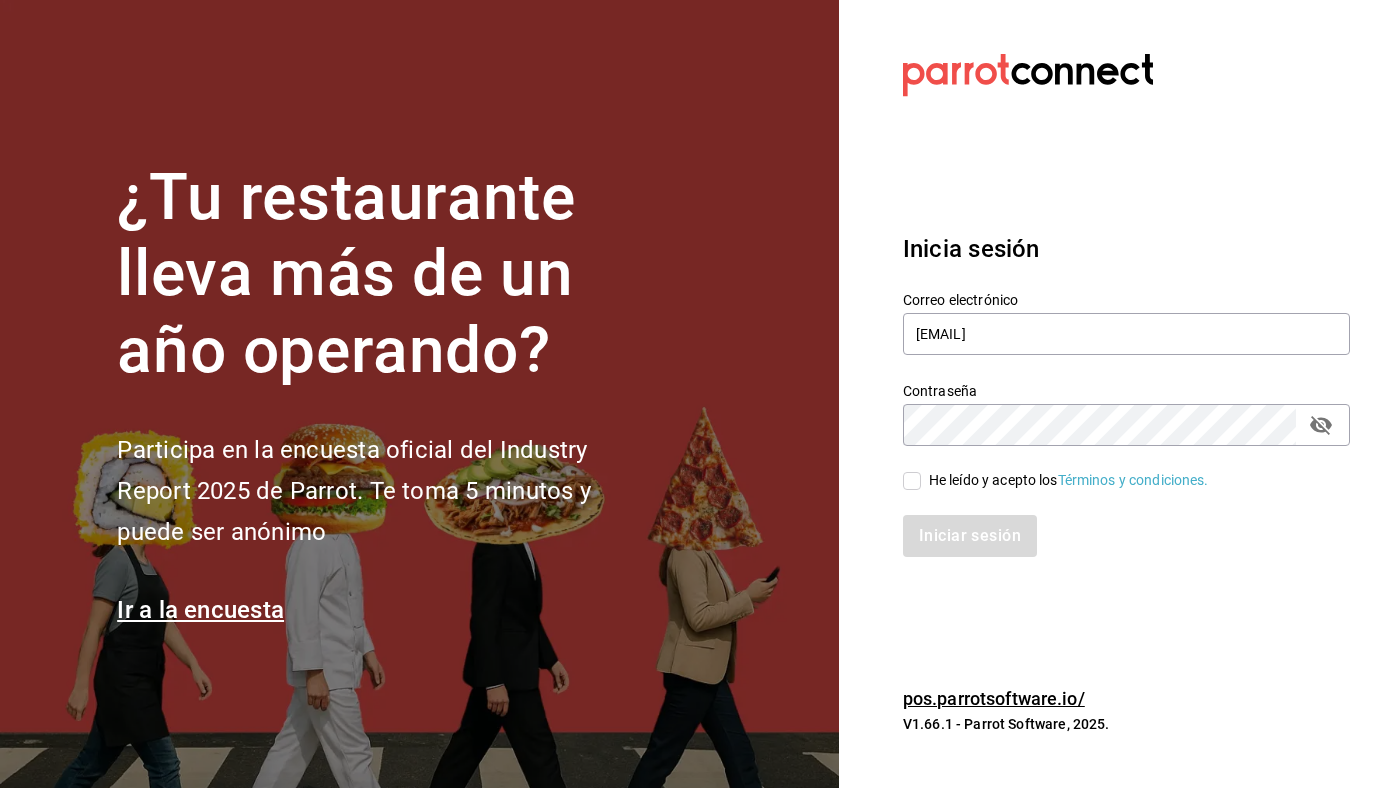 checkbox on "true" 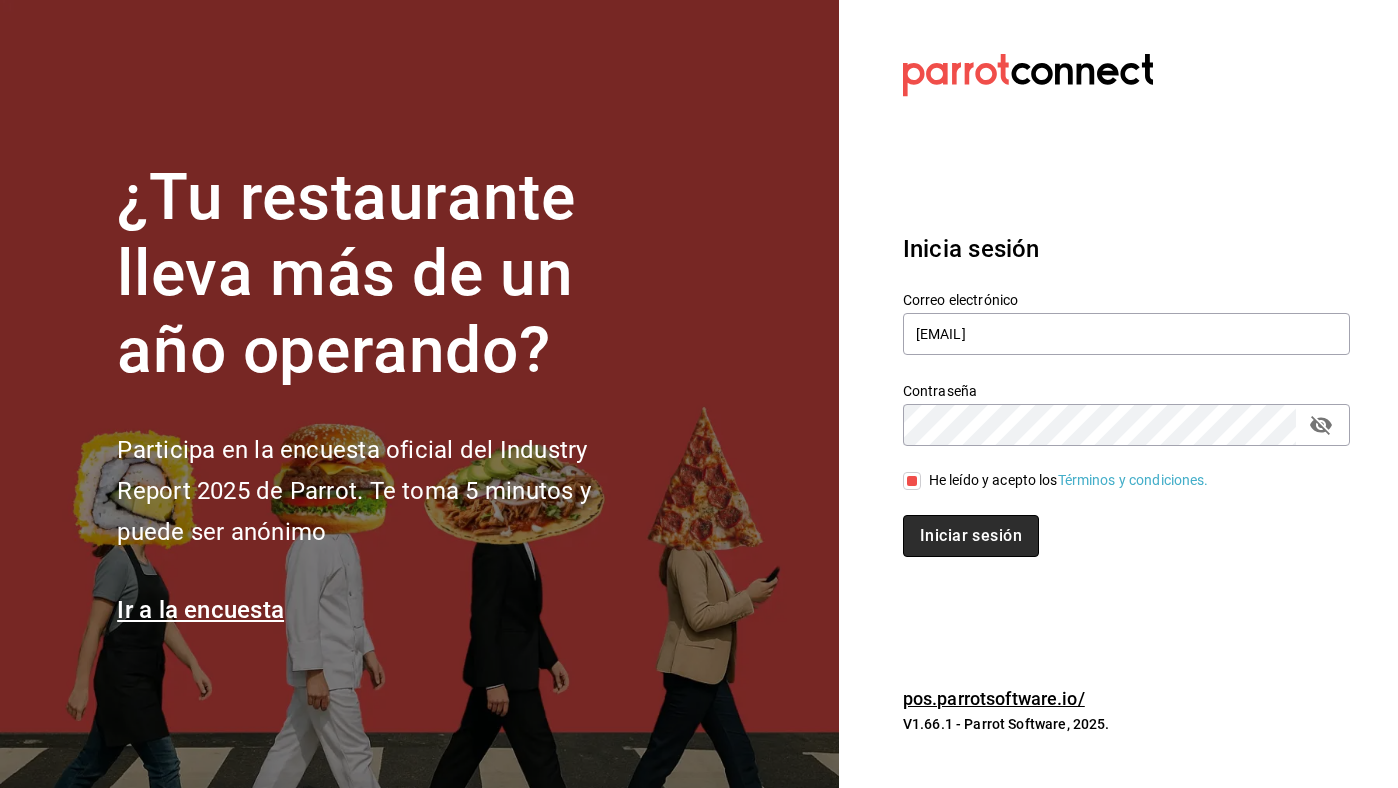click on "Iniciar sesión" at bounding box center (971, 536) 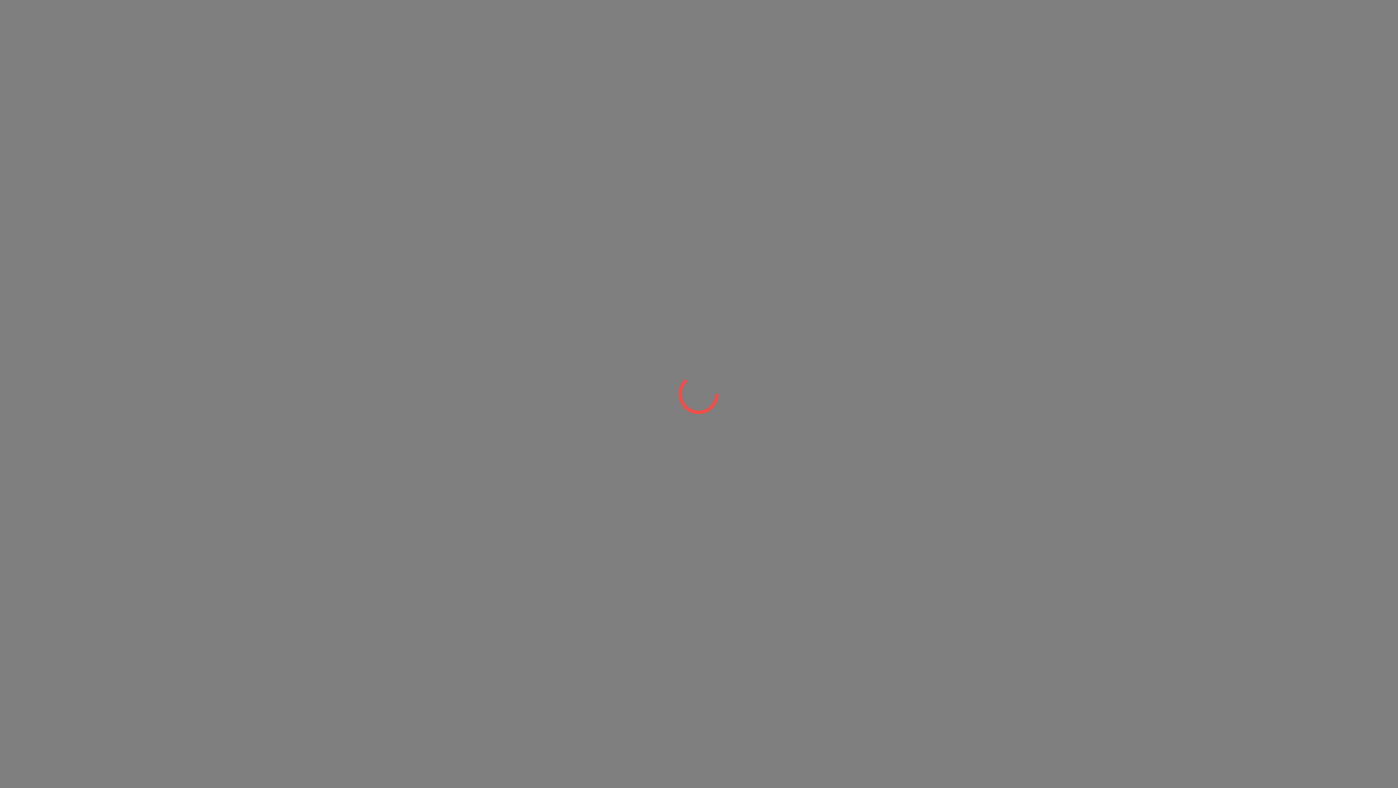 scroll, scrollTop: 0, scrollLeft: 0, axis: both 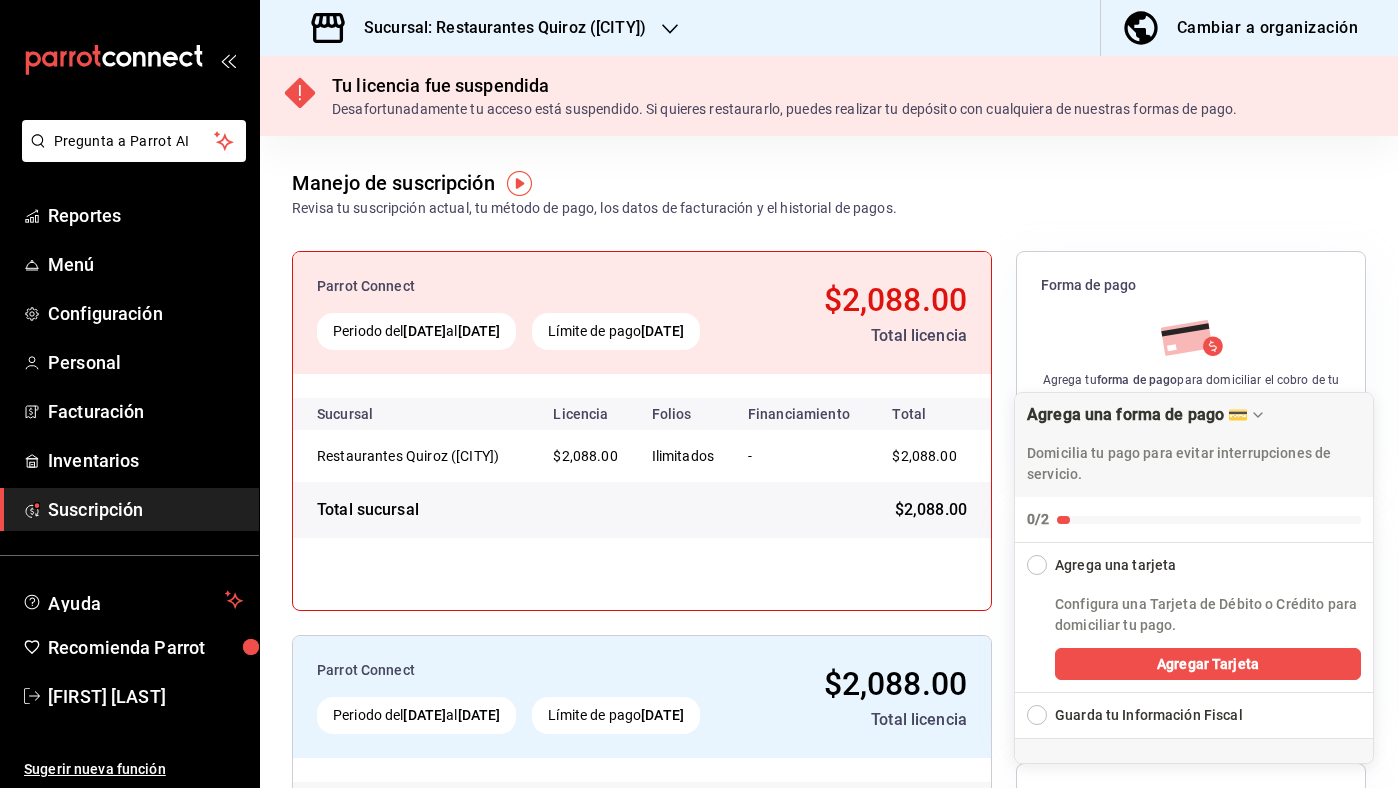 click on "Sucursal: Restaurantes Quiroz ([CITY])" at bounding box center [481, 28] 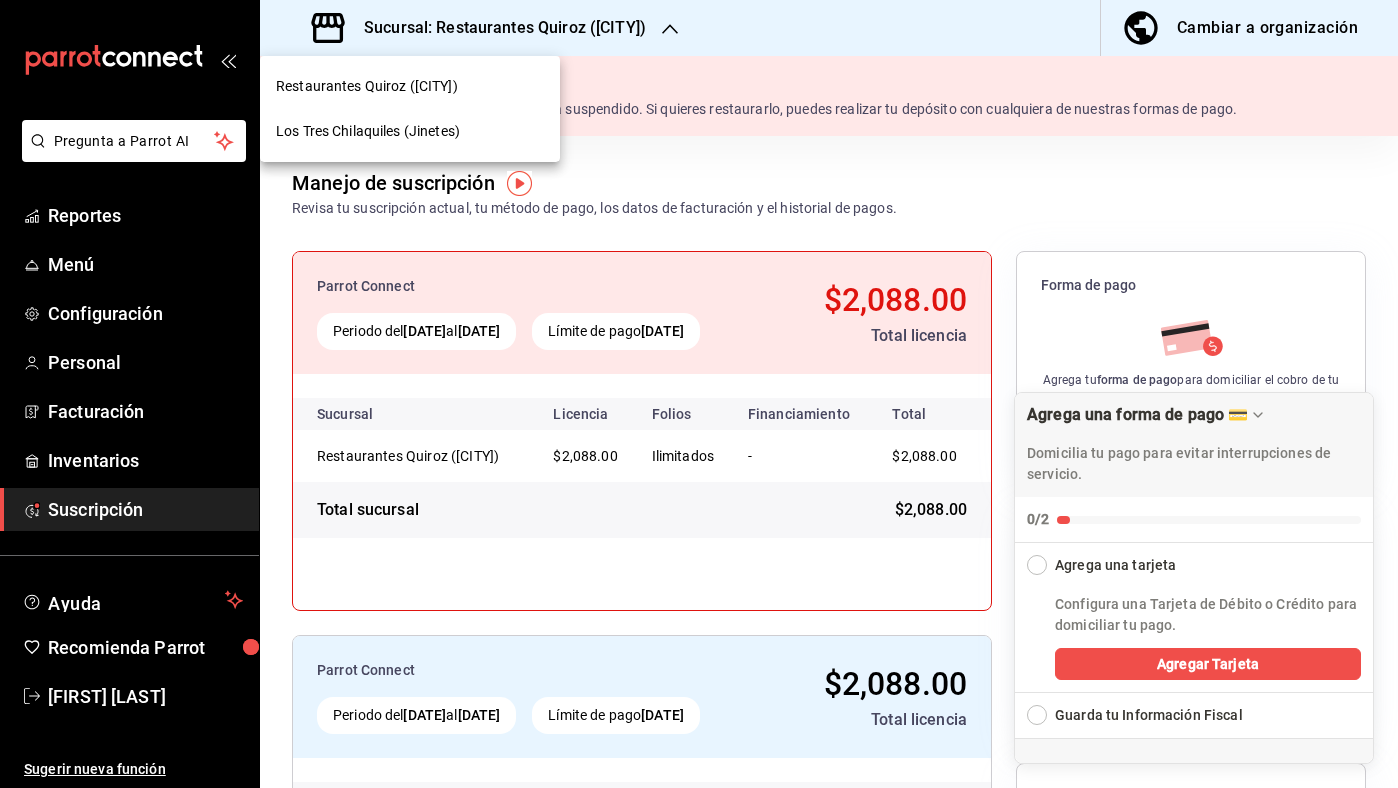 click at bounding box center (699, 394) 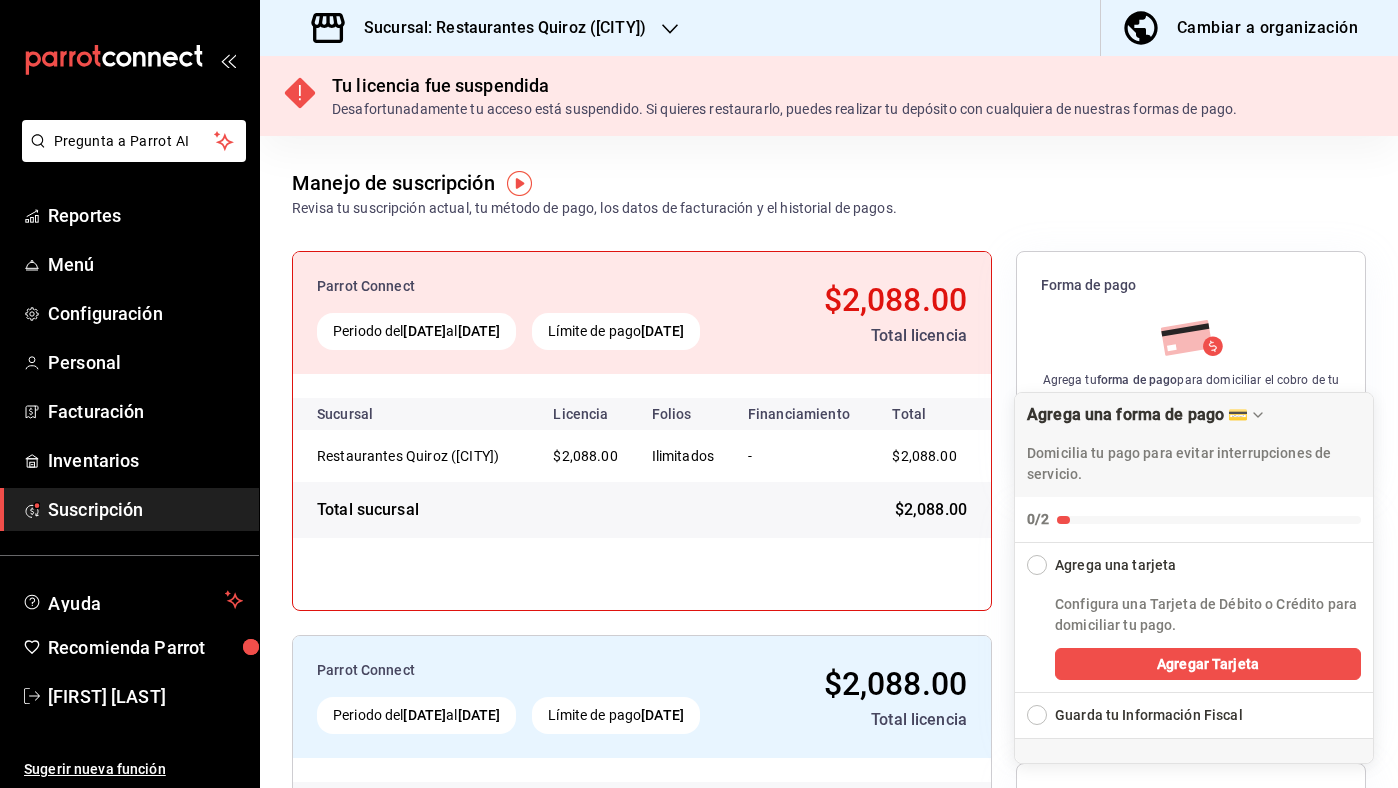 click on "Sucursal: Restaurantes Quiroz ([CITY])" at bounding box center (497, 28) 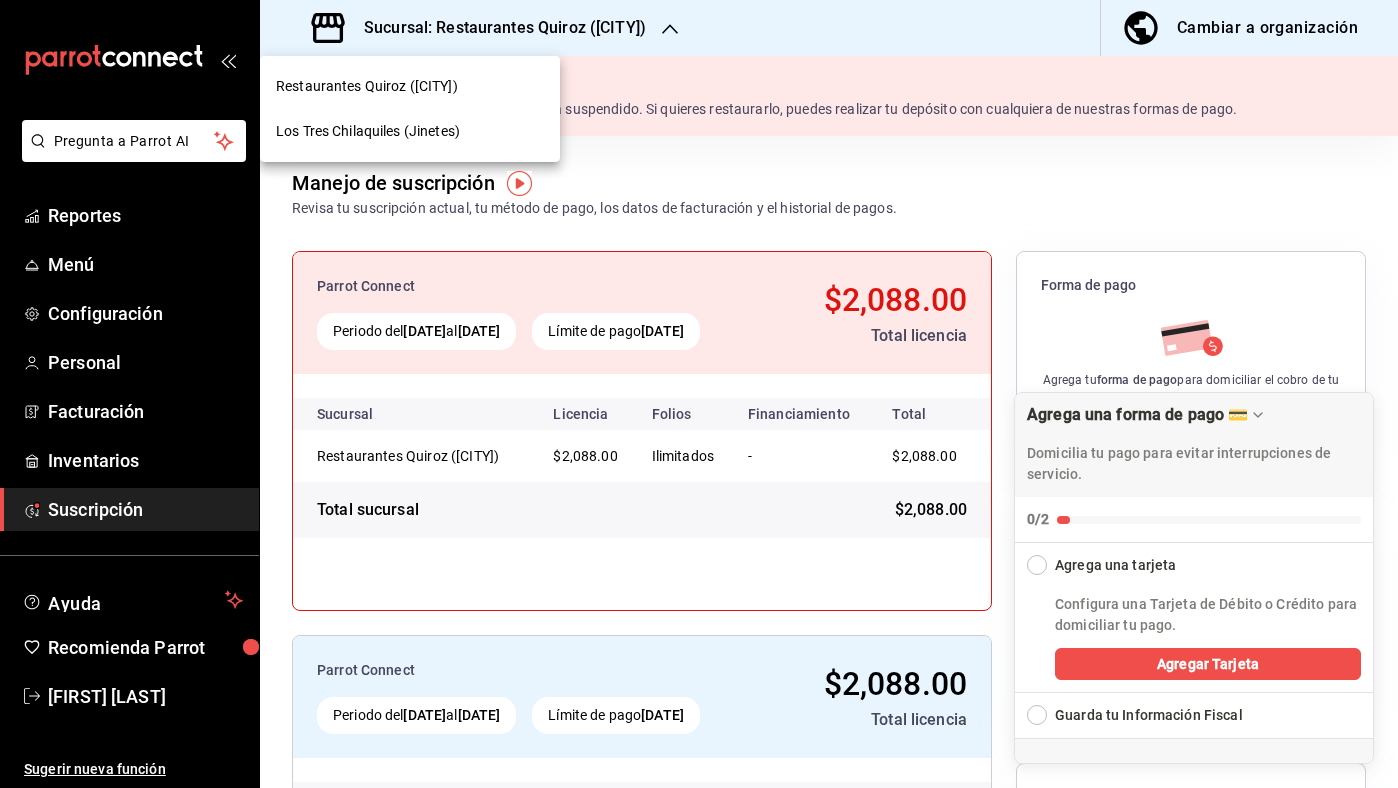 click on "Los Tres Chilaquiles (Jinetes)" at bounding box center (410, 131) 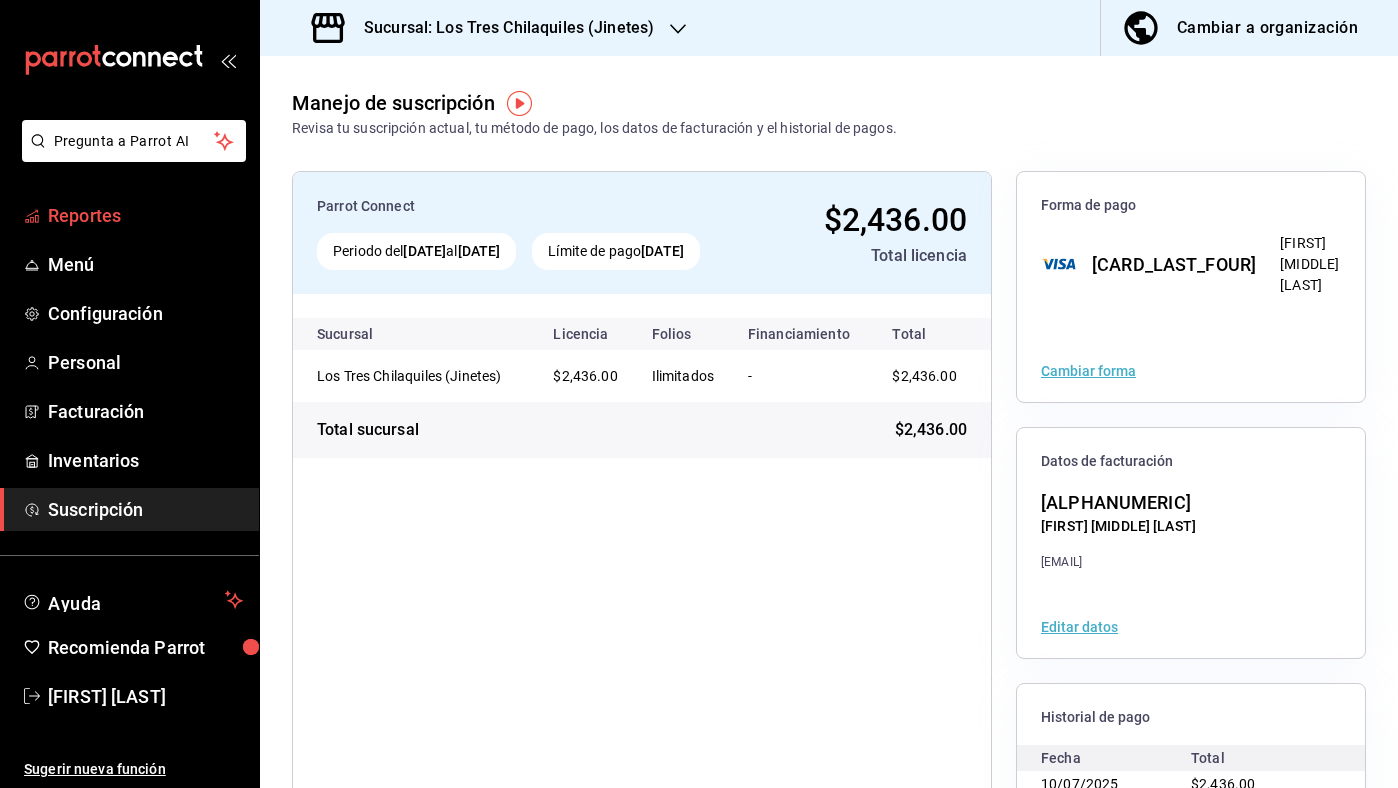 click on "Reportes" at bounding box center [145, 215] 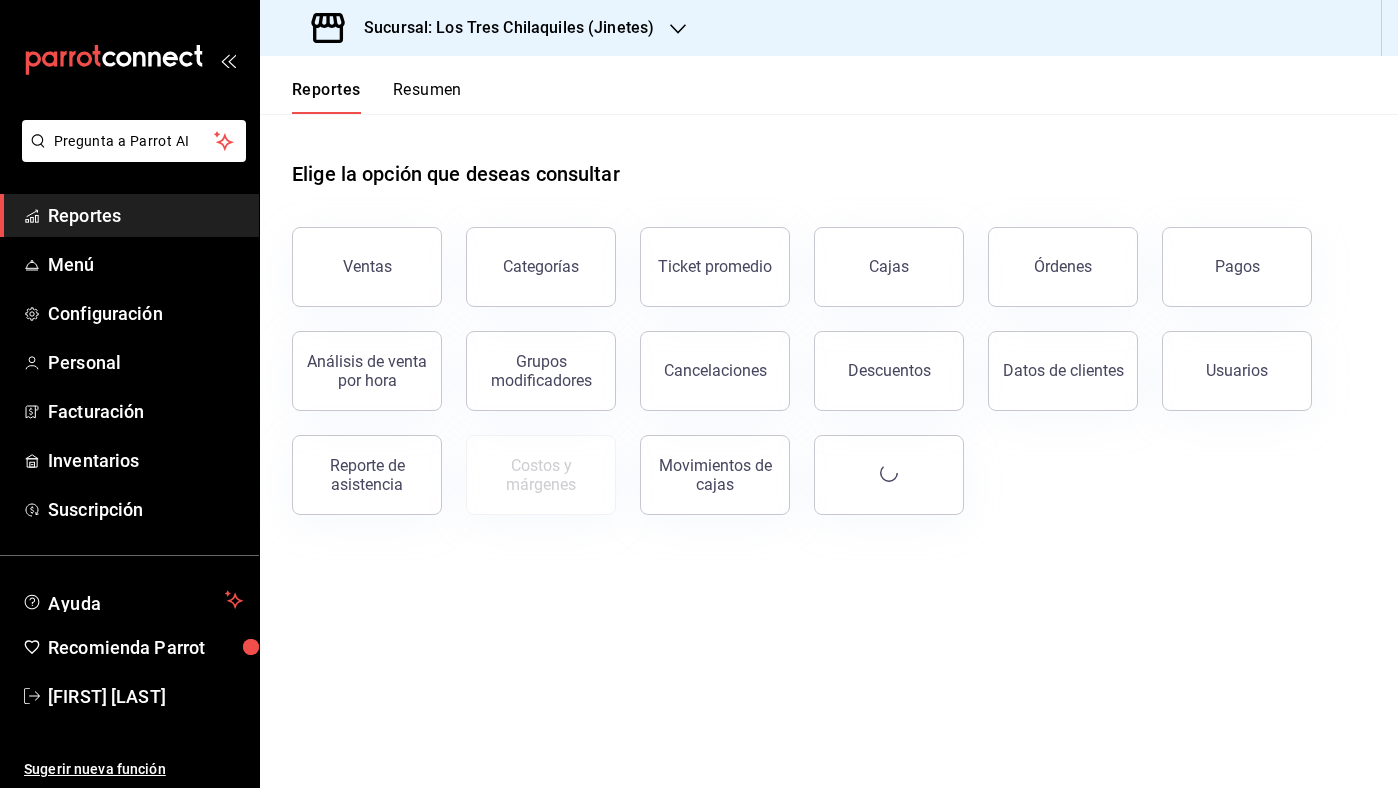 click on "Resumen" at bounding box center (427, 97) 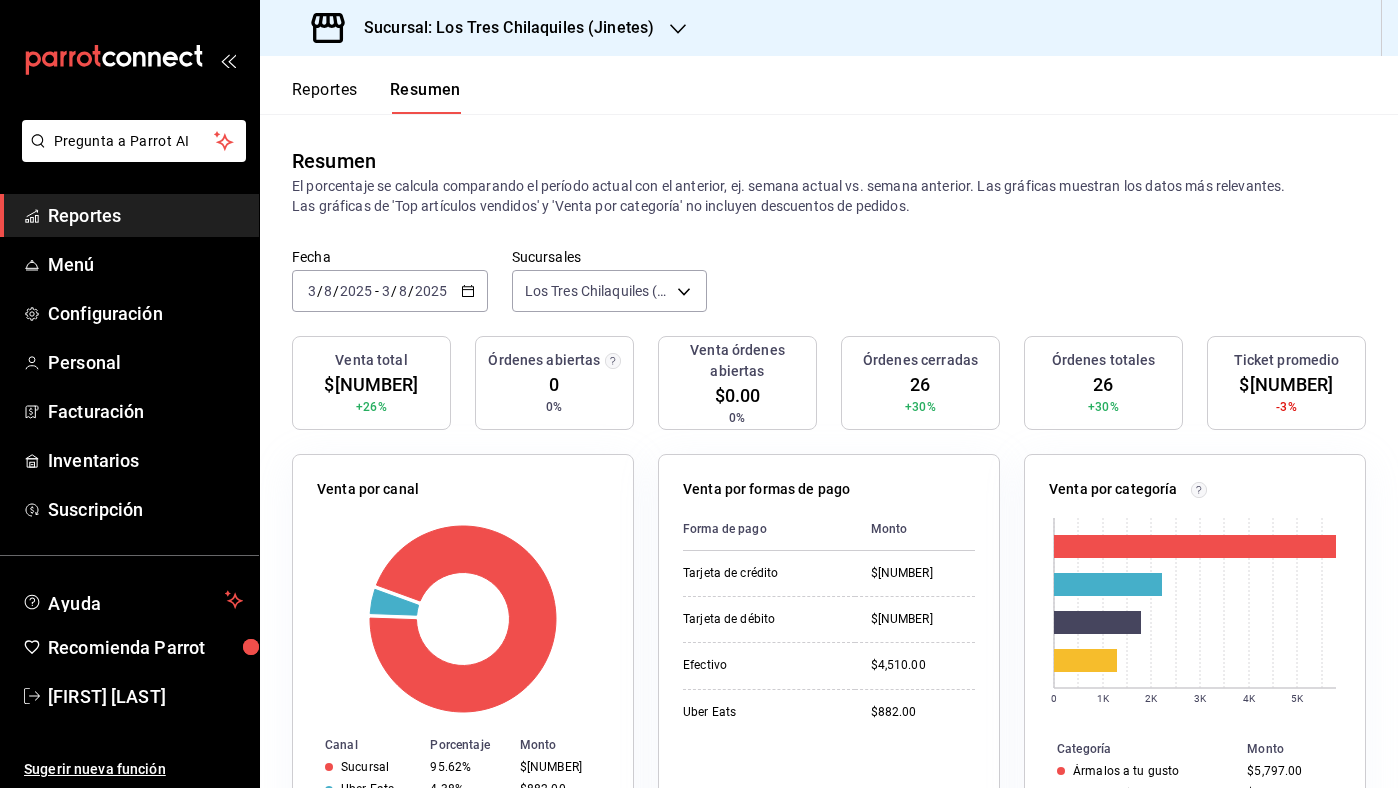 click on "Reportes" at bounding box center [325, 97] 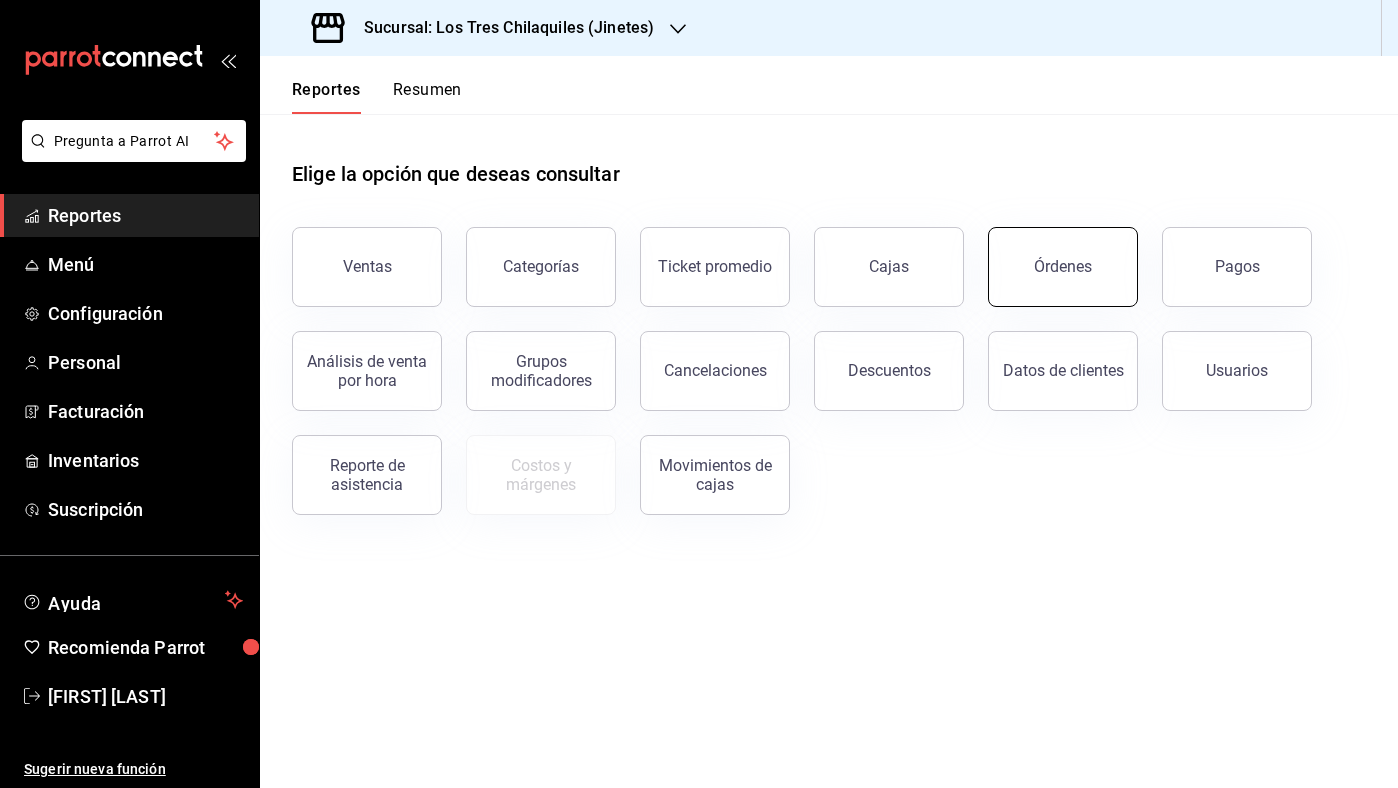 click on "Órdenes" at bounding box center (1063, 267) 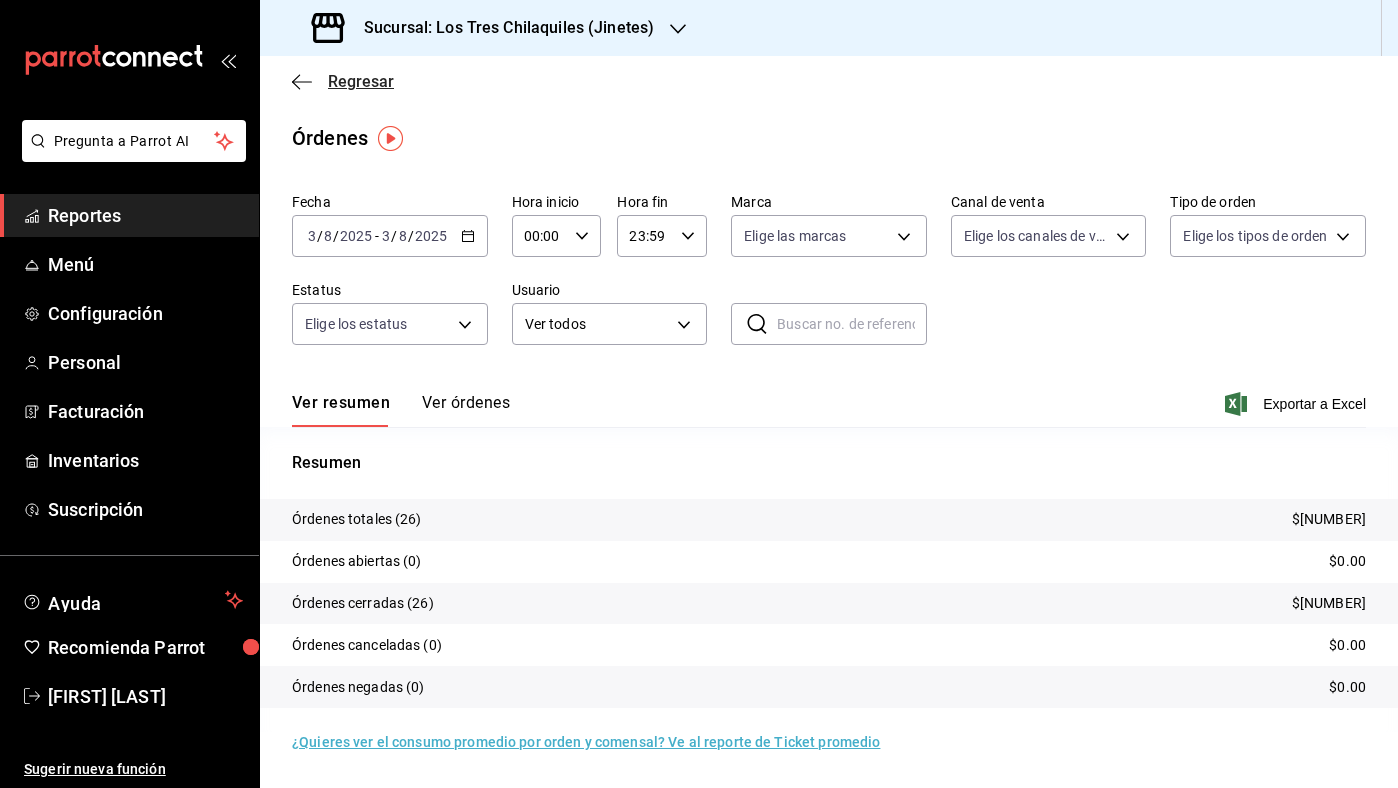 click on "Regresar" at bounding box center [361, 81] 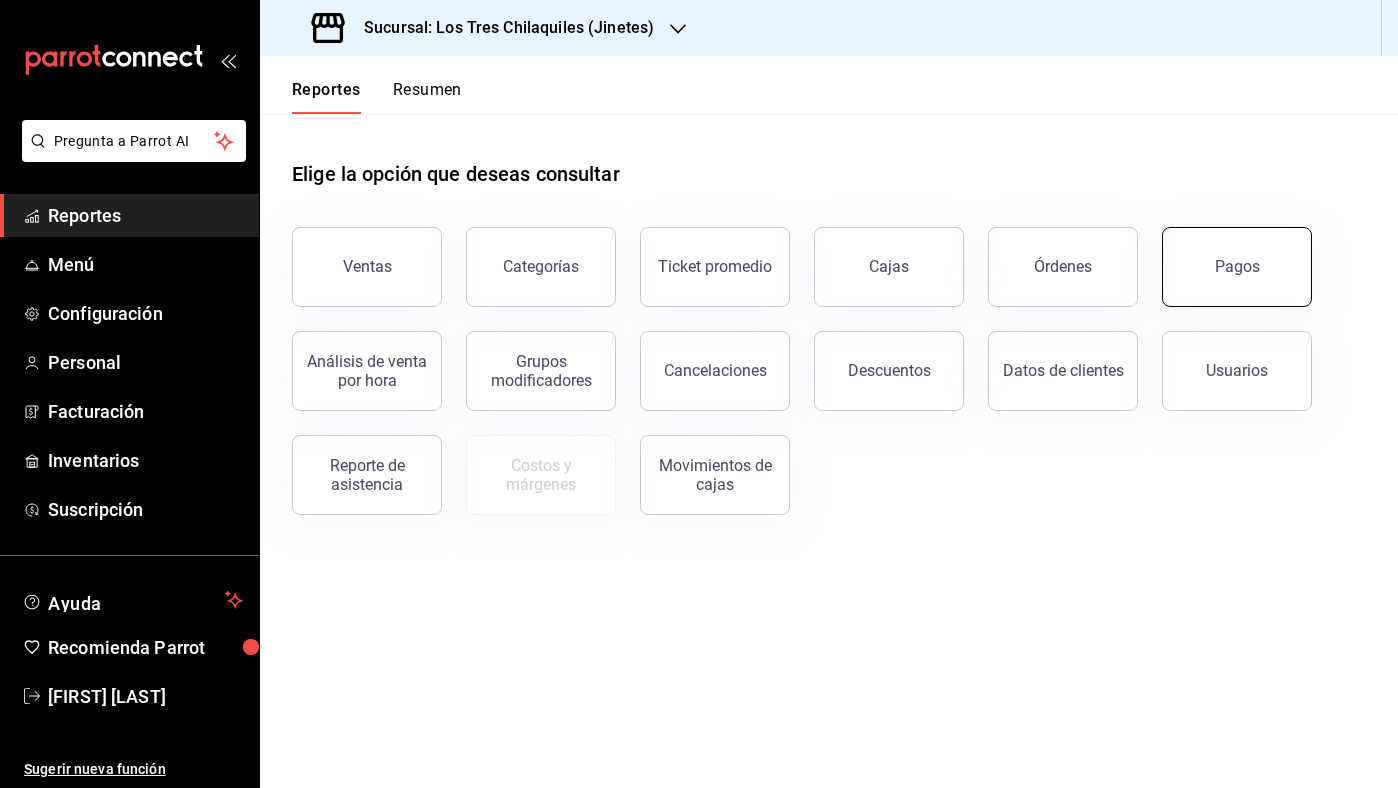 click on "Pagos" at bounding box center (1237, 267) 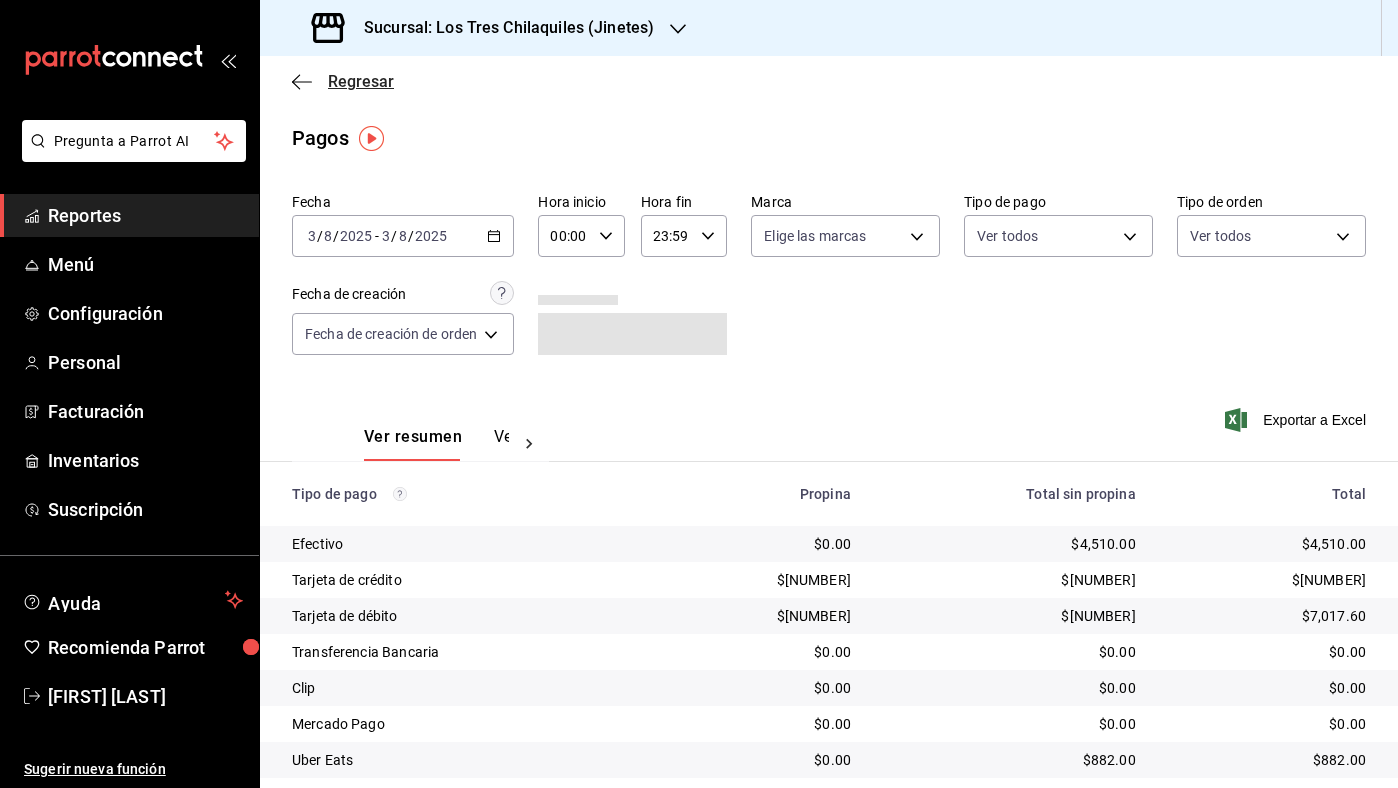 click on "Regresar" at bounding box center (361, 81) 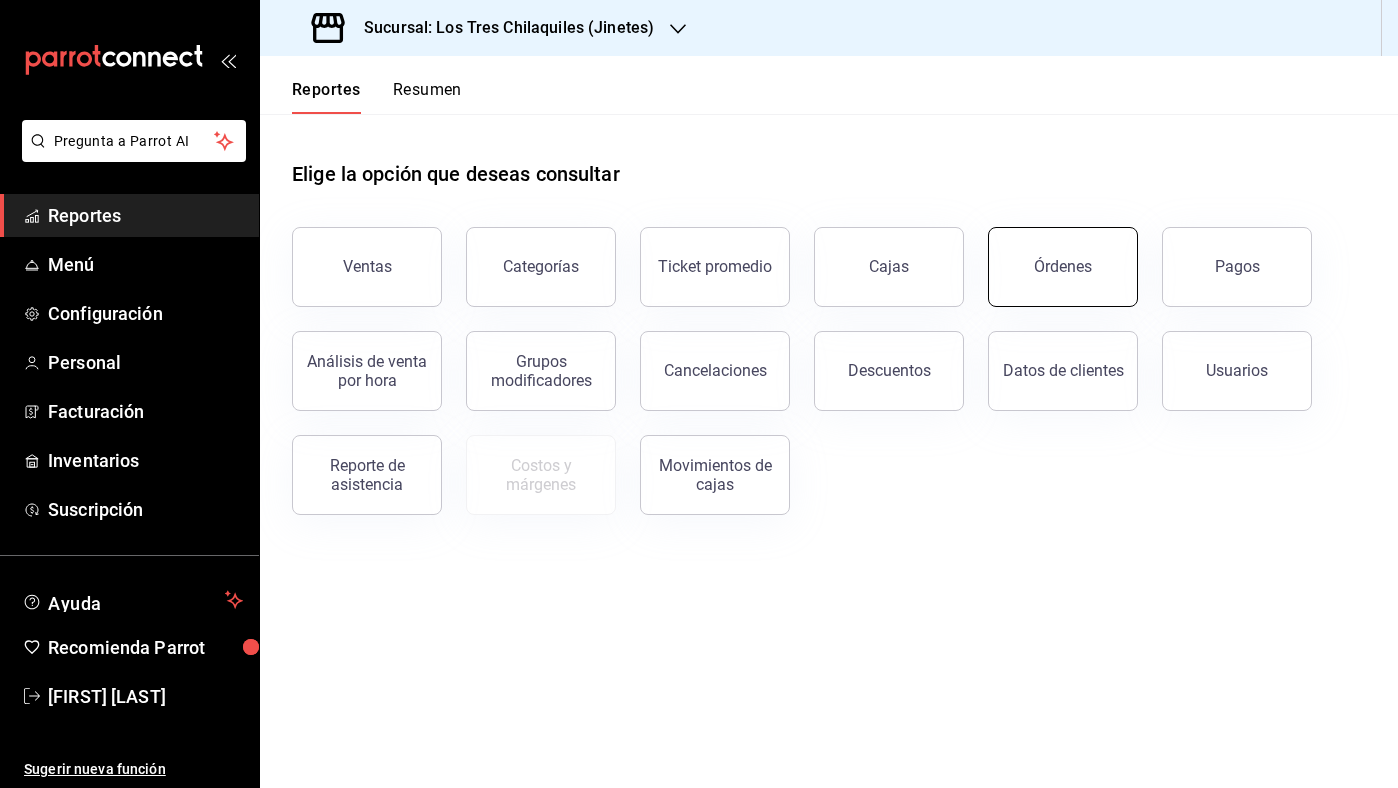 click on "Órdenes" at bounding box center [1063, 267] 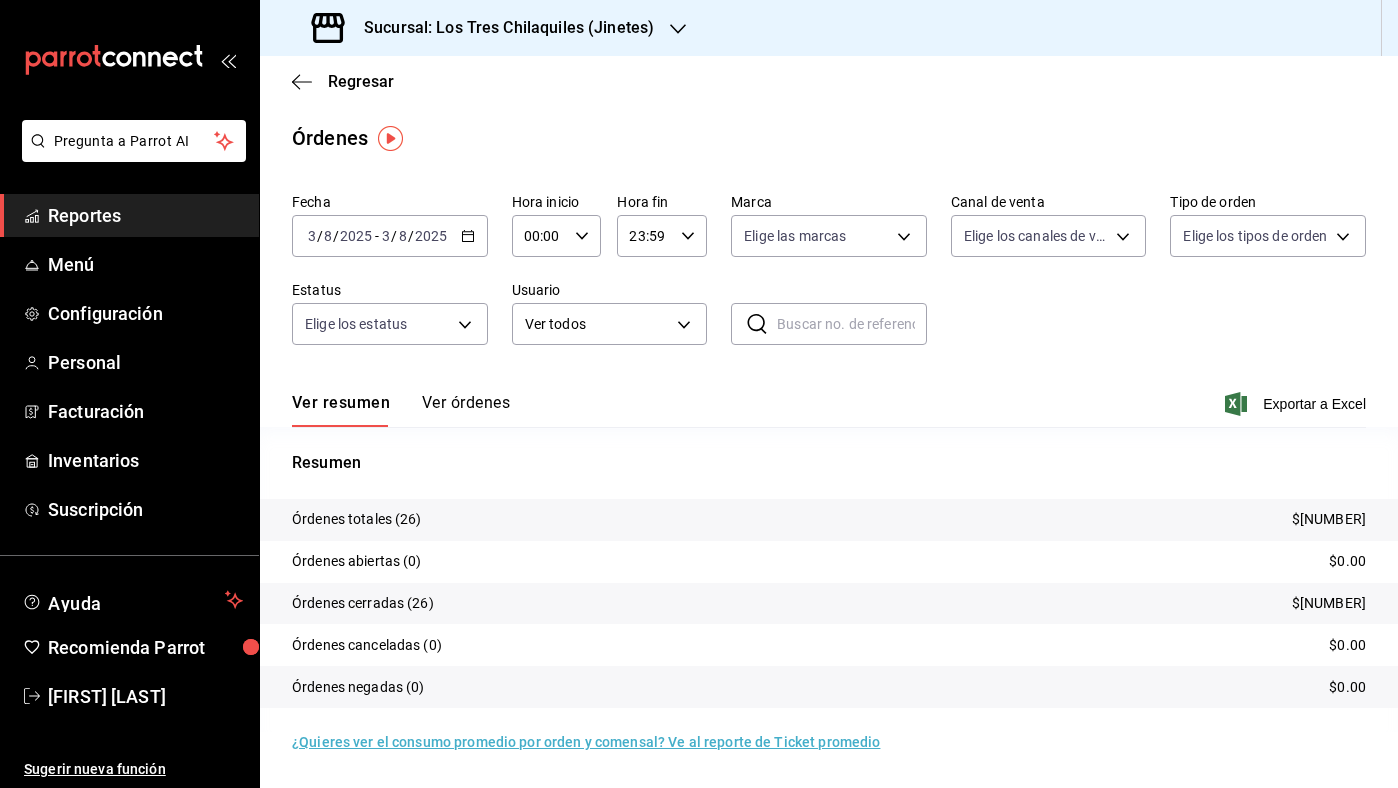 click on "Regresar" at bounding box center [829, 81] 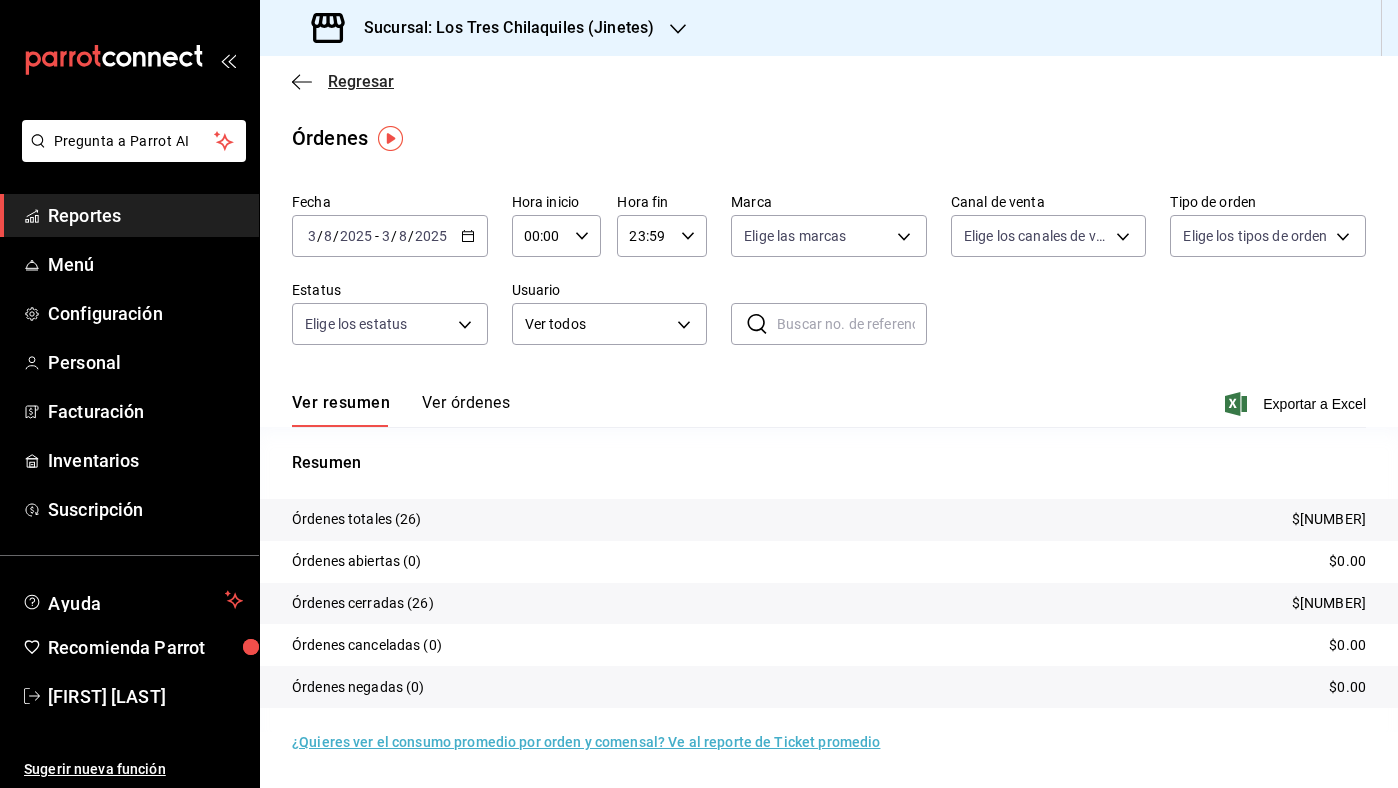 click on "Regresar" at bounding box center [361, 81] 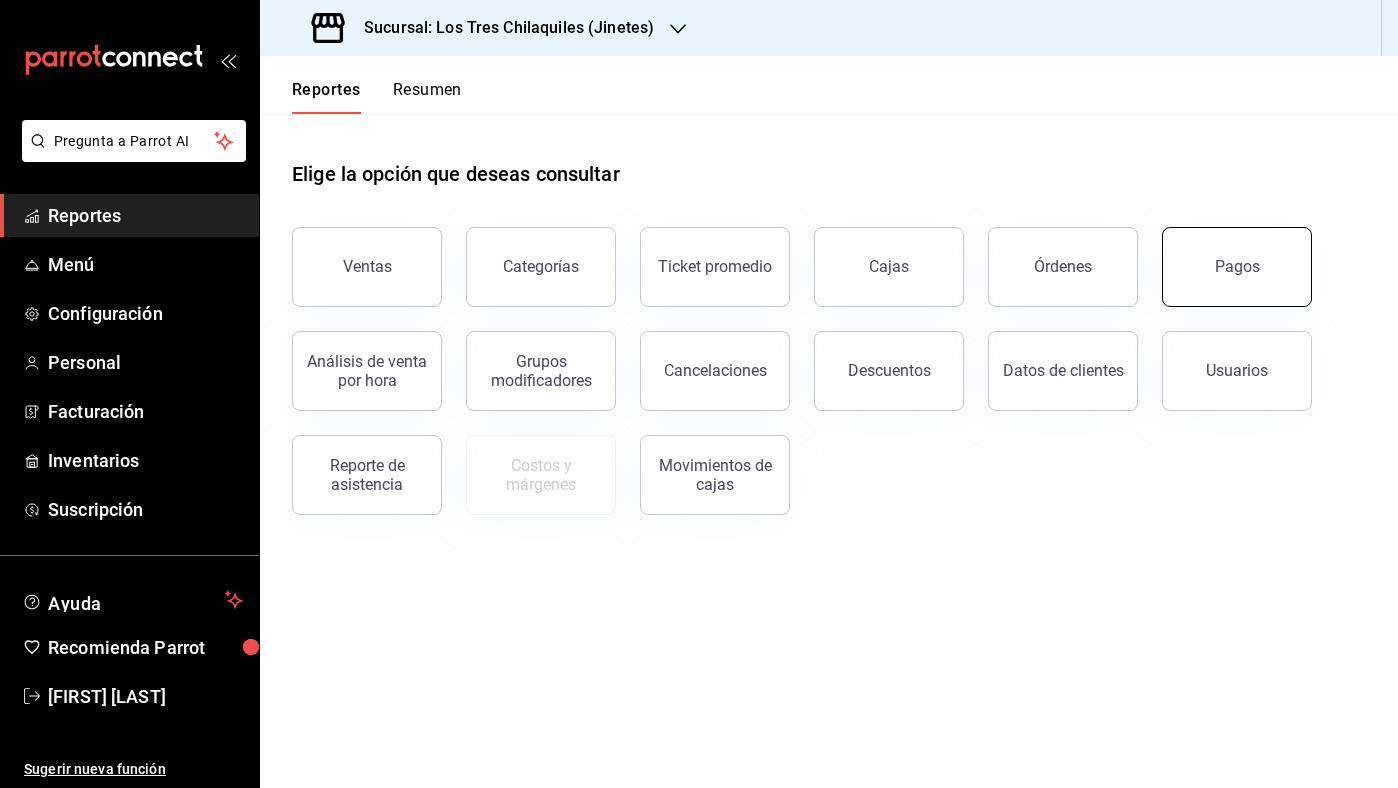 click on "Pagos" at bounding box center [1237, 267] 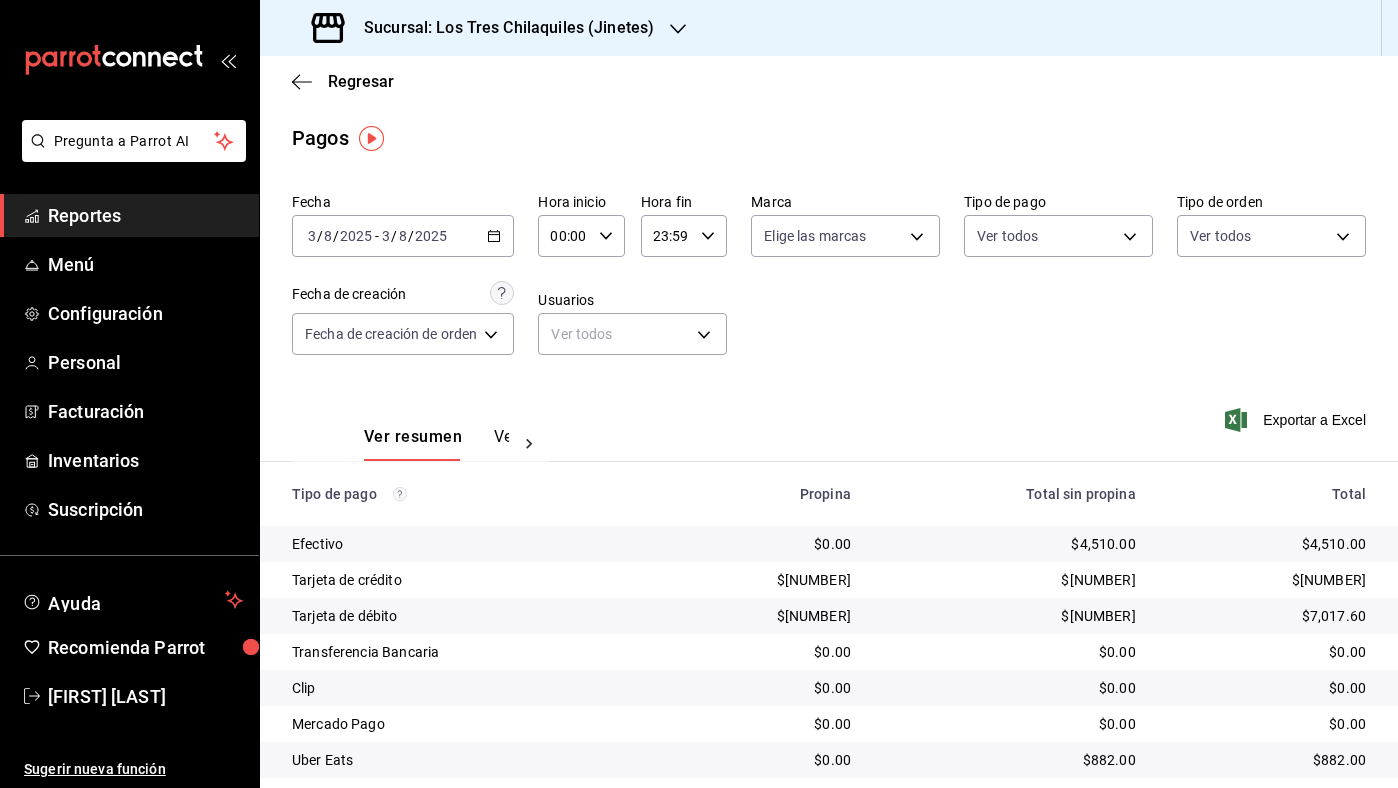 click on "Fecha [DATE] [DATE] - [DATE] [DATE] Hora inicio 00:00 Hora inicio Hora fin 23:59 Hora fin Marca Elige las marcas Tipo de pago Ver todos Tipo de orden Ver todos Fecha de creación   Fecha de creación de orden ORDER Usuarios Ver todos null" at bounding box center [829, 282] 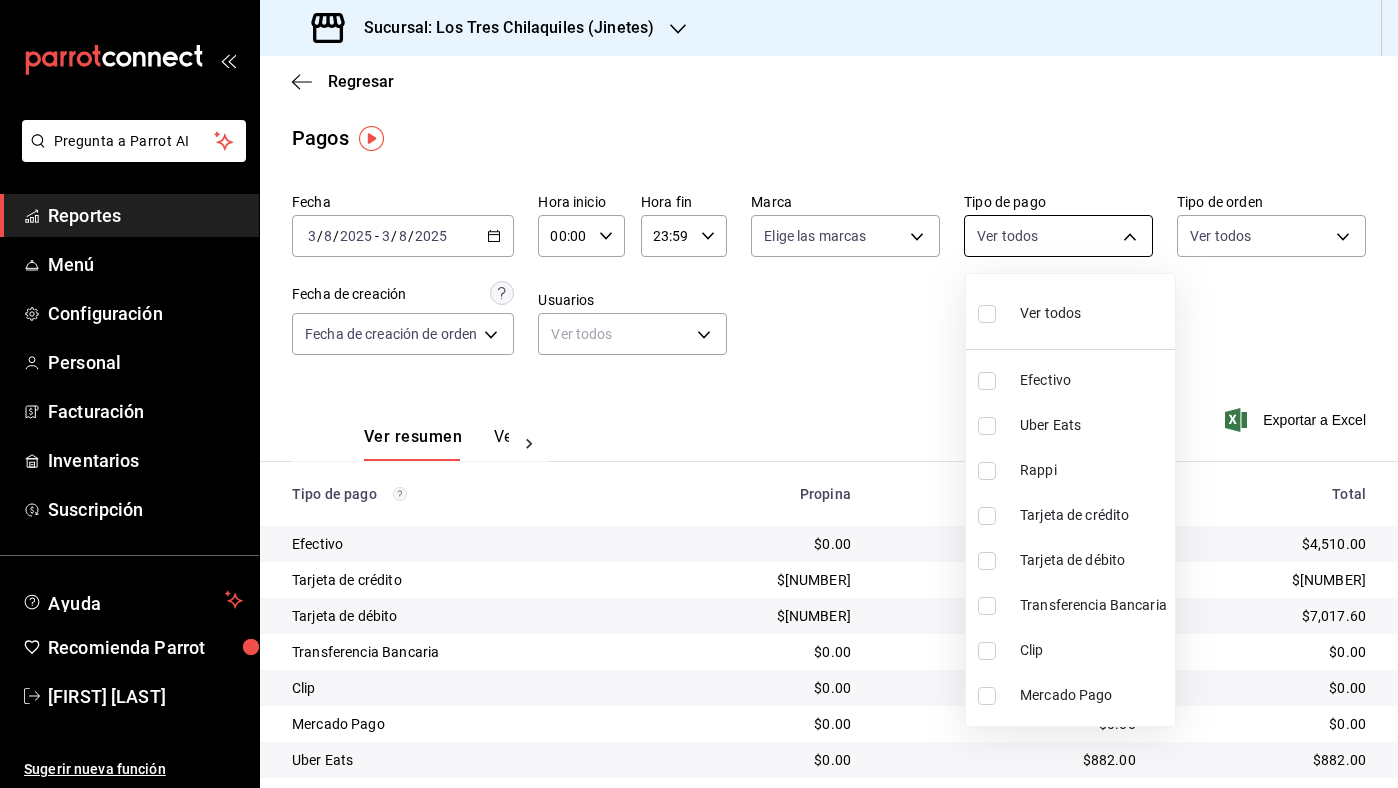click on "Pregunta a Parrot AI Reportes   Menú   Configuración   Personal   Facturación   Inventarios   Suscripción   Ayuda Recomienda Parrot   [FIRST] [LAST]   Sugerir nueva función   Sucursal: Los Tres Chilaquiles (Jinetes) Regresar Pagos Fecha [DATE] [DATE] - [DATE] [DATE] Hora inicio 00:00 Hora inicio Hora fin 23:59 Hora fin Marca Elige las marcas Tipo de pago Ver todos Tipo de orden Ver todos Fecha de creación   Fecha de creación de orden ORDER Usuarios Ver todos null Ver resumen Ver pagos Exportar a Excel Tipo de pago   Propina Total sin propina Total Efectivo $0.00 $4,510.00 $4,510.00 Tarjeta de crédito $905.50 $8,134.00 $9,039.50 Tarjeta de débito $427.60 $6,590.00 $7,017.60 Transferencia Bancaria $0.00 $0.00 $0.00 Clip $0.00 $0.00 $0.00 Mercado Pago $0.00 $0.00 $0.00 Uber Eats $0.00 $882.00 $882.00 Rappi $0.00 $0.00 $0.00 Total $1,333.10 $20,116.00 $21,449.10 GANA 1 MES GRATIS EN TU SUSCRIPCIÓN AQUÍ Ver video tutorial Ir a video Pregunta a Parrot AI Reportes   Menú" at bounding box center (699, 394) 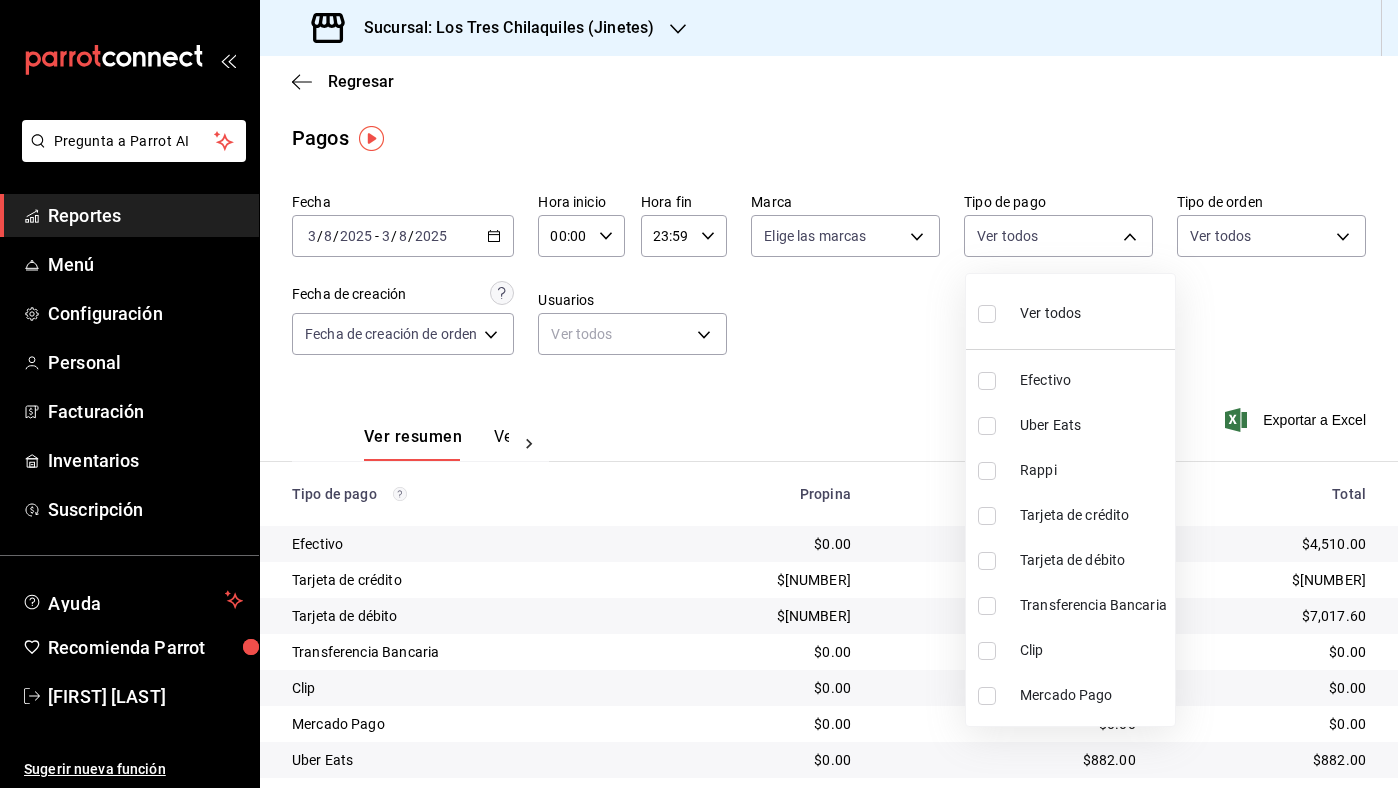 click on "Tarjeta de crédito" at bounding box center (1093, 515) 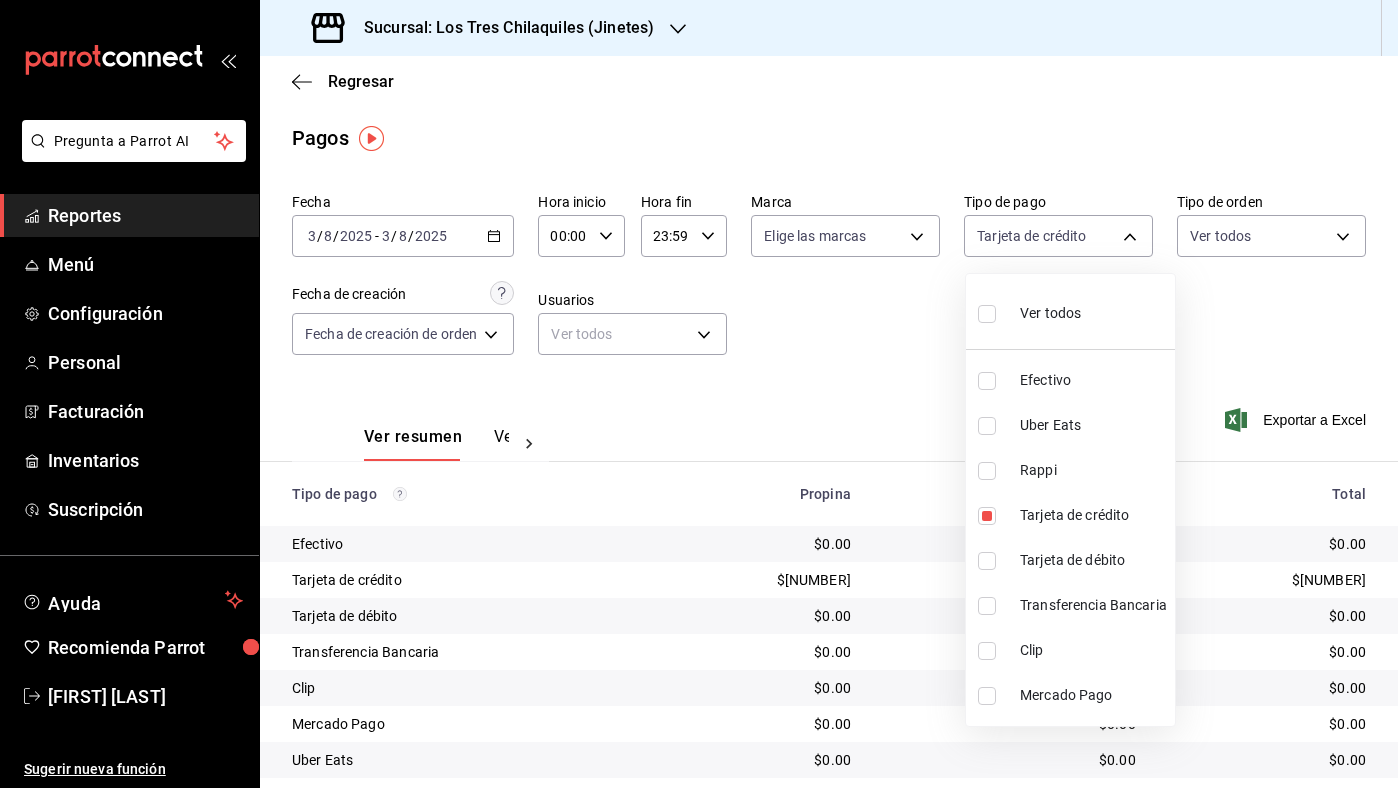 click on "Tarjeta de débito" at bounding box center [1070, 560] 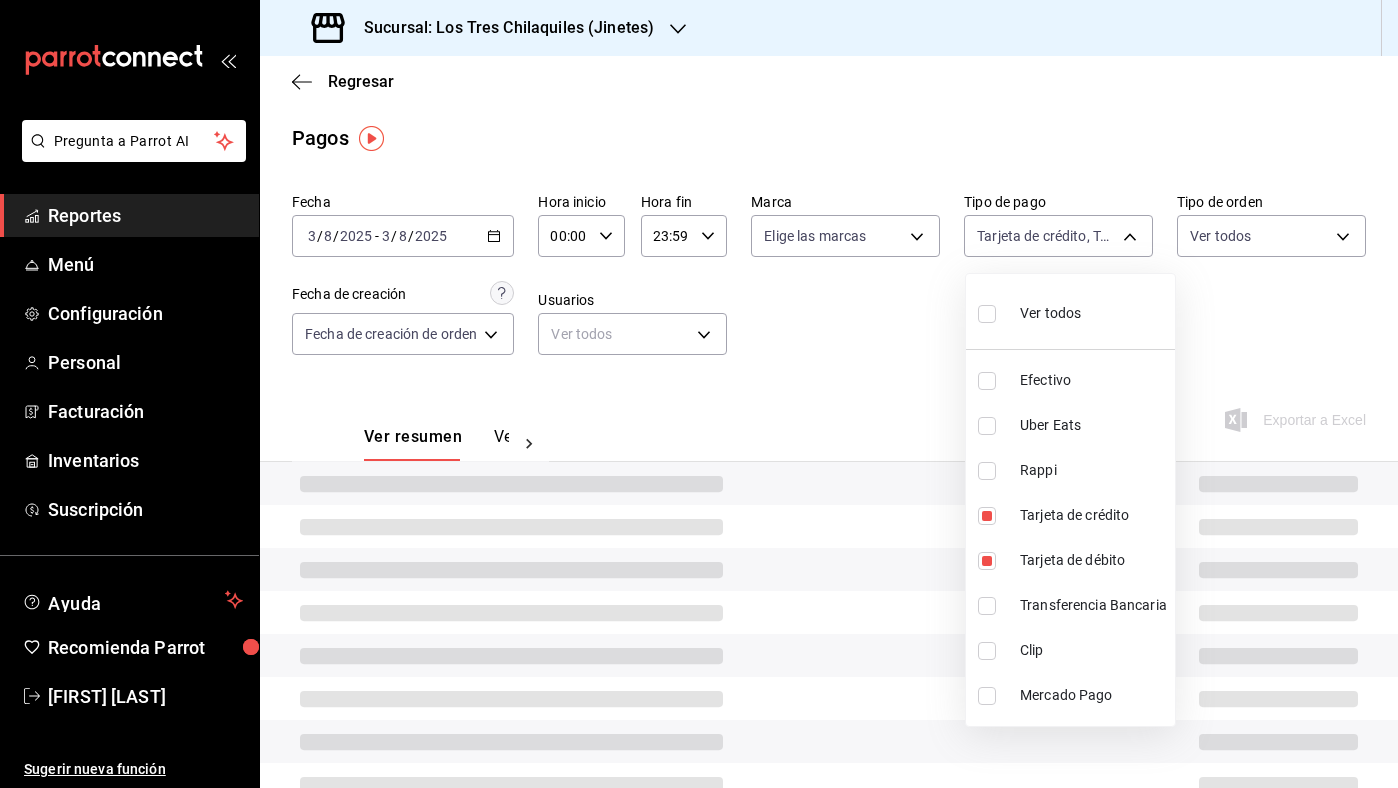 click at bounding box center (699, 394) 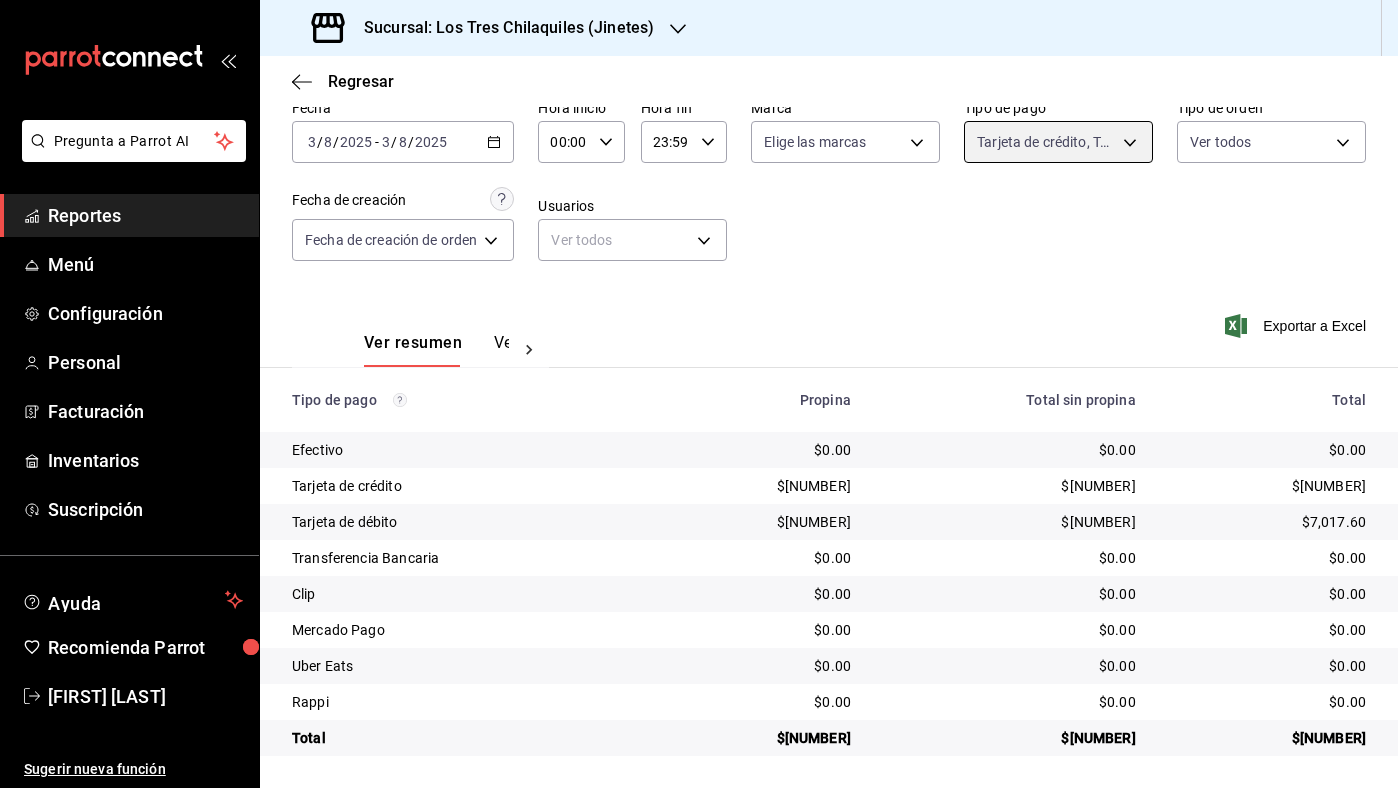 scroll, scrollTop: 0, scrollLeft: 0, axis: both 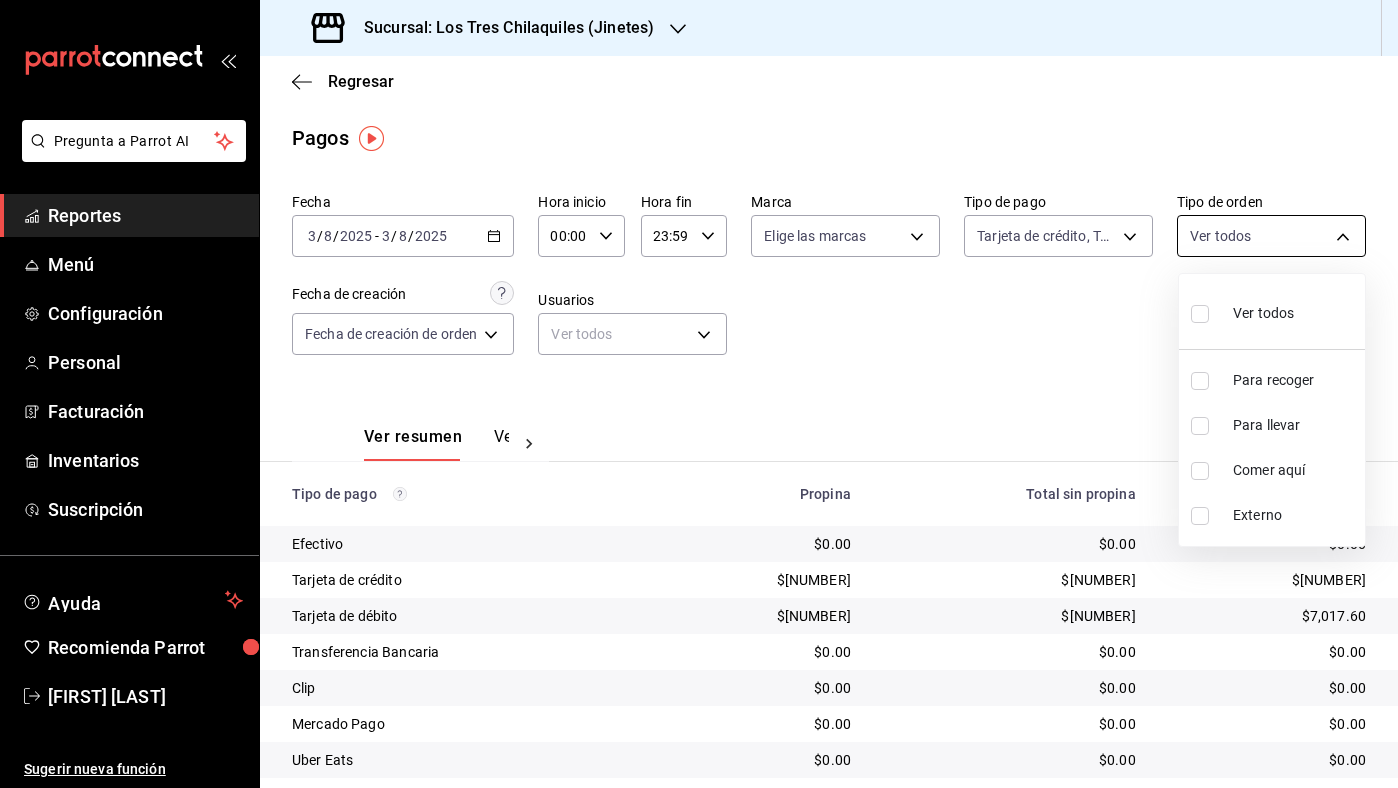 click on "Pregunta a Parrot AI Reportes   Menú   Configuración   Personal   Facturación   Inventarios   Suscripción   Ayuda Recomienda Parrot   [FIRST] [LAST]   Sugerir nueva función   Sucursal: Los Tres Chilaquiles (Jinetes) Regresar Pagos Fecha [DATE] [DATE] - [DATE] [DATE] Hora inicio 00:00 Hora inicio Hora fin 23:59 Hora fin Marca Elige las marcas Tipo de pago Ver todos Tipo de orden Ver todos Fecha de creación   Fecha de creación de orden ORDER Ver resumen Ver pagos Exportar a Excel Tipo de pago   Propina Total sin propina Total Efectivo $0.00 $4,510.00 $4,510.00 Tarjeta de crédito $905.50 $8,134.00 $9,039.50 Tarjeta de débito $427.60 $6,590.00 $7,017.60 Transferencia Bancaria $0.00 $0.00 $0.00 Clip $0.00 $0.00 $0.00 Mercado Pago $0.00 $0.00 $0.00 Uber Eats $0.00 $882.00 $882.00 Rappi $0.00 $0.00 $0.00 Total $1,333.10 $20,116.00 $21,449.10 GANA 1 MES GRATIS EN TU SUSCRIPCIÓN AQUÍ Ver video tutorial Ir a video Pregunta a Parrot AI Reportes   Menú   Configuración   Personal" at bounding box center (699, 394) 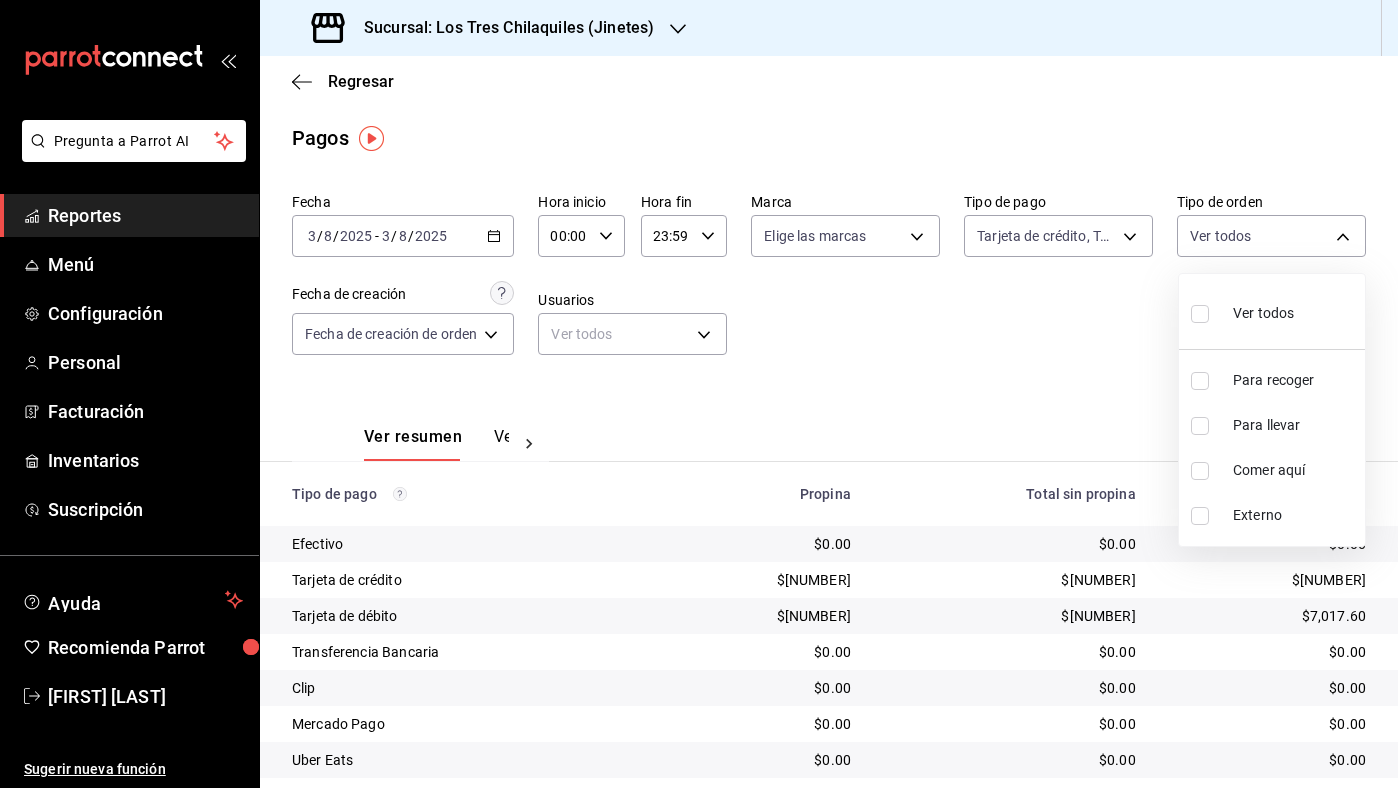 click on "Comer aquí" at bounding box center [1295, 470] 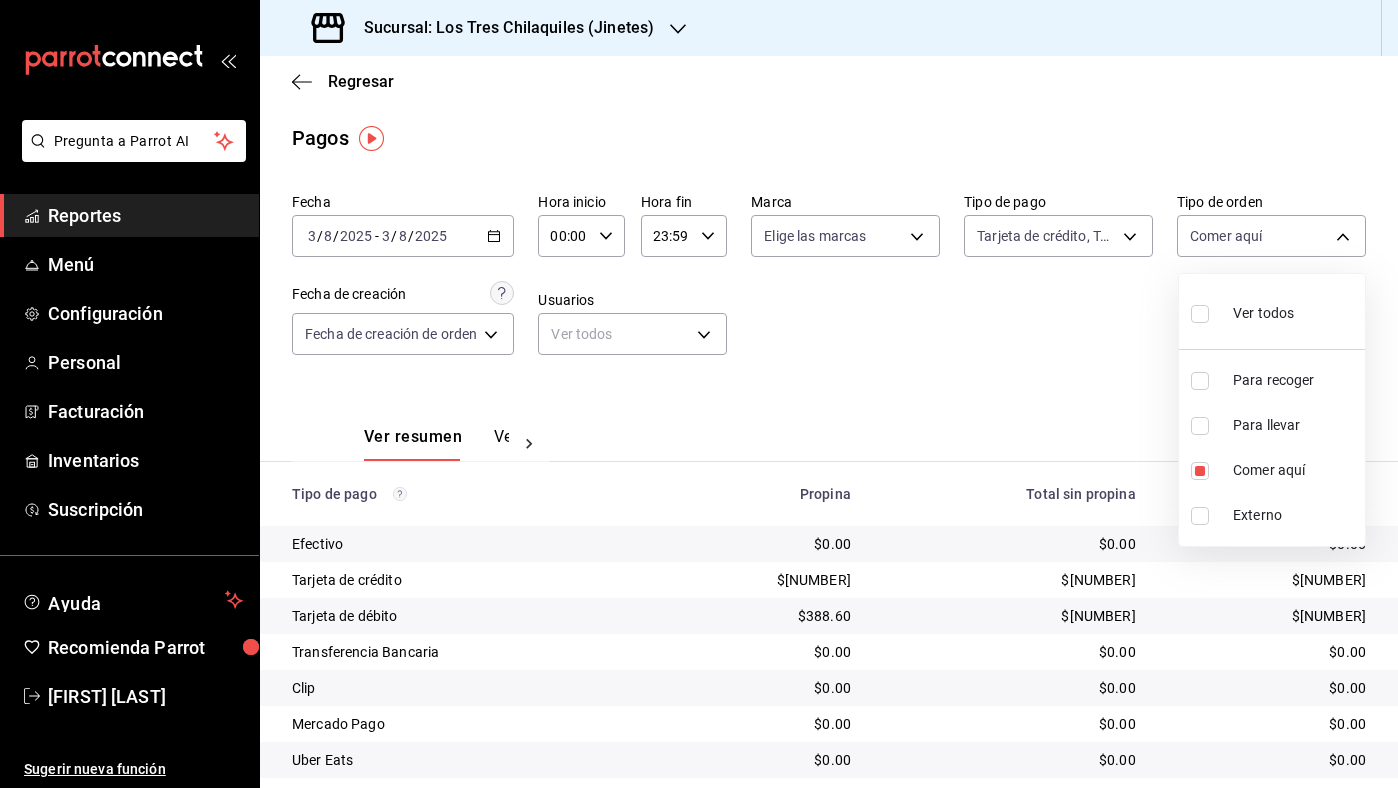 click at bounding box center (699, 394) 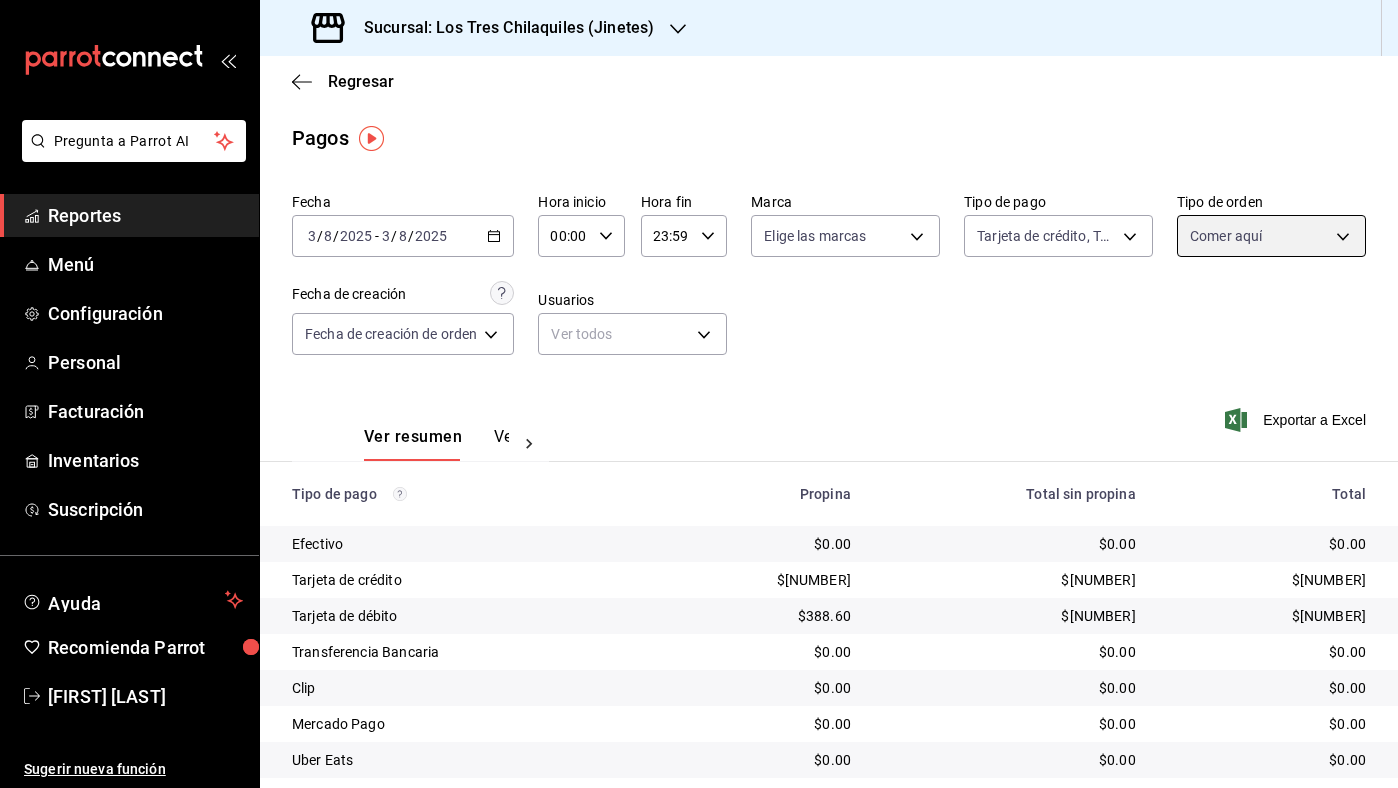 scroll, scrollTop: 94, scrollLeft: 0, axis: vertical 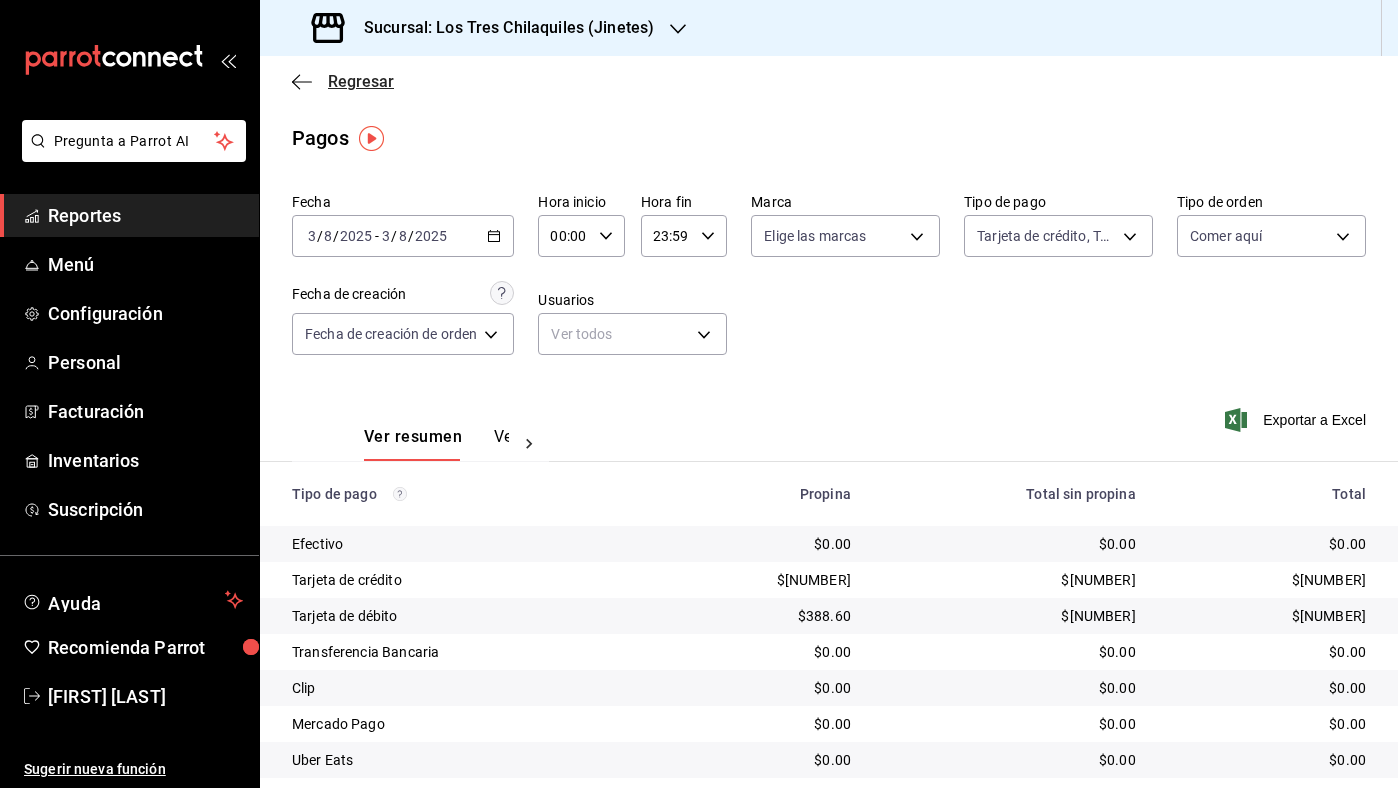 click on "Regresar" at bounding box center [361, 81] 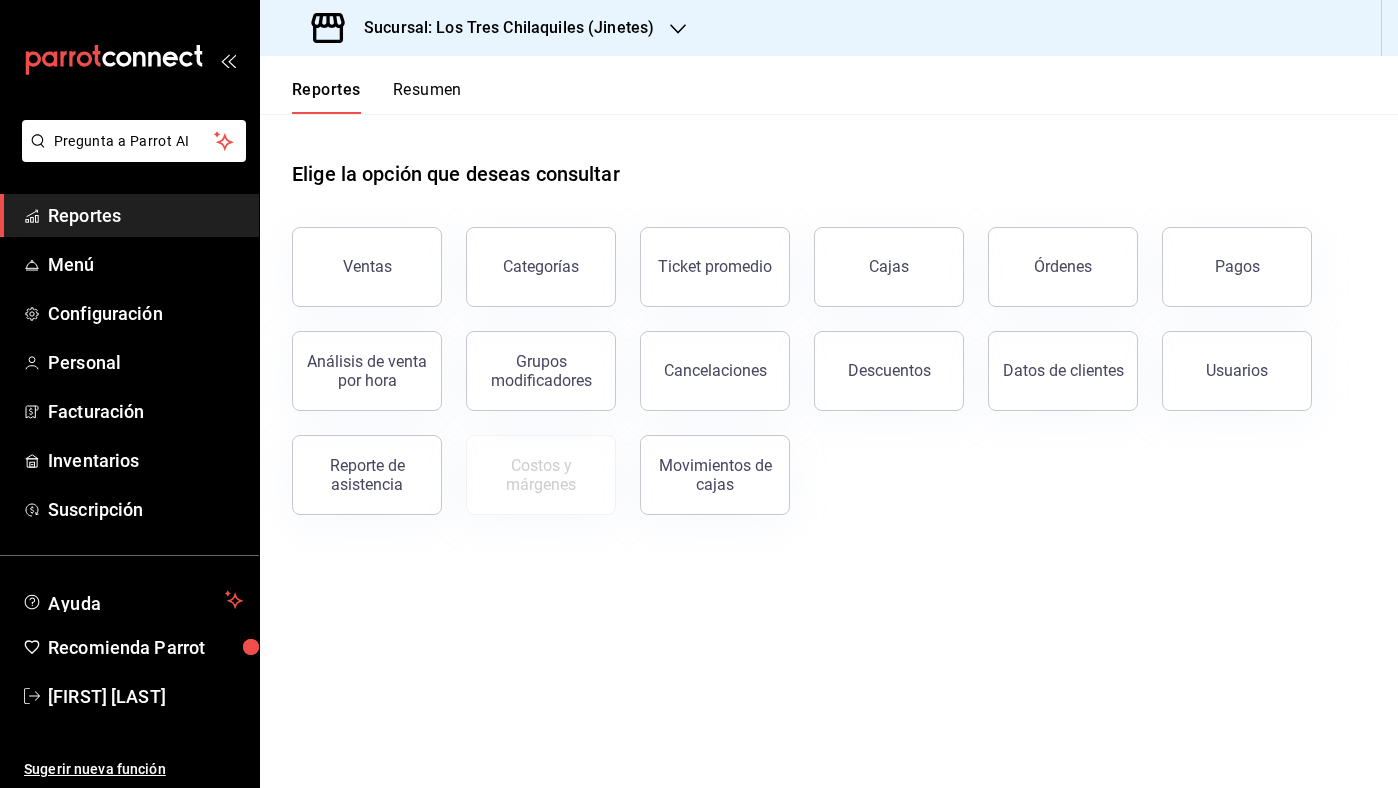 click on "Reportes Resumen" at bounding box center (829, 85) 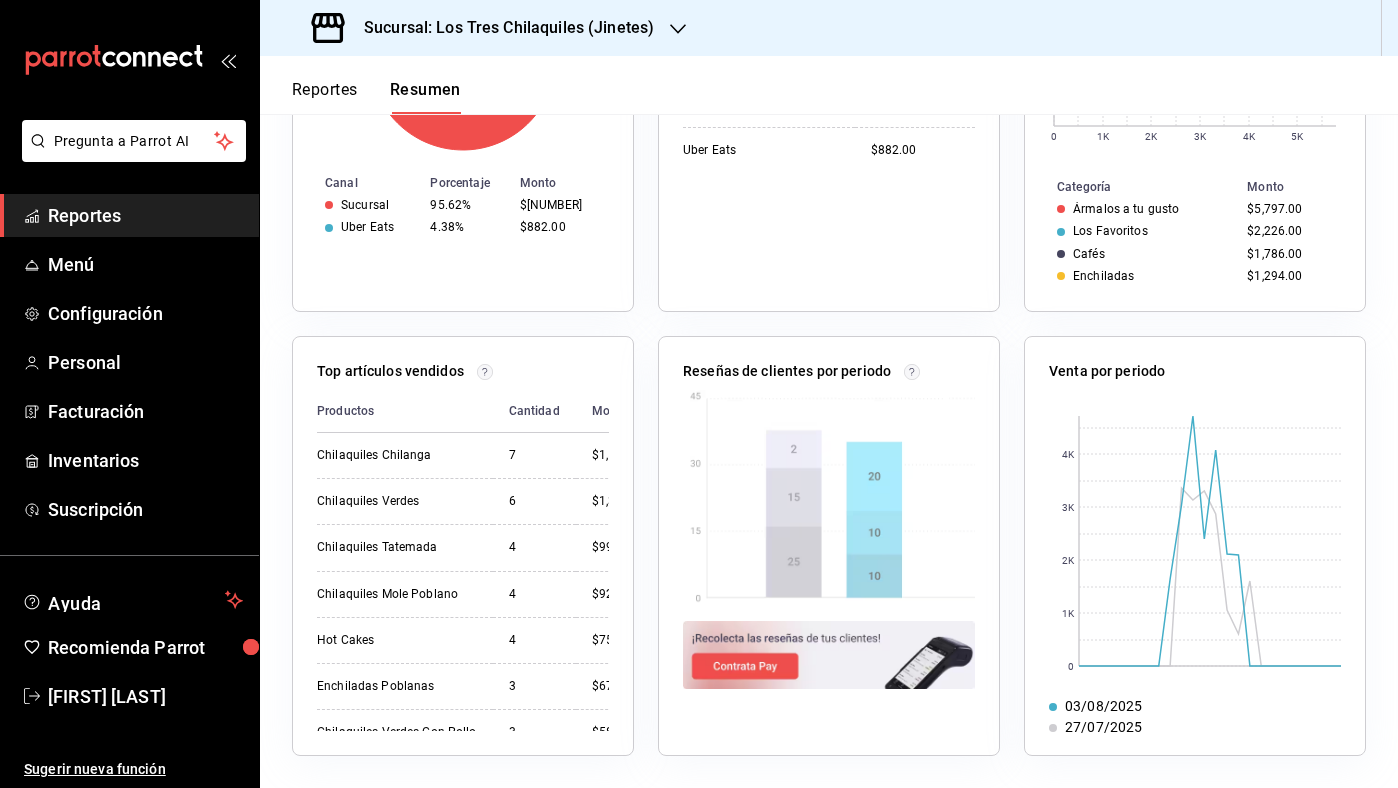 scroll, scrollTop: 0, scrollLeft: 0, axis: both 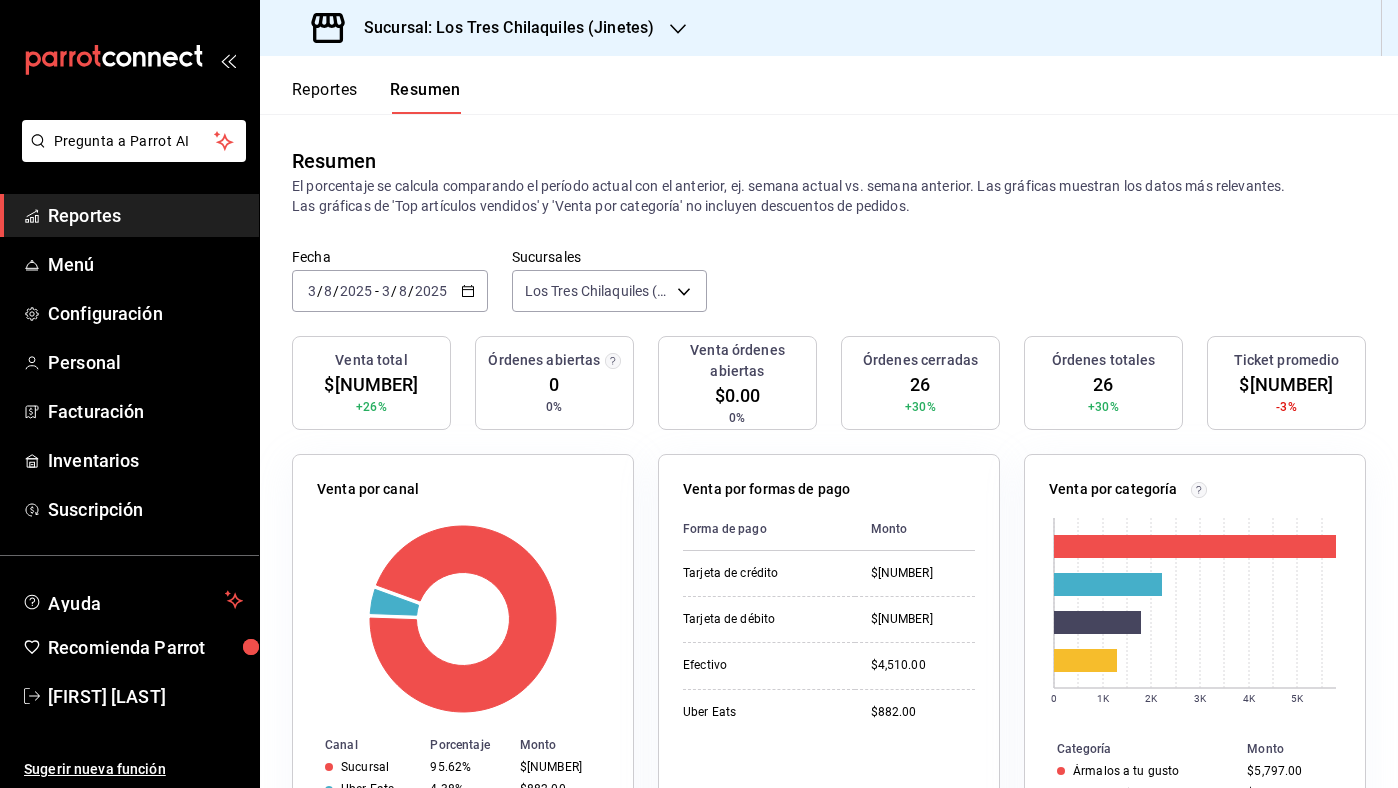 click on "Reportes" at bounding box center (325, 97) 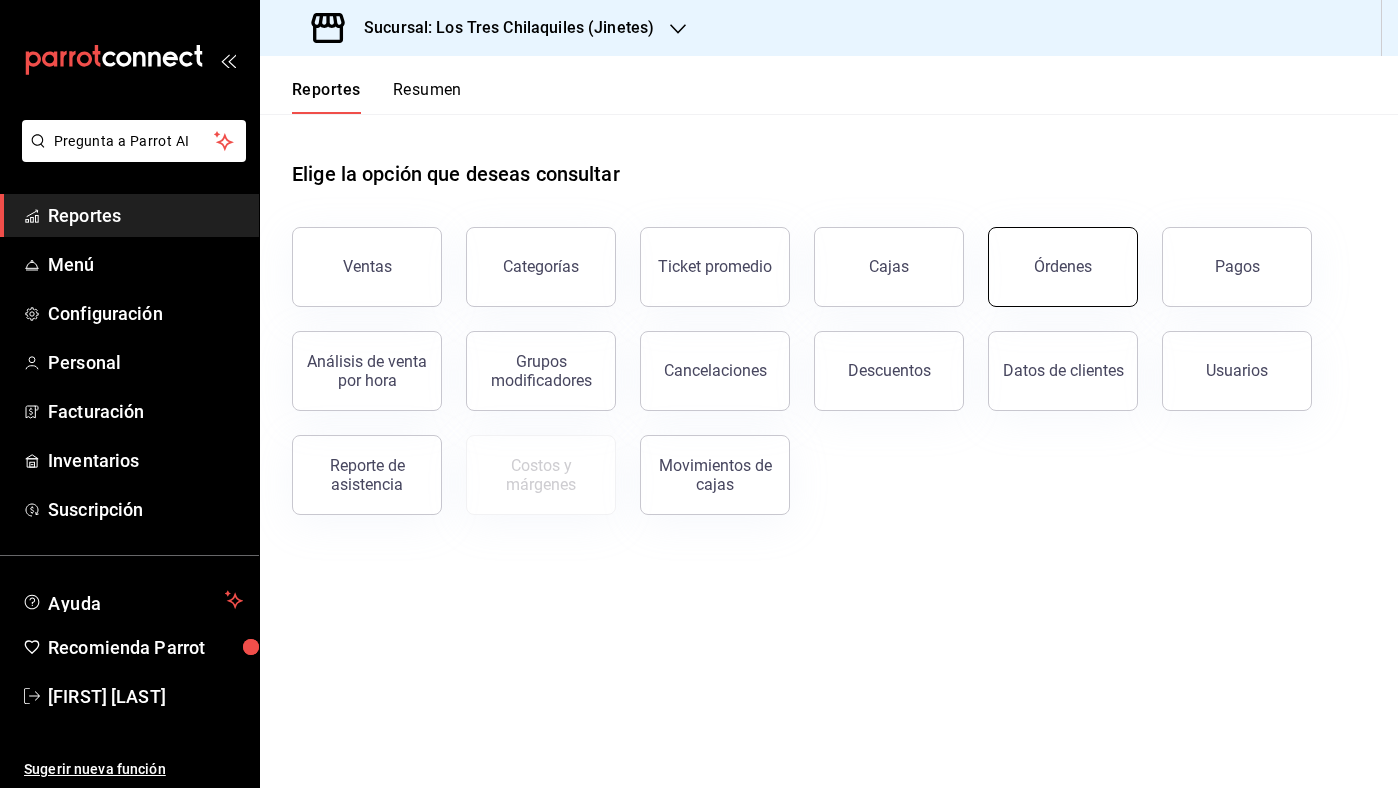 click on "Órdenes" at bounding box center (1063, 267) 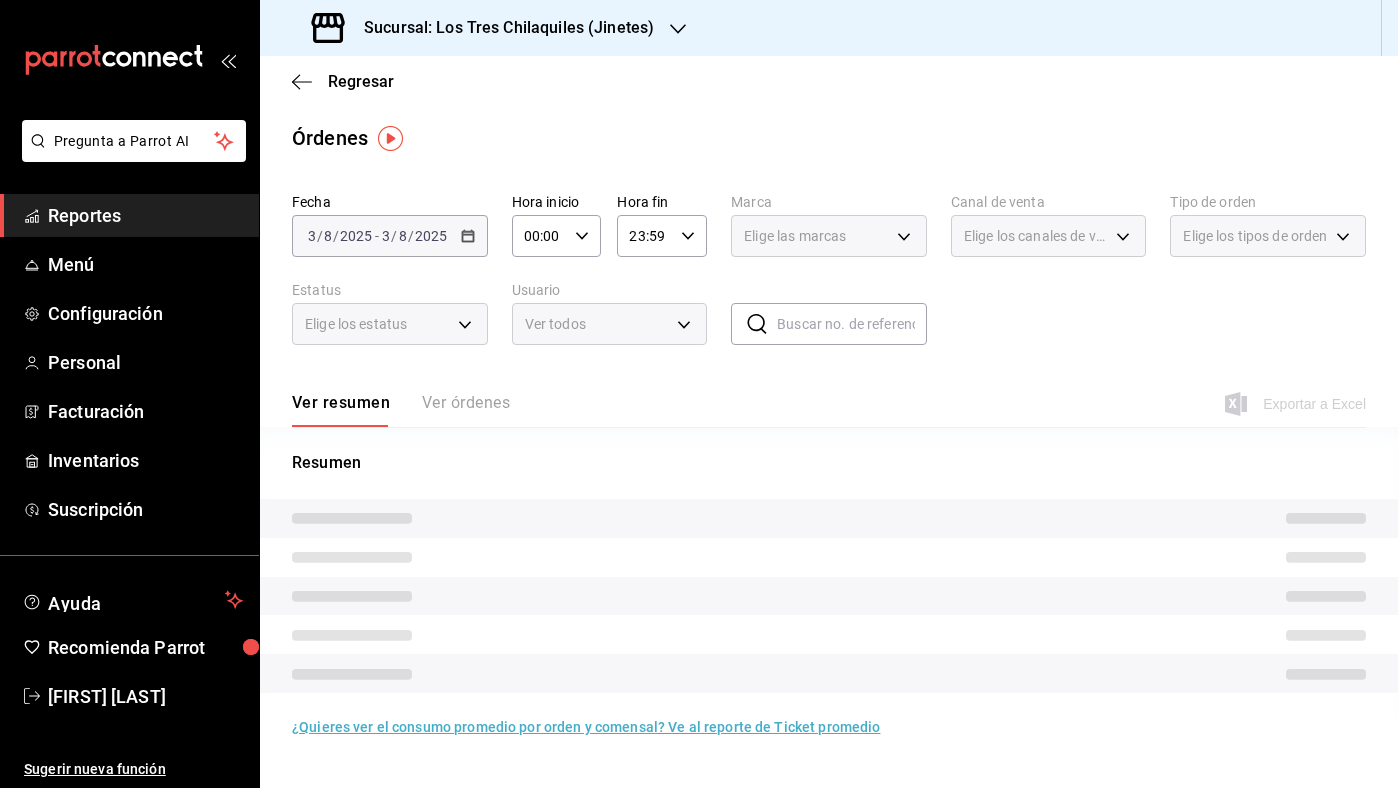 click on "Elige los tipos de orden" at bounding box center [1255, 236] 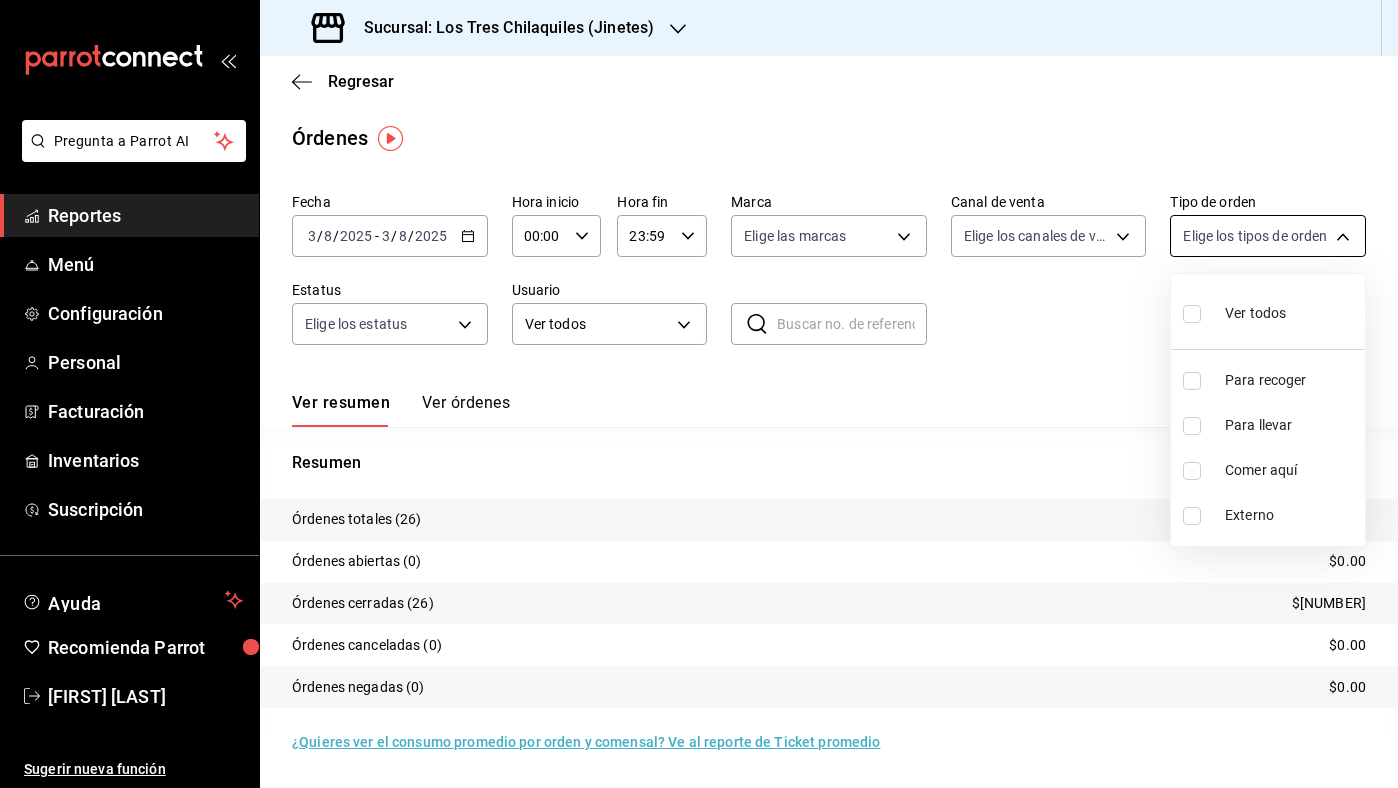click on "Pregunta a Parrot AI Reportes   Menú   Configuración   Personal   Facturación   Inventarios   Suscripción   Ayuda Recomienda Parrot   [FIRST] [LAST]   Sugerir nueva función   Sucursal: Los Tres Chilaquiles (Jinetes) Regresar Pagos Fecha [DATE] [DATE] - [DATE] [DATE] Hora inicio 00:00 Hora inicio Hora fin 23:59 Hora fin Marca Elige las marcas Tipo de pago Ver todos Tipo de orden Ver todos Fecha de creación   Fecha de creación de orden ORDER Usuarios Ver todos null Ver resumen Ver pagos Exportar a Excel Tipo de pago   Propina Total sin propina Total Efectivo $0.00 $4,450.00 $4,450.00 Tarjeta de crédito $0.00 $0.00 $0.00 Tarjeta de débito $0.00 $0.00 $0.00 Transferencia Bancaria $0.00 $0.00 $0.00 Clip $1,752.20 $15,120.00 $16,872.20 Mercado Pago $0.00 $717.00 $717.00 Uber Eats $0.00 $871.00 $871.00 Rappi $0.00 $0.00 $0.00 Total $1,752.20 $21,158.00 $22,910.20 GANA 1 MES GRATIS EN TU SUSCRIPCIÓN AQUÍ Ver video tutorial Ir a video Pregunta a Parrot AI Reportes   Menú" at bounding box center (699, 394) 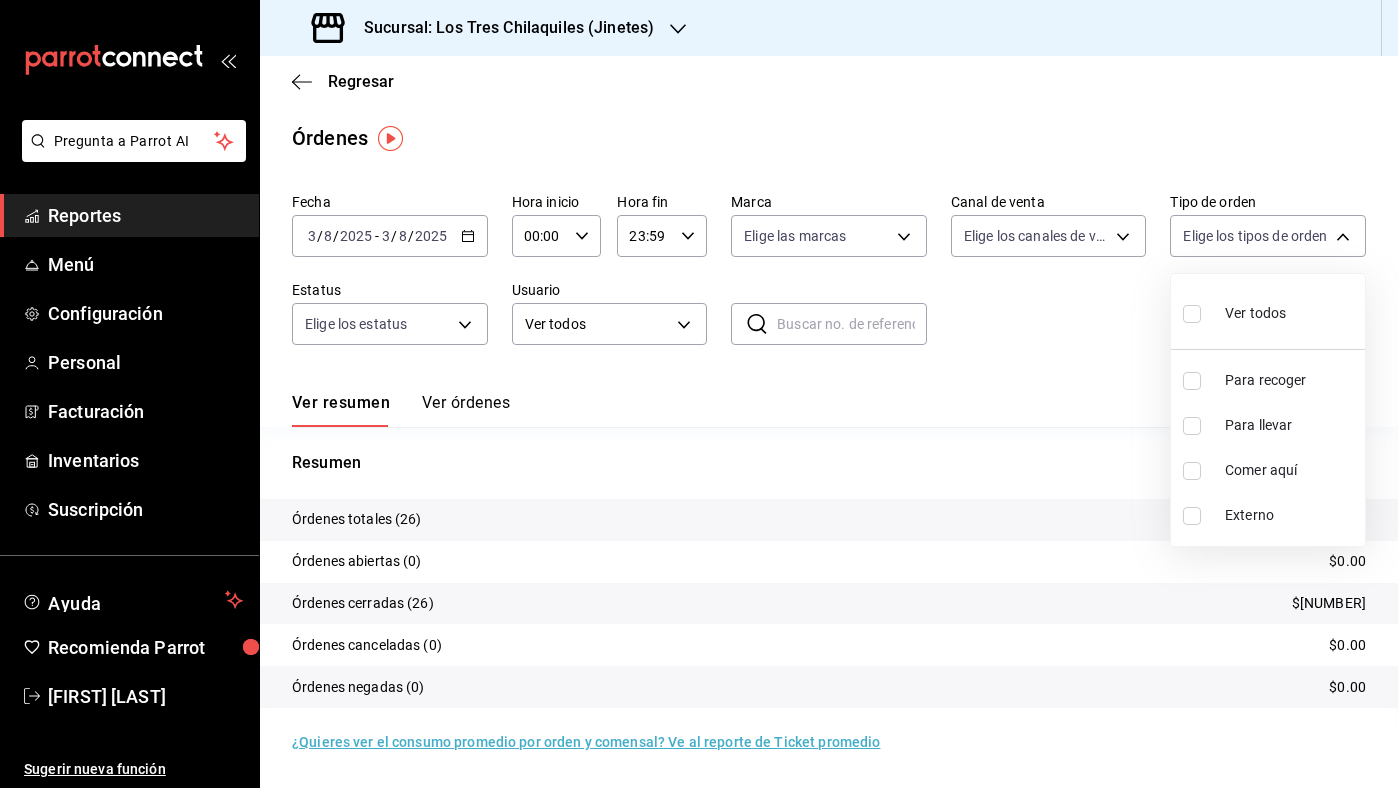 click on "Comer aquí" at bounding box center [1268, 470] 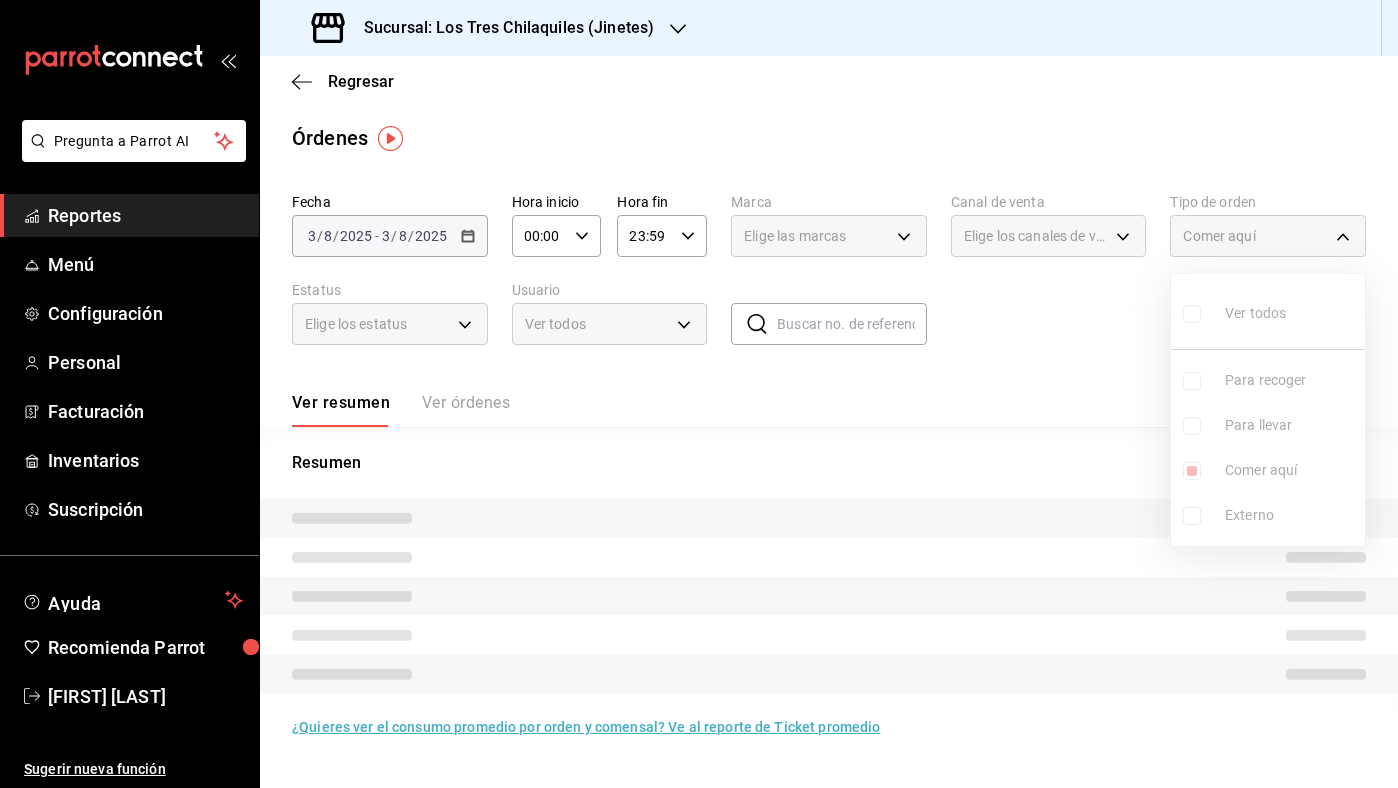 click at bounding box center (699, 394) 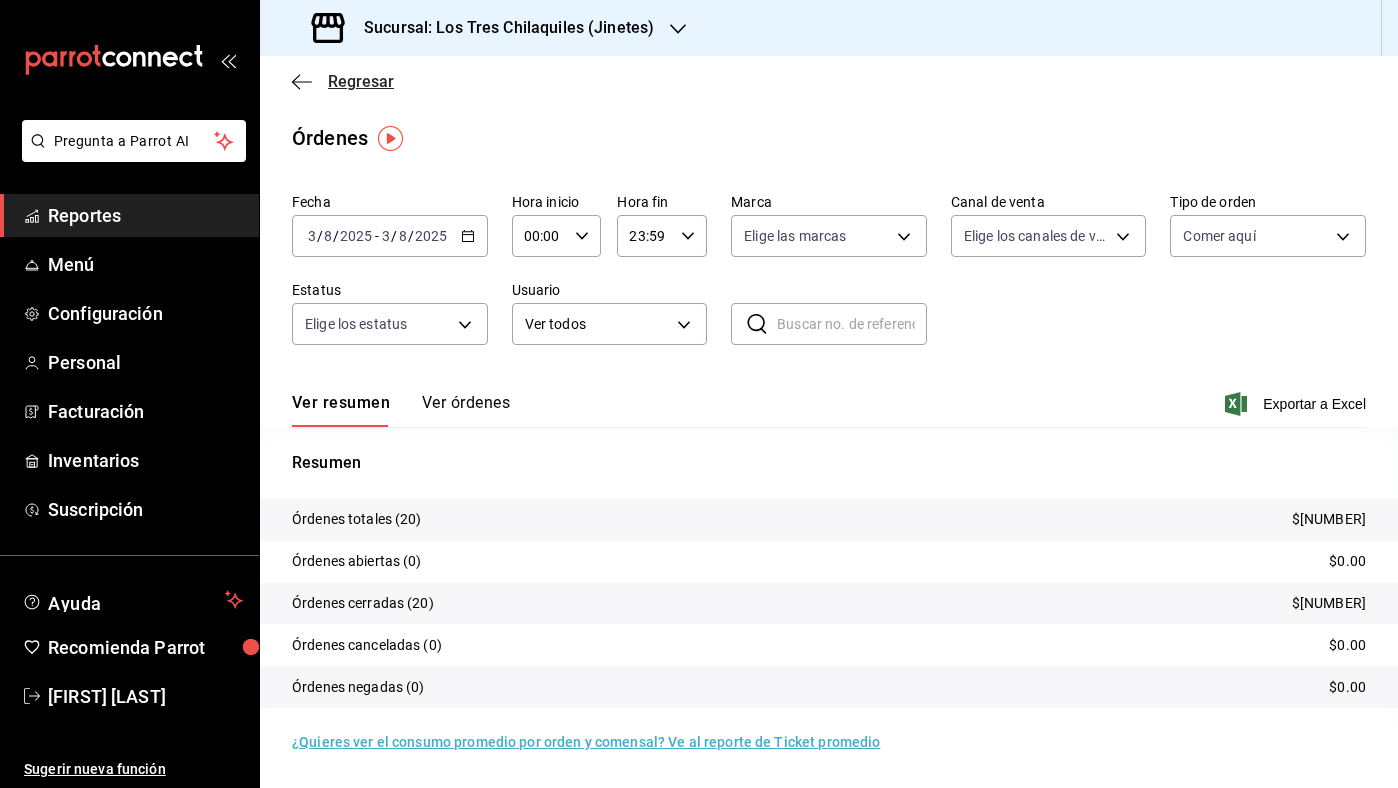 click on "Regresar" at bounding box center [361, 81] 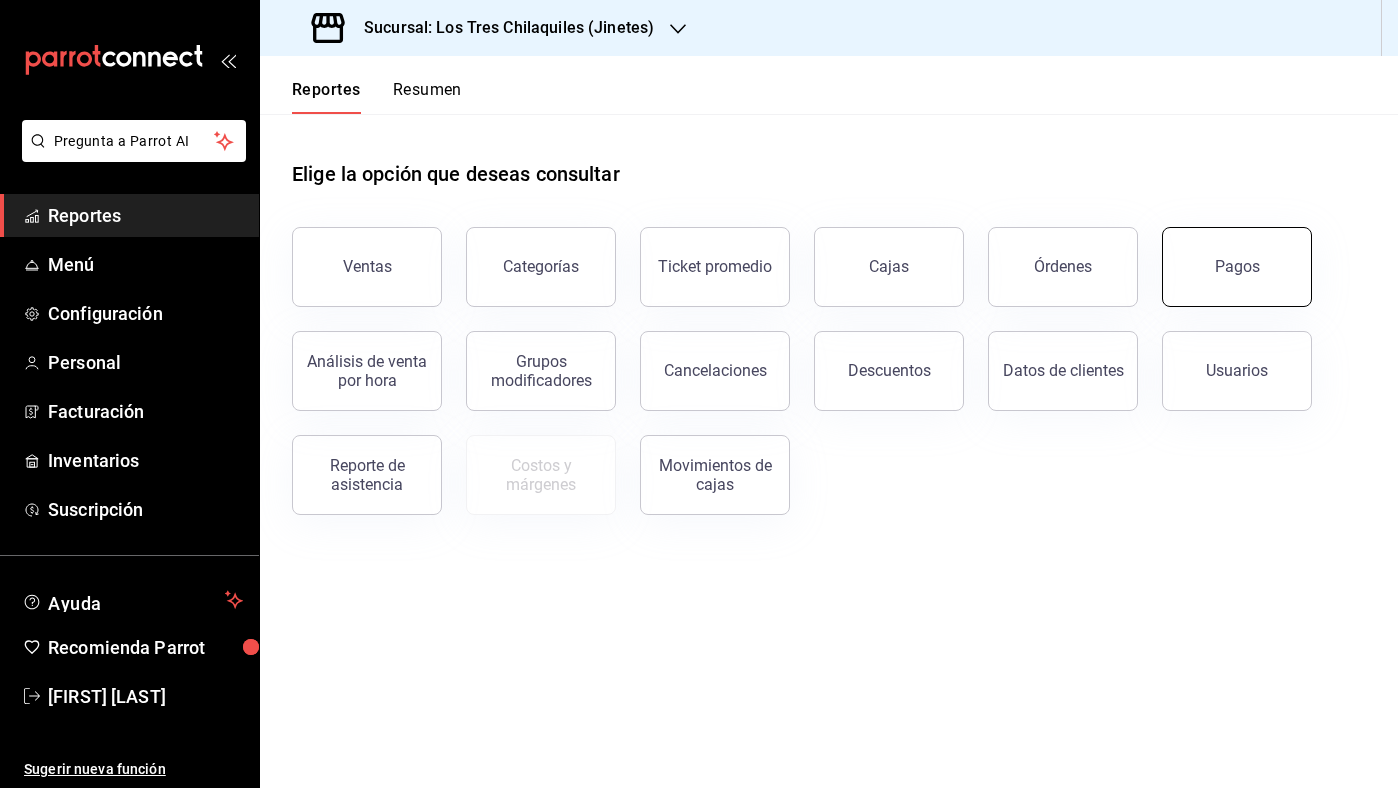 click on "Pagos" at bounding box center (1237, 267) 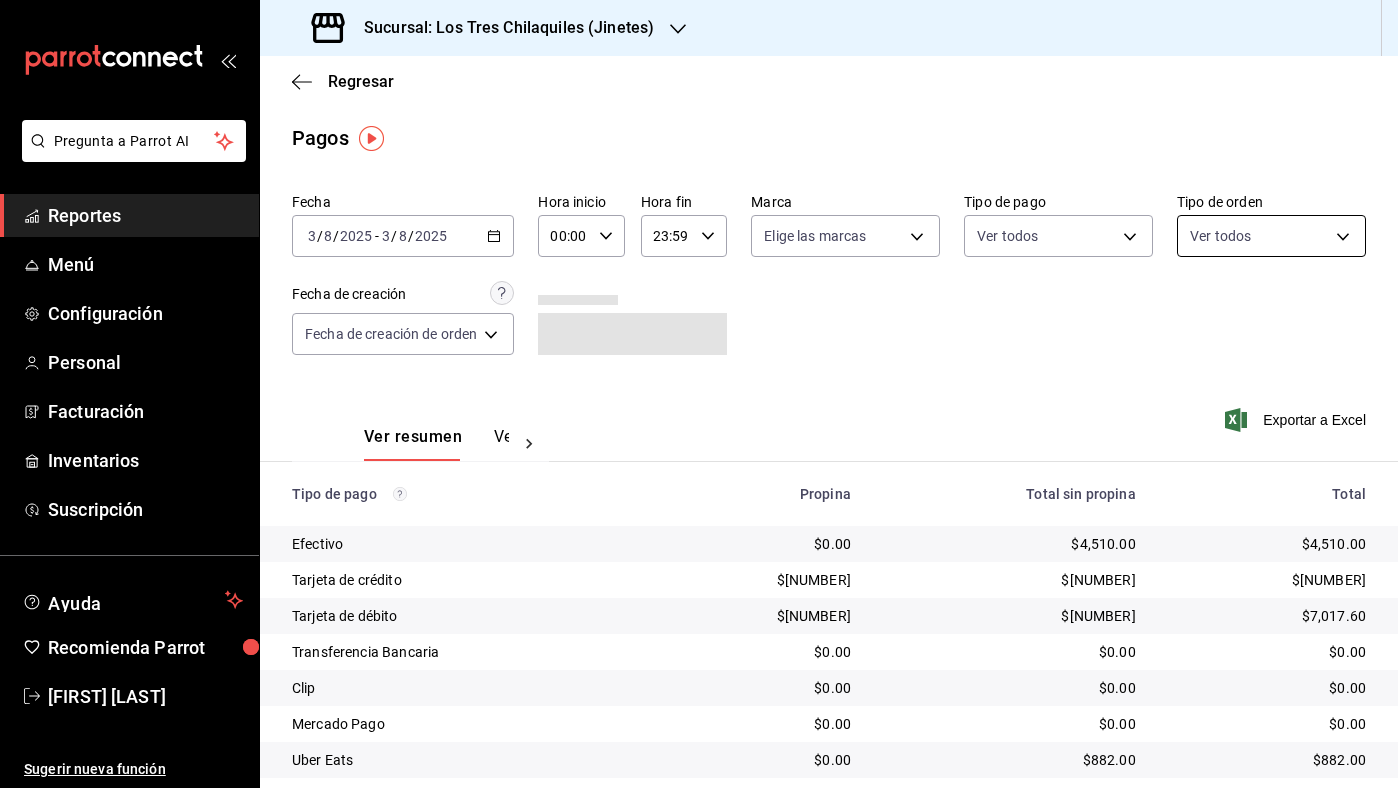 click on "Pregunta a Parrot AI Reportes   Menú   Configuración   Personal   Facturación   Inventarios   Suscripción   Ayuda Recomienda Parrot   [FIRST] [LAST]   Sugerir nueva función   Sucursal: Los Tres Chilaquiles (Jinetes) Regresar Pagos Fecha [DATE] [DATE] - [DATE] [DATE] Hora inicio 00:00 Hora inicio Hora fin 23:59 Hora fin Marca Elige las marcas Tipo de pago Ver todos Tipo de orden Ver todos Fecha de creación   Fecha de creación de orden ORDER Ver resumen Ver pagos Exportar a Excel Tipo de pago   Propina Total sin propina Total Efectivo $0.00 $4,510.00 $4,510.00 Tarjeta de crédito $905.50 $8,134.00 $9,039.50 Tarjeta de débito $427.60 $6,590.00 $7,017.60 Transferencia Bancaria $0.00 $0.00 $0.00 Clip $0.00 $0.00 $0.00 Mercado Pago $0.00 $0.00 $0.00 Uber Eats $0.00 $882.00 $882.00 Rappi $0.00 $0.00 $0.00 Total $1,333.10 $20,116.00 $21,449.10 GANA 1 MES GRATIS EN TU SUSCRIPCIÓN AQUÍ Ver video tutorial Ir a video Pregunta a Parrot AI Reportes   Menú   Configuración   Personal" at bounding box center (699, 394) 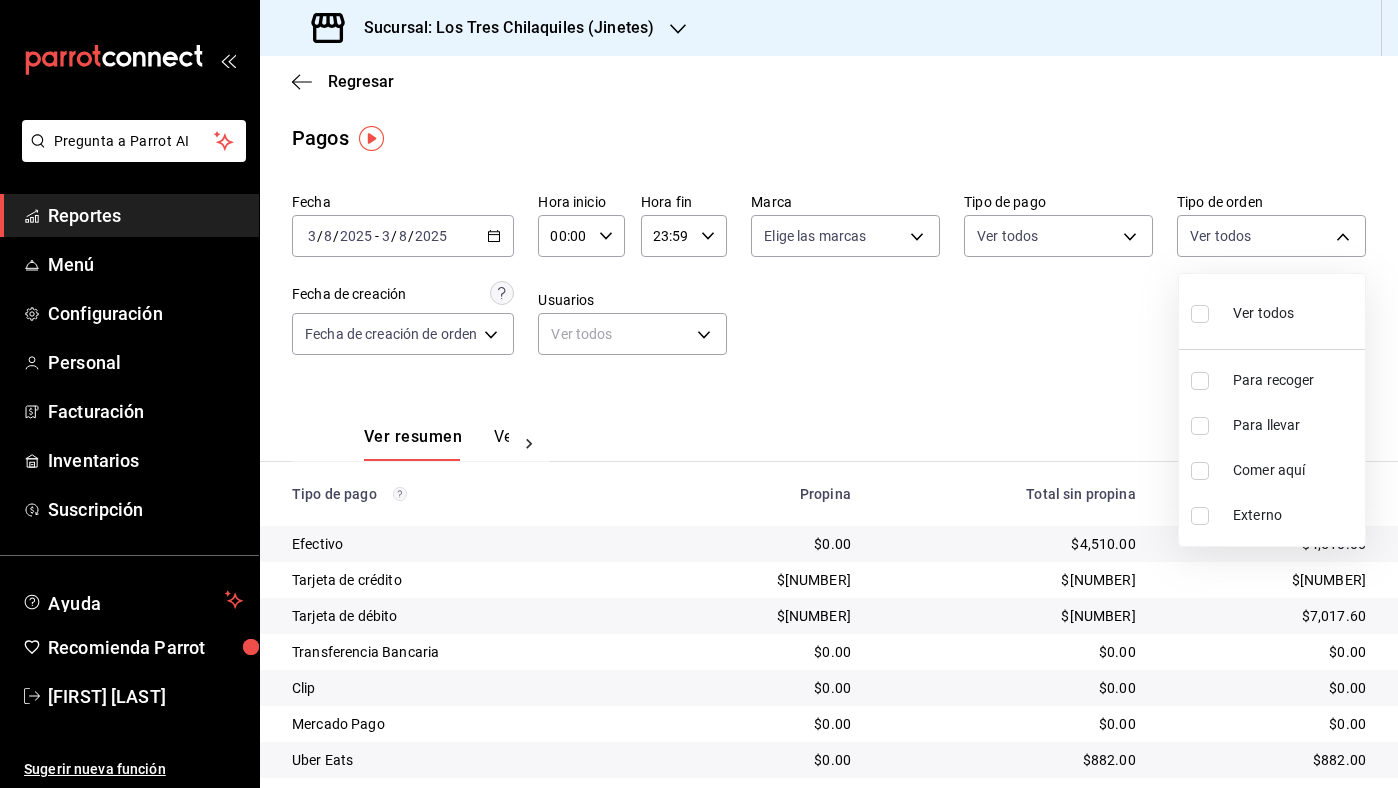 click on "Para llevar" at bounding box center [1272, 425] 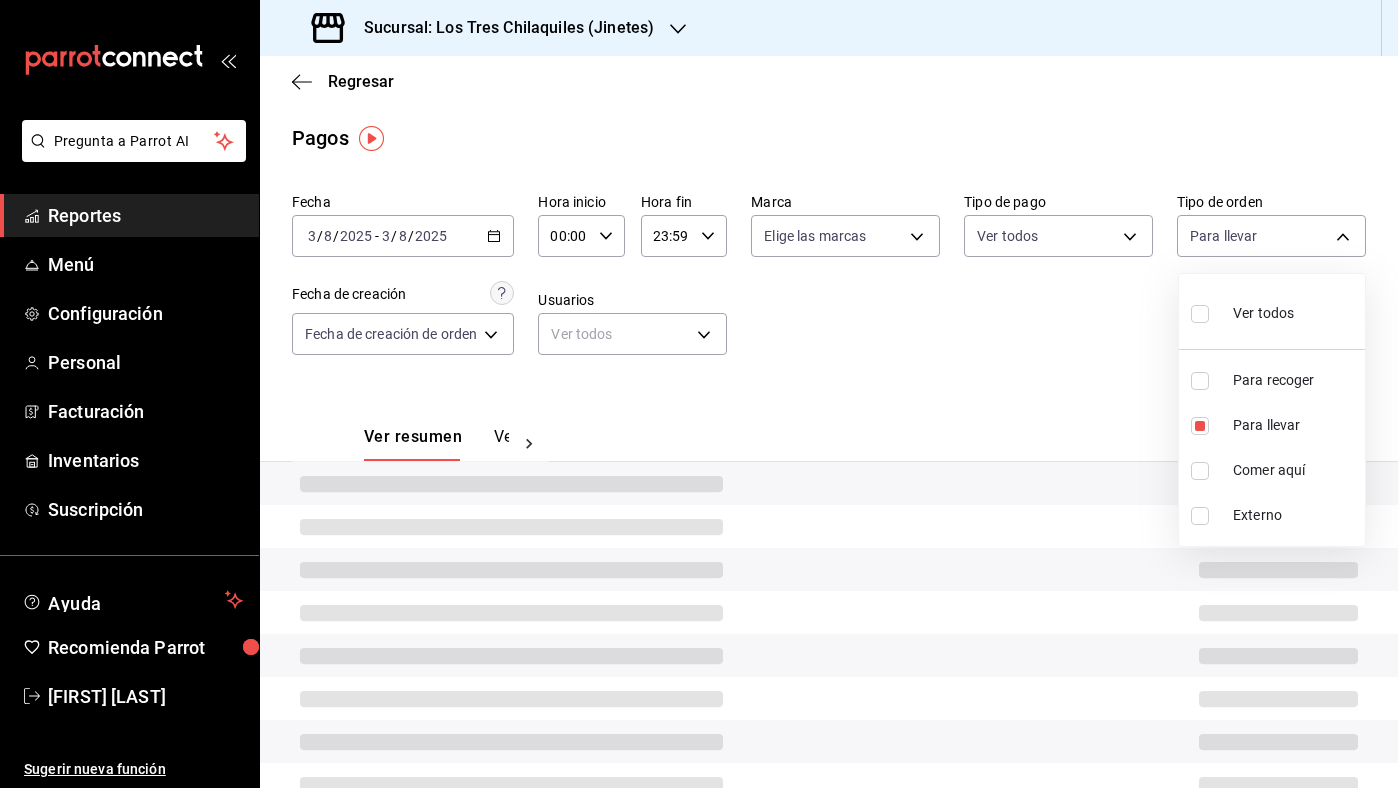 click at bounding box center (699, 394) 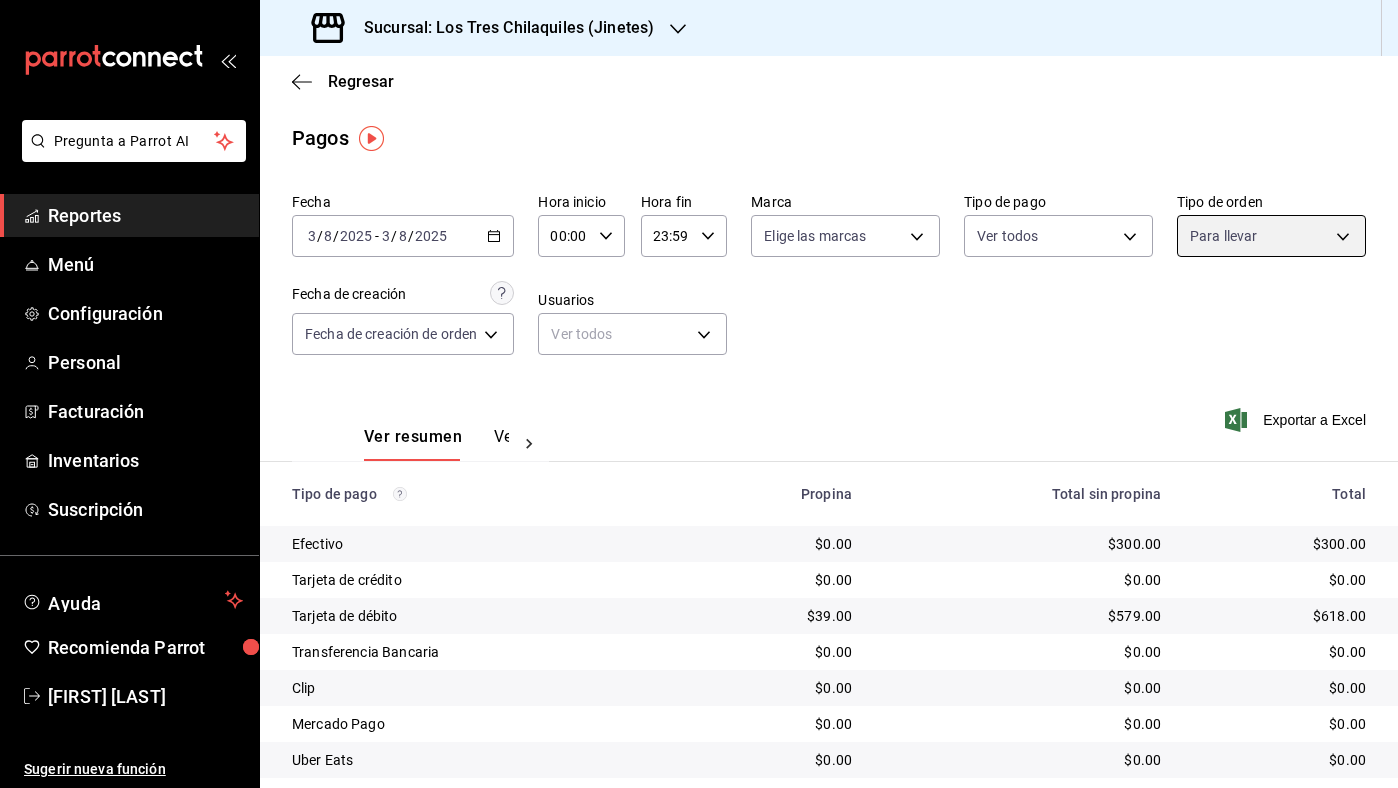 scroll, scrollTop: 94, scrollLeft: 0, axis: vertical 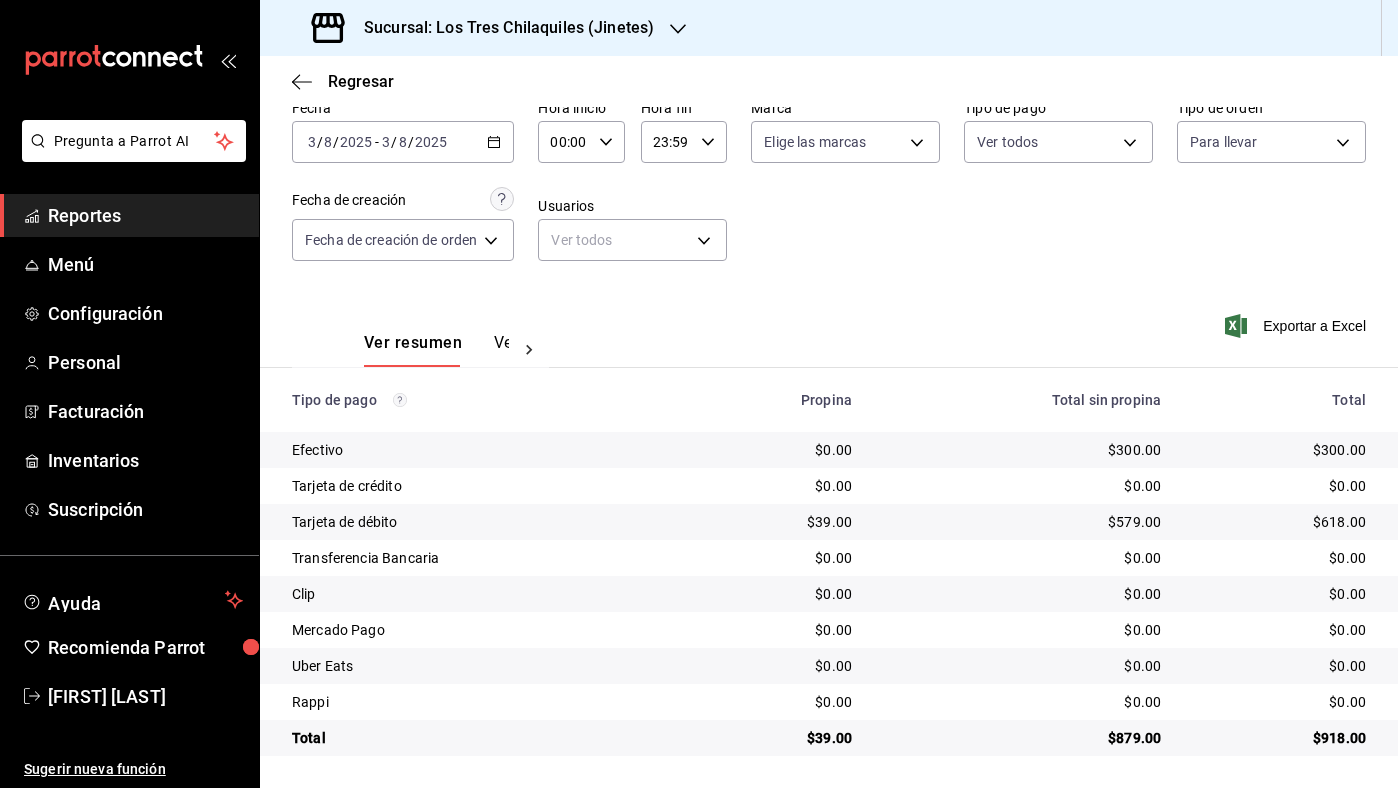 click on "2025-08-03 3 / 8 / 2025 - 2025-08-03 3 / 8 / 2025" at bounding box center [403, 142] 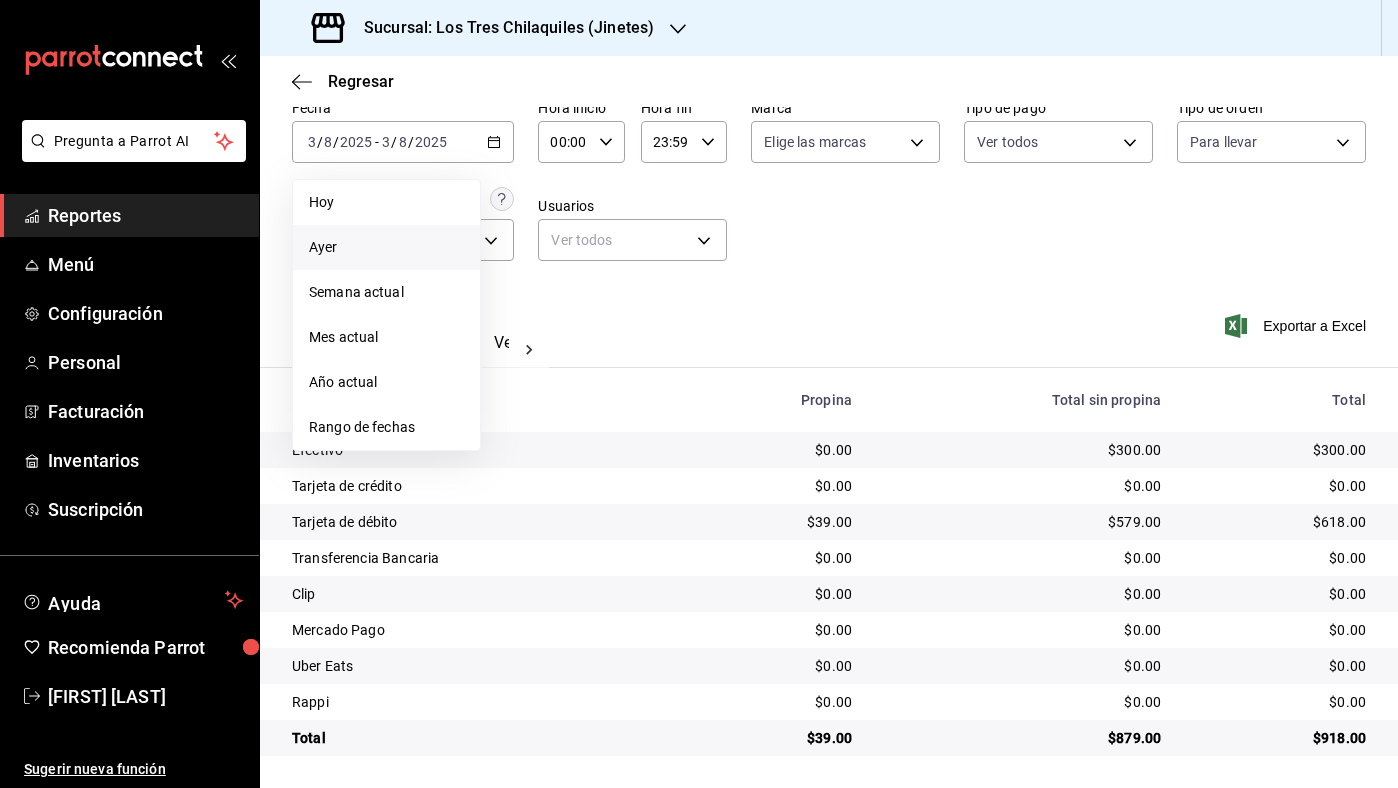 click on "Ayer" at bounding box center [386, 247] 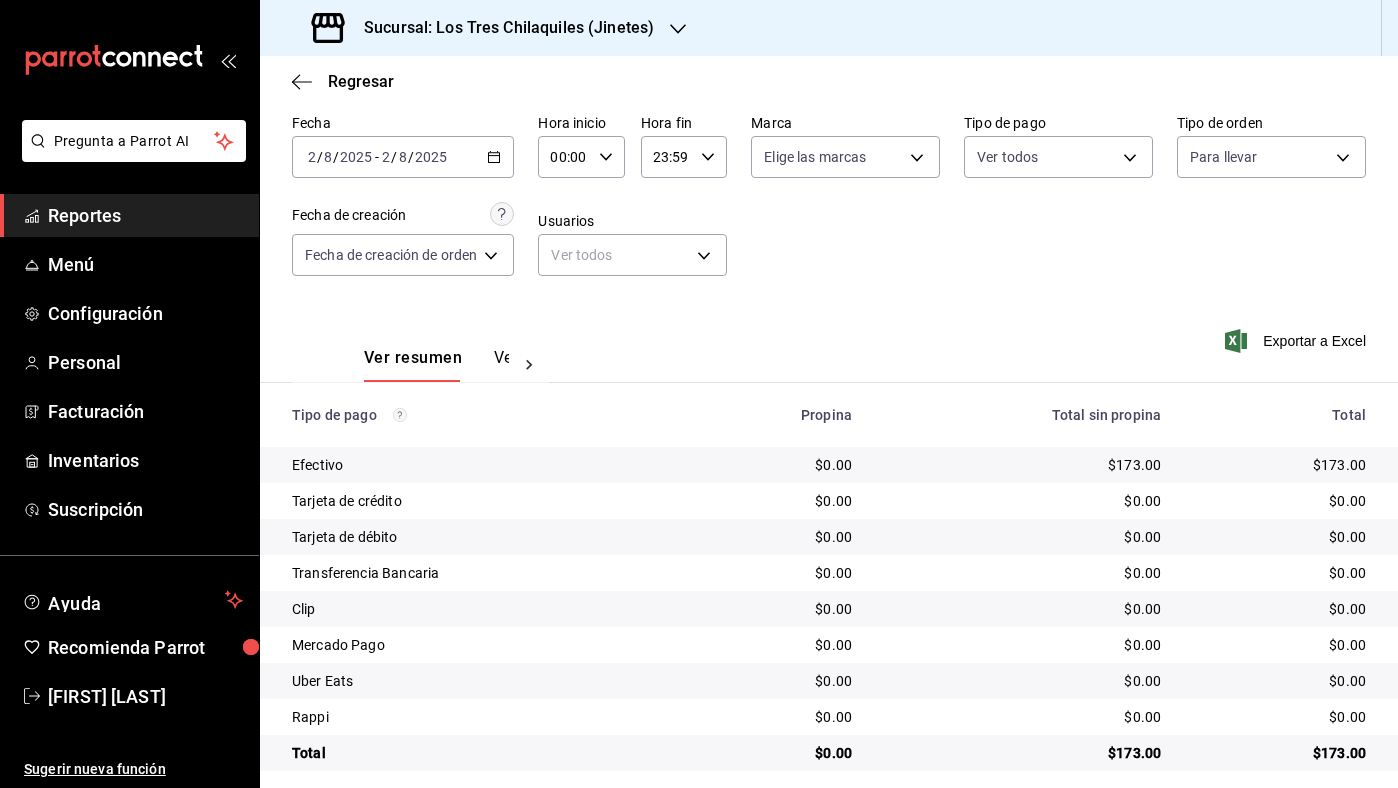 scroll, scrollTop: 94, scrollLeft: 0, axis: vertical 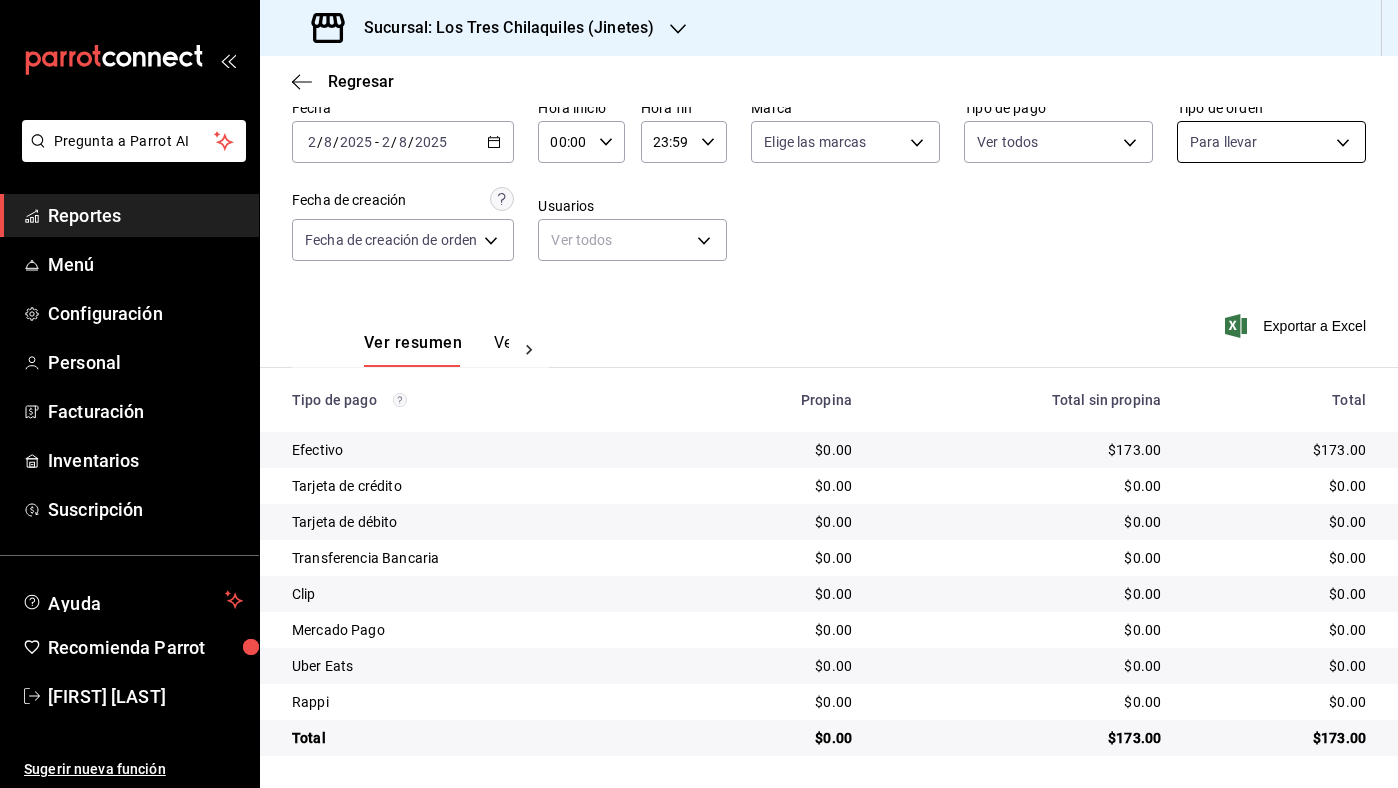 click on "Pregunta a Parrot AI Reportes   Menú   Configuración   Personal   Facturación   Inventarios   Suscripción   Ayuda Recomienda Parrot   [FIRST] [LAST]   Sugerir nueva función   Sucursal: Los Tres Chilaquiles (Jinetes) Regresar Pagos Fecha [DATE] [DATE] - [DATE] [DATE] Hora inicio 00:00 Hora inicio Hora fin 23:59 Hora fin Marca Elige las marcas Tipo de pago Ver todos Tipo de orden Para llevar 22c0e04f-bd49-4d2a-893f-c1cdd85e429d Fecha de creación   Fecha de creación de orden ORDER Usuarios Ver todos null Ver resumen Ver pagos Exportar a Excel Tipo de pago   Propina Total sin propina Total Efectivo $0.00 $173.00 $173.00 Tarjeta de crédito $0.00 $0.00 $0.00 Tarjeta de débito $0.00 $0.00 $0.00 Transferencia Bancaria $0.00 $0.00 $0.00 Clip $0.00 $0.00 $0.00 Mercado Pago $0.00 $0.00 $0.00 Uber Eats $0.00 $0.00 $0.00 Rappi $0.00 $0.00 $0.00 Total $0.00 $173.00 $173.00 GANA 1 MES GRATIS EN TU SUSCRIPCIÓN AQUÍ Ver video tutorial Ir a video Pregunta a Parrot AI Reportes   Menú" at bounding box center [699, 394] 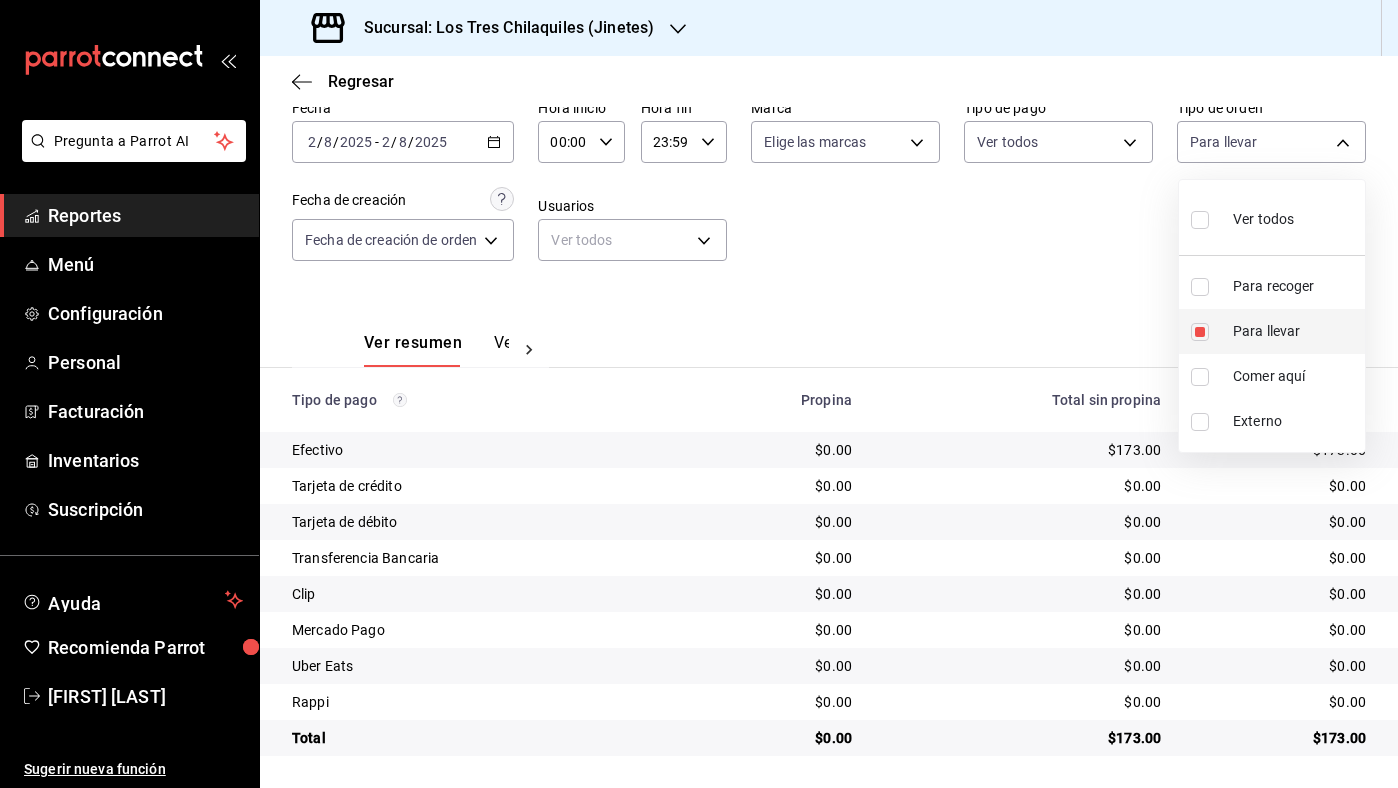 click on "Para llevar" at bounding box center [1295, 331] 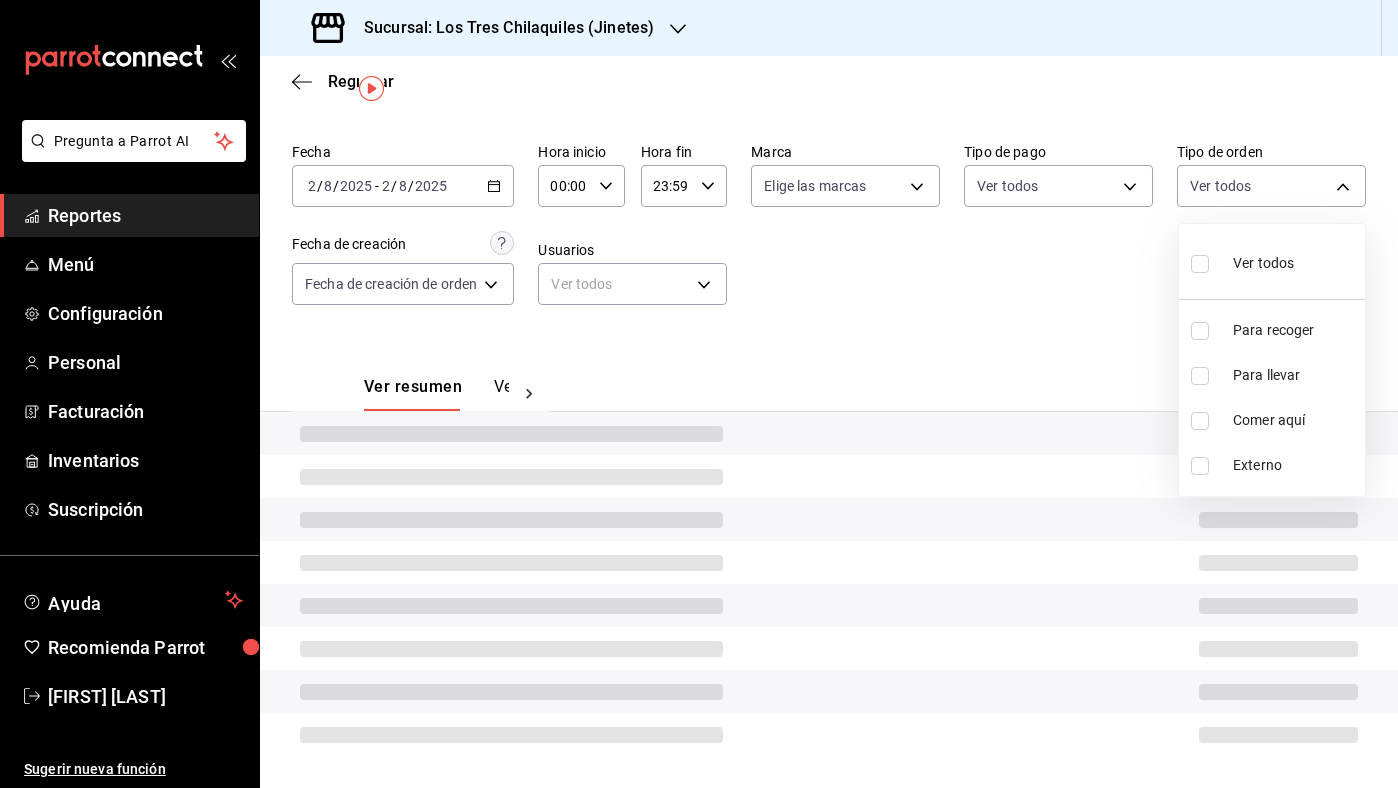 scroll, scrollTop: 50, scrollLeft: 0, axis: vertical 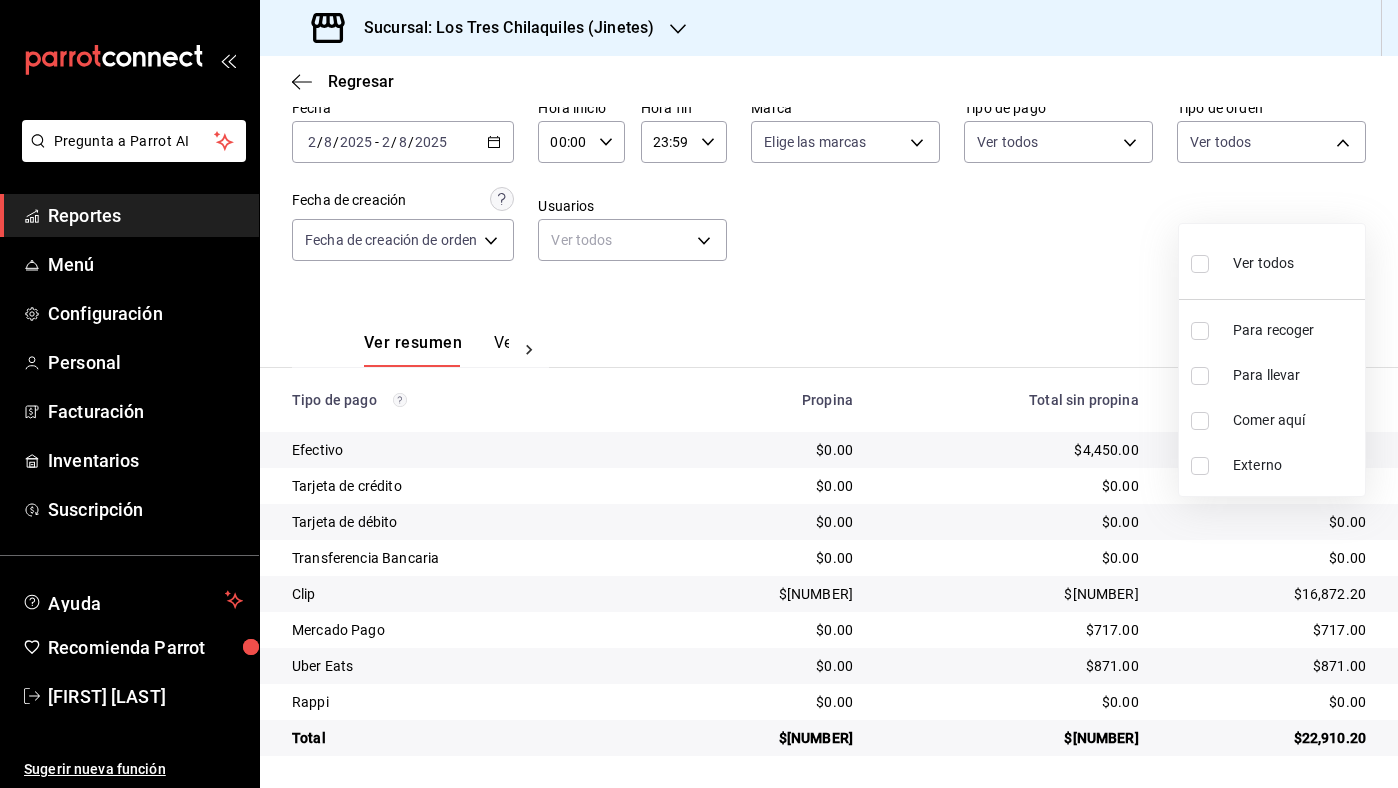 click on "Comer aquí" at bounding box center [1295, 420] 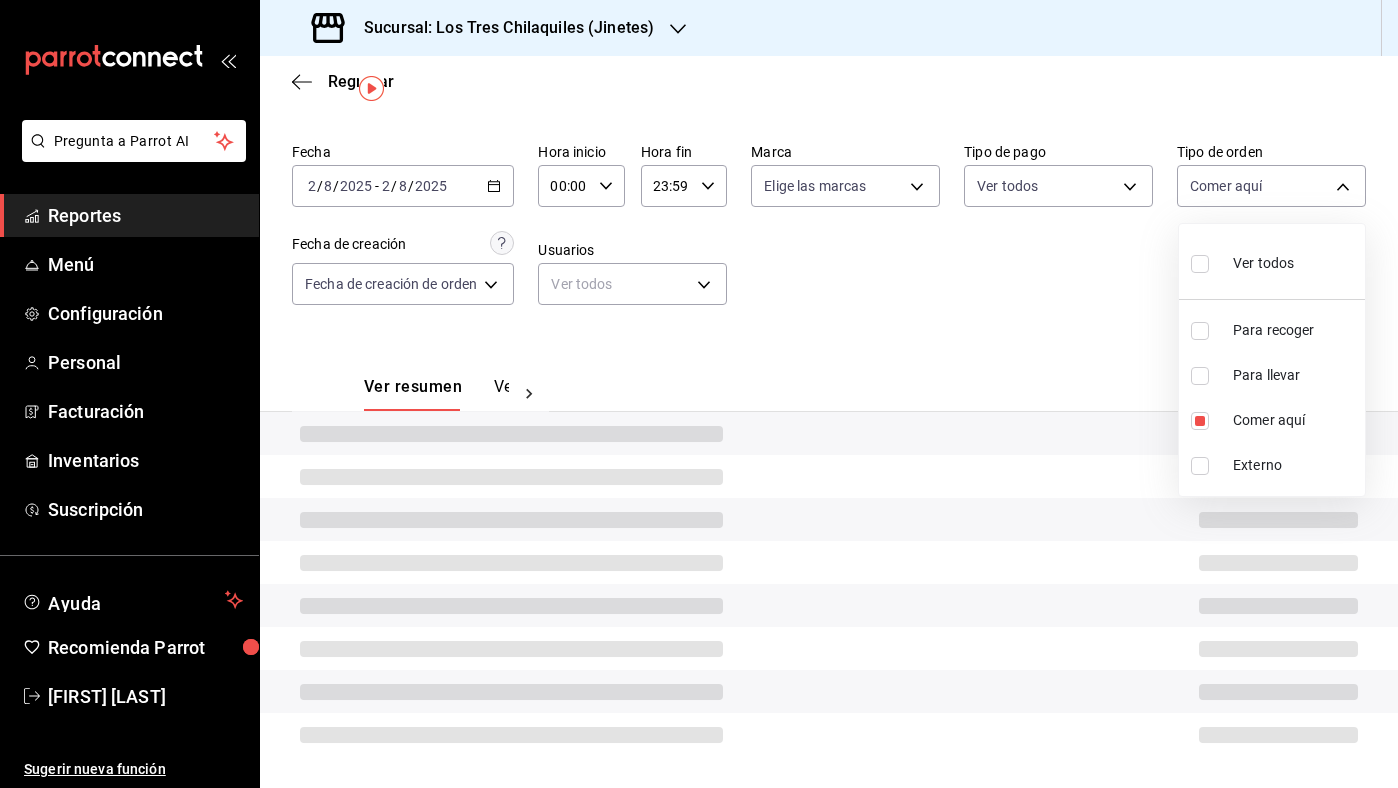 scroll, scrollTop: 94, scrollLeft: 0, axis: vertical 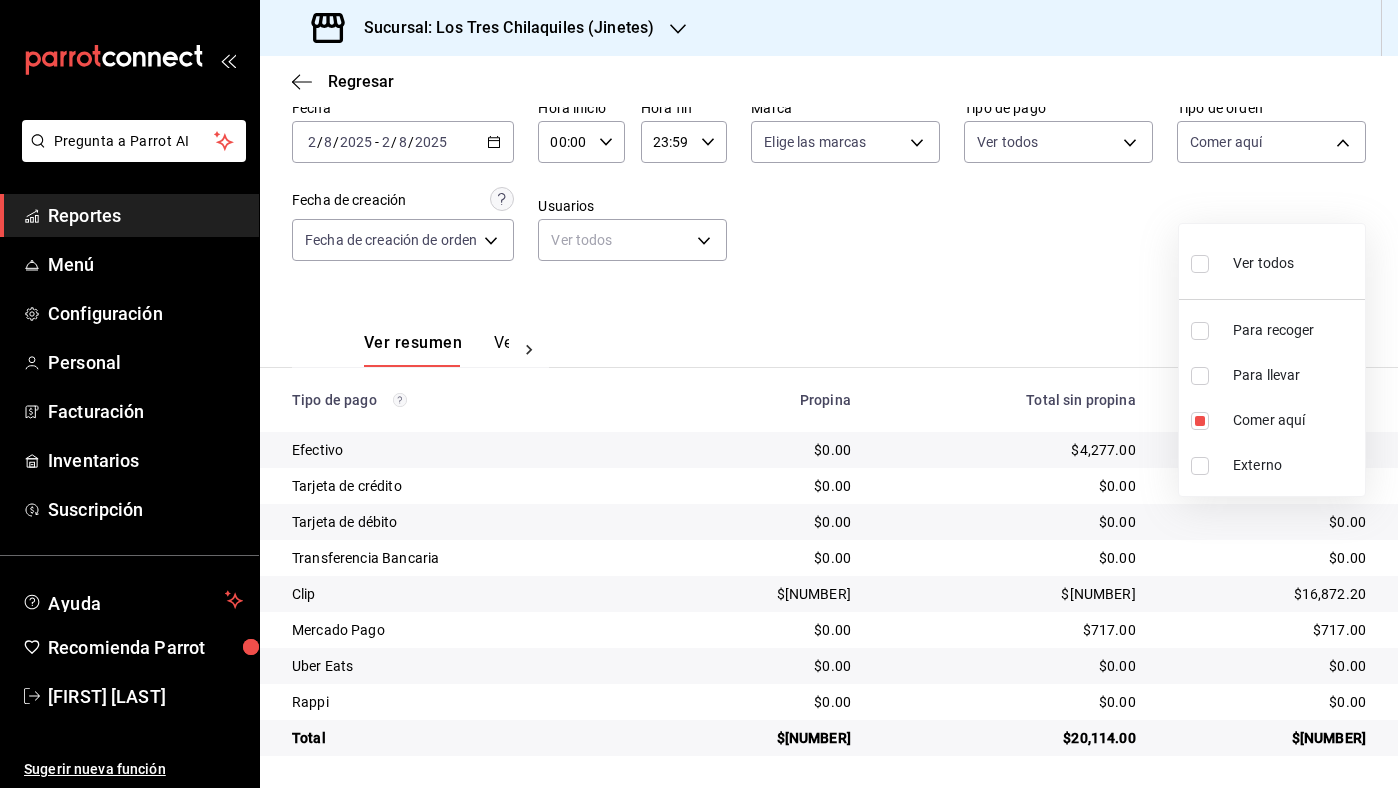 click at bounding box center [699, 394] 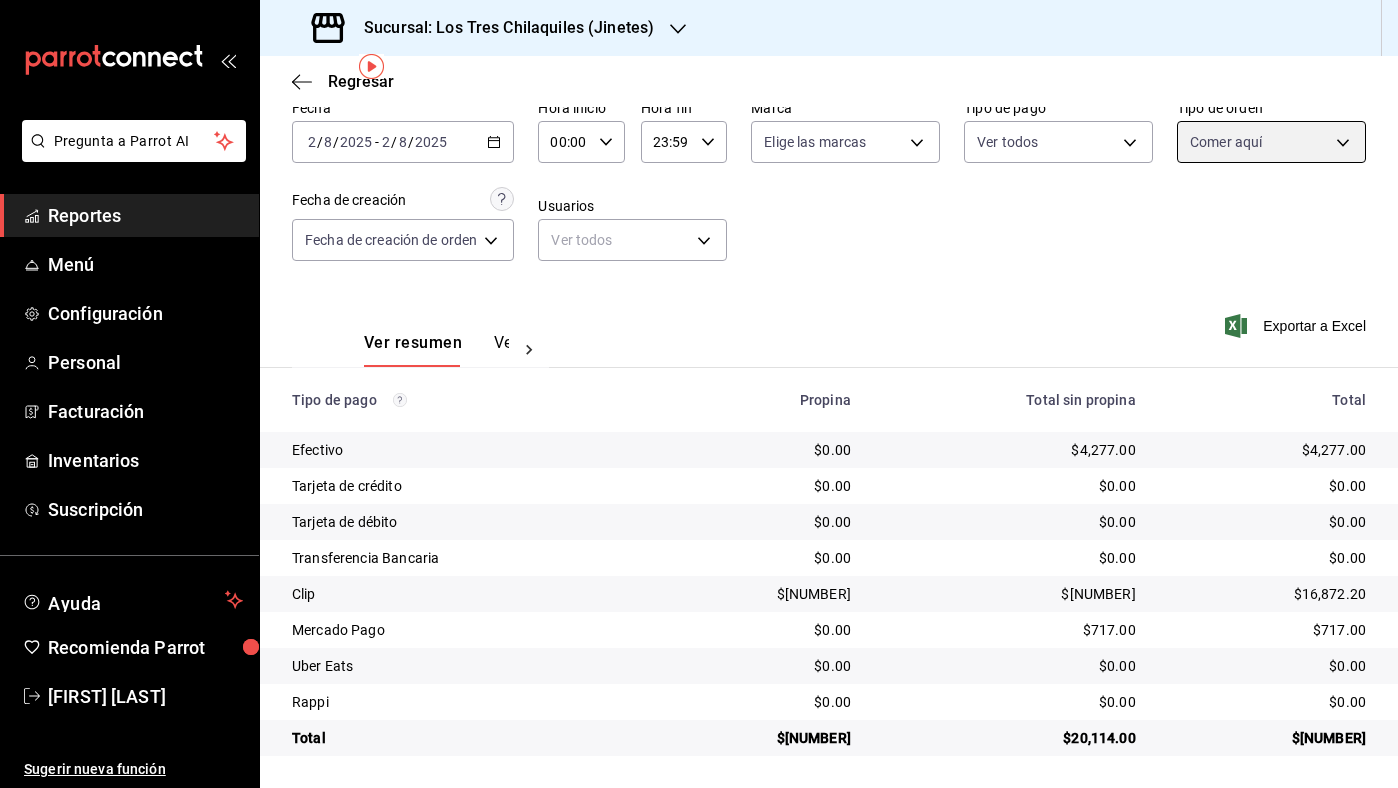scroll, scrollTop: 0, scrollLeft: 0, axis: both 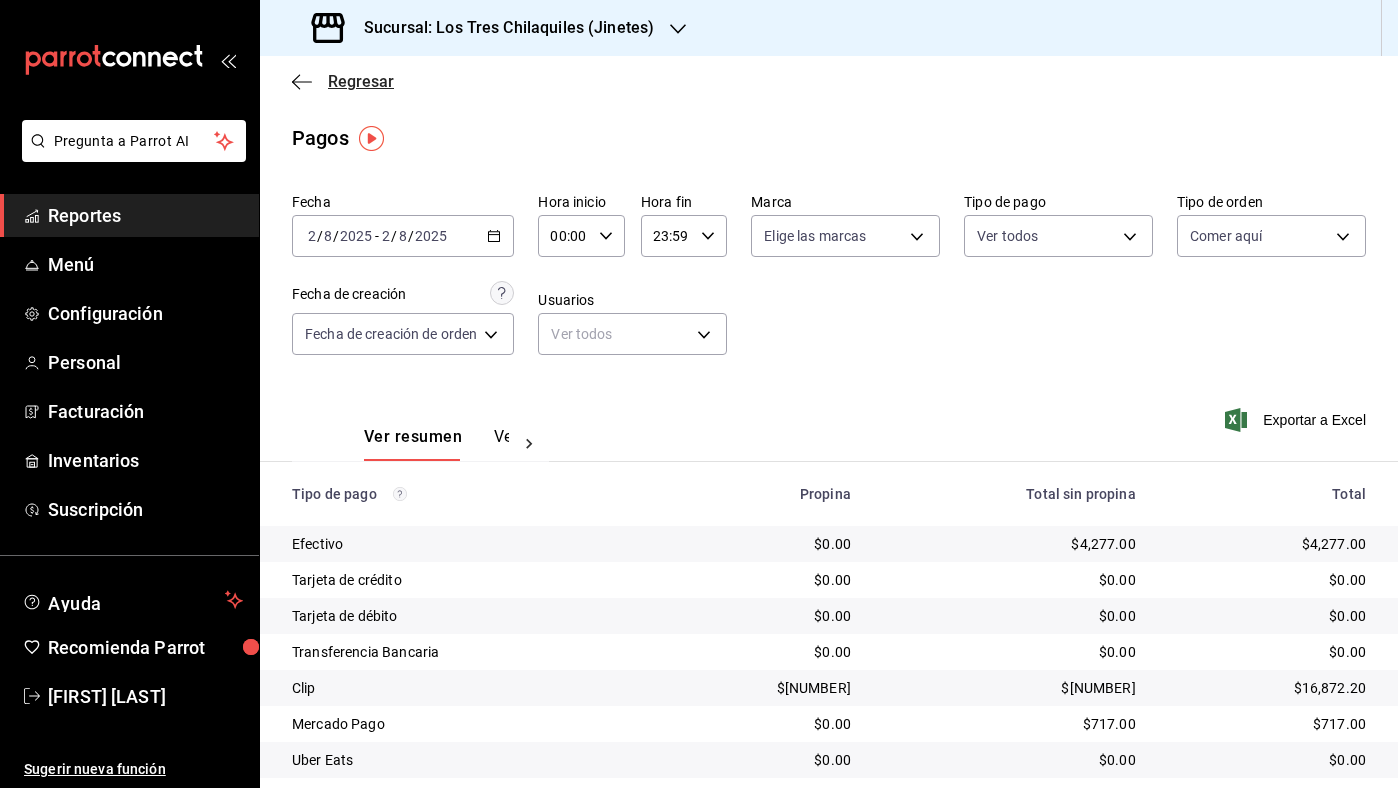 click on "Regresar" at bounding box center (361, 81) 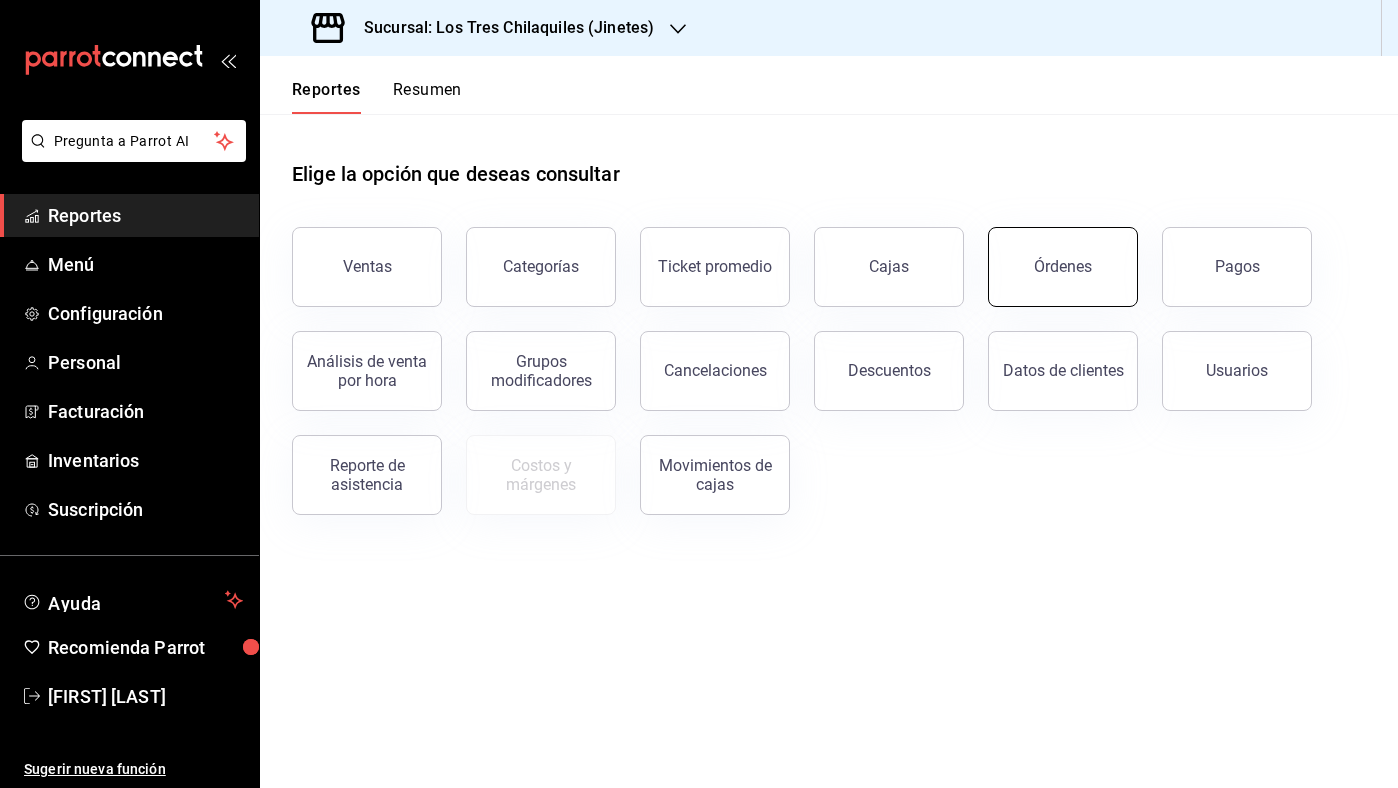 click on "Órdenes" at bounding box center [1063, 267] 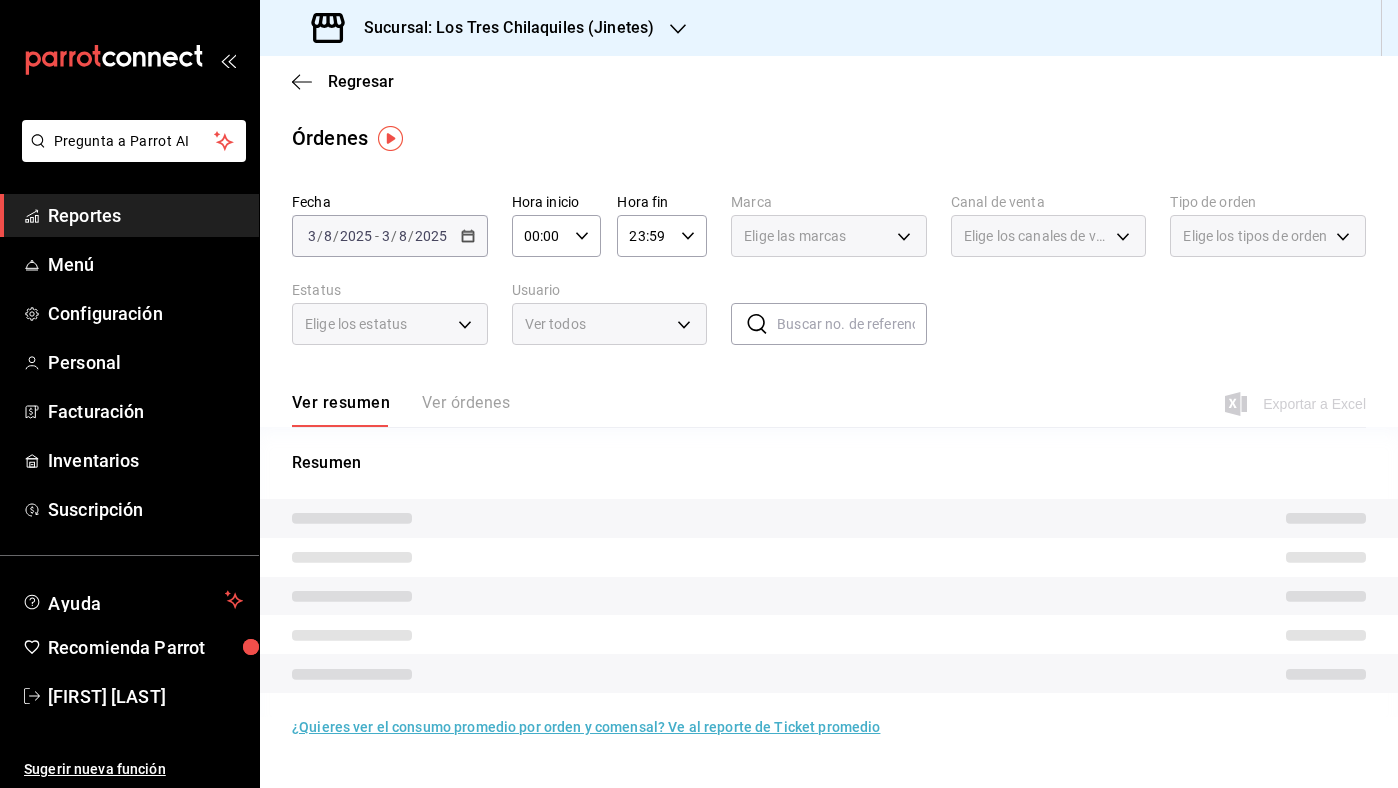 click on "Pregunta a Parrot AI Reportes   Menú   Configuración   Personal   Facturación   Inventarios   Suscripción   Ayuda Recomienda Parrot   [FIRST] [LAST]   Sugerir nueva función   Sucursal: Los Tres Chilaquiles (Jinetes) Regresar Órdenes Fecha [DATE] [DAY] / [MONTH] / [YEAR] - [DATE] [DAY] / [MONTH] / [YEAR] Hora inicio 00:00 Hora inicio Hora fin 23:59 Hora fin Marca Elige las marcas Canal de venta Elige los canales de venta Tipo de orden Elige los tipos de orden Estatus Elige los estatus Usuario Ver todos ALL ​ ​ Ver resumen Ver órdenes Exportar a Excel Resumen ¿Quieres ver el consumo promedio por orden y comensal? Ve al reporte de Ticket promedio GANA 1 MES GRATIS EN TU SUSCRIPCIÓN AQUÍ ¿Recuerdas cómo empezó tu restaurante?
Hoy puedes ayudar a un colega a tener el mismo cambio que tú viviste.
Recomienda Parrot directamente desde tu Portal Administrador.
Es fácil y rápido.
🎁 Por cada restaurante que se una, ganas 1 mes gratis. Ver video tutorial Ir a video Pregunta a Parrot AI Reportes   Menú" at bounding box center [699, 394] 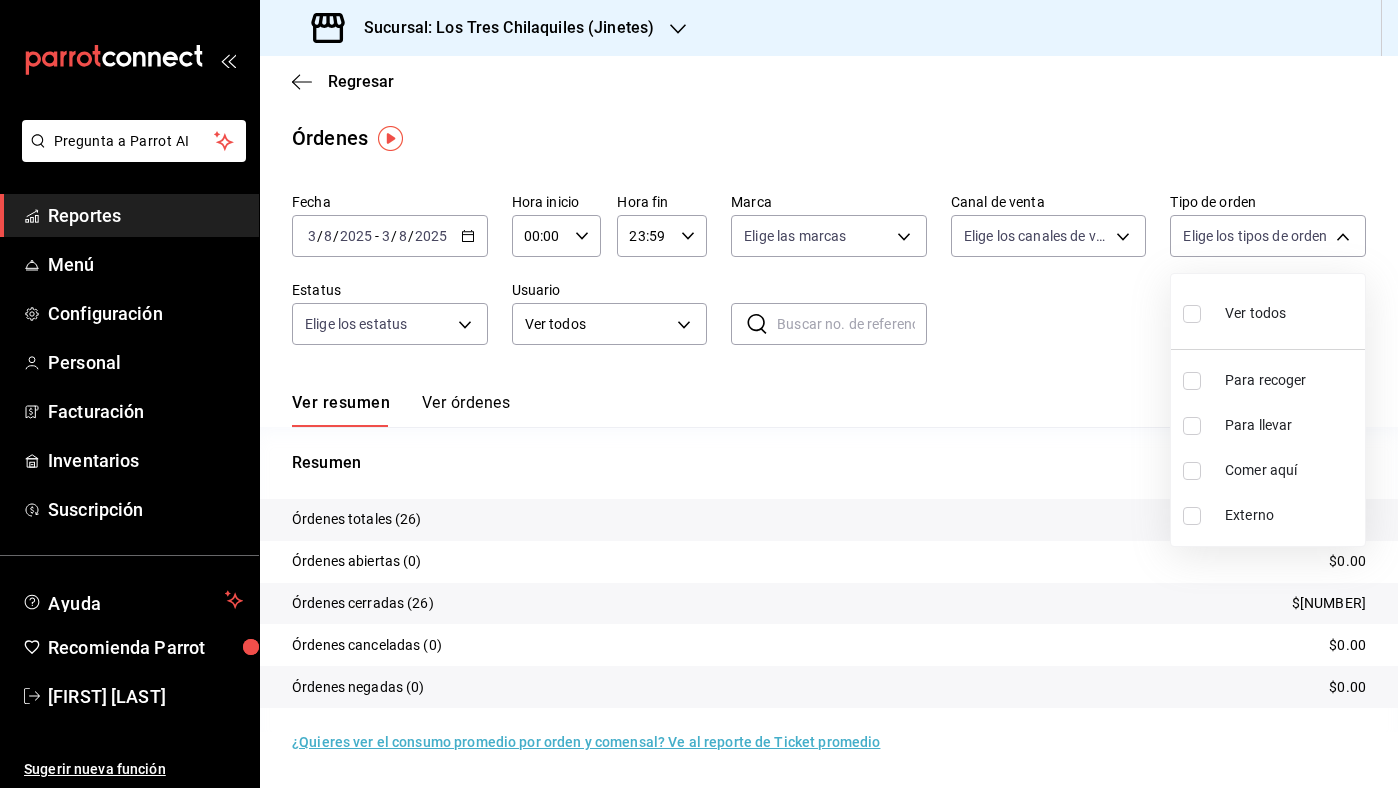 click on "Comer aquí" at bounding box center [1291, 470] 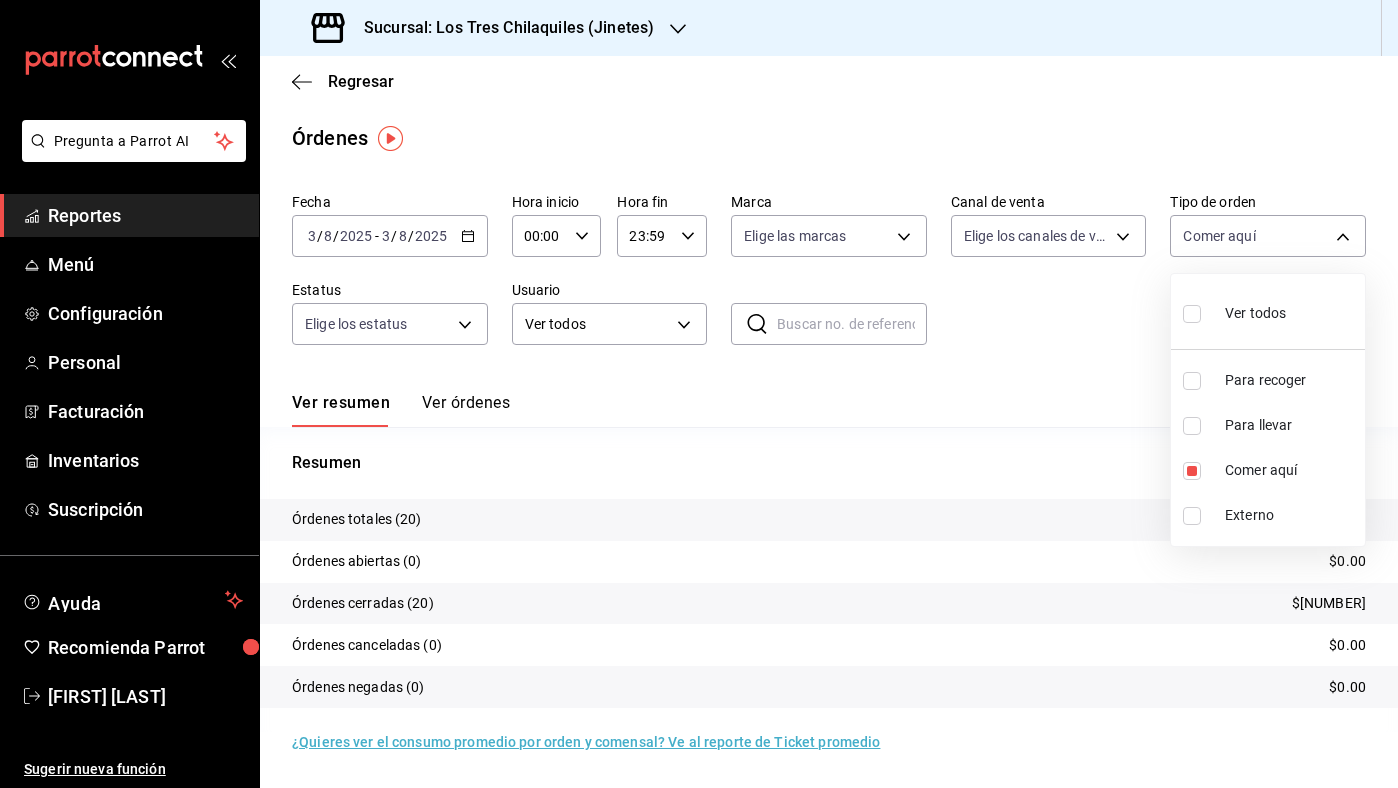 click at bounding box center (699, 394) 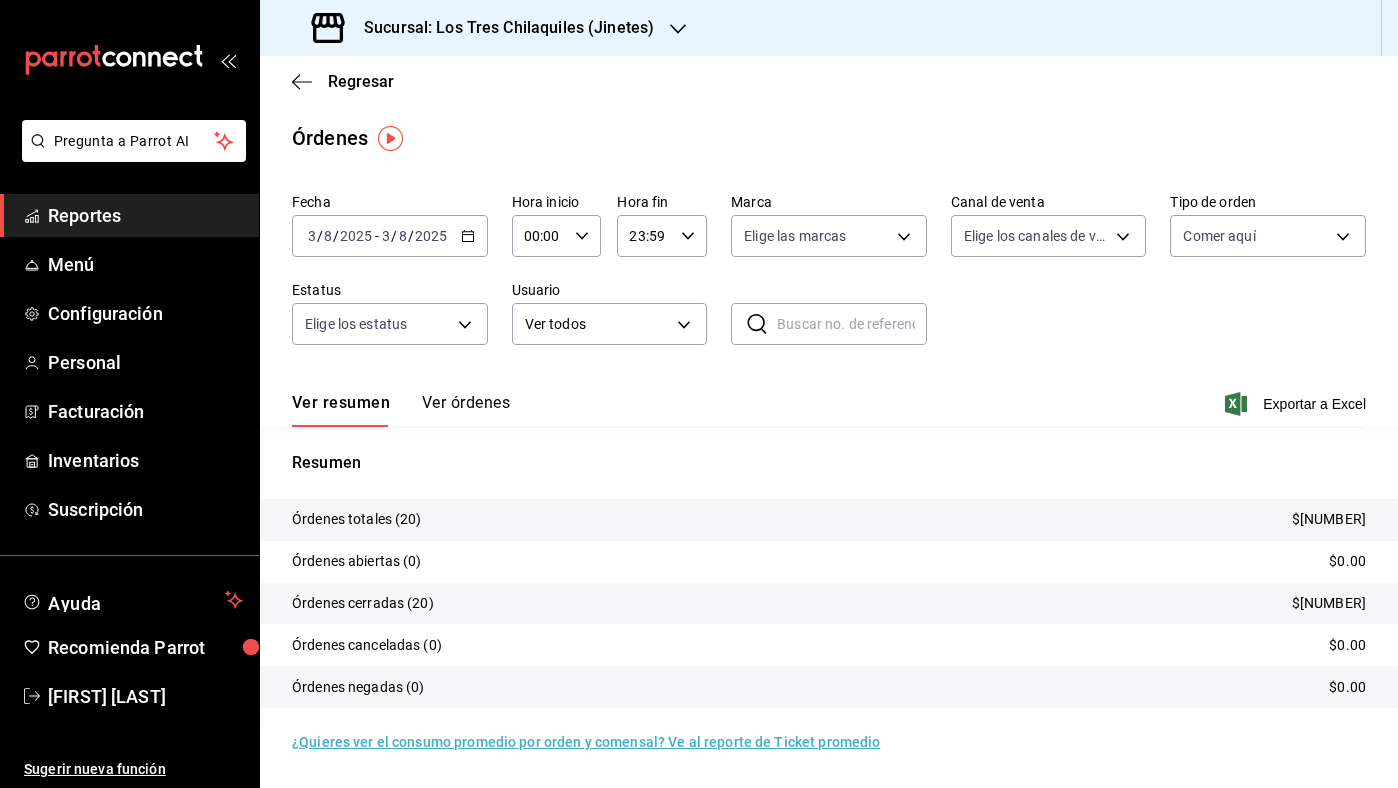 click on "2025-08-03 3 / 8 / 2025 - 2025-08-03 3 / 8 / 2025" at bounding box center (390, 236) 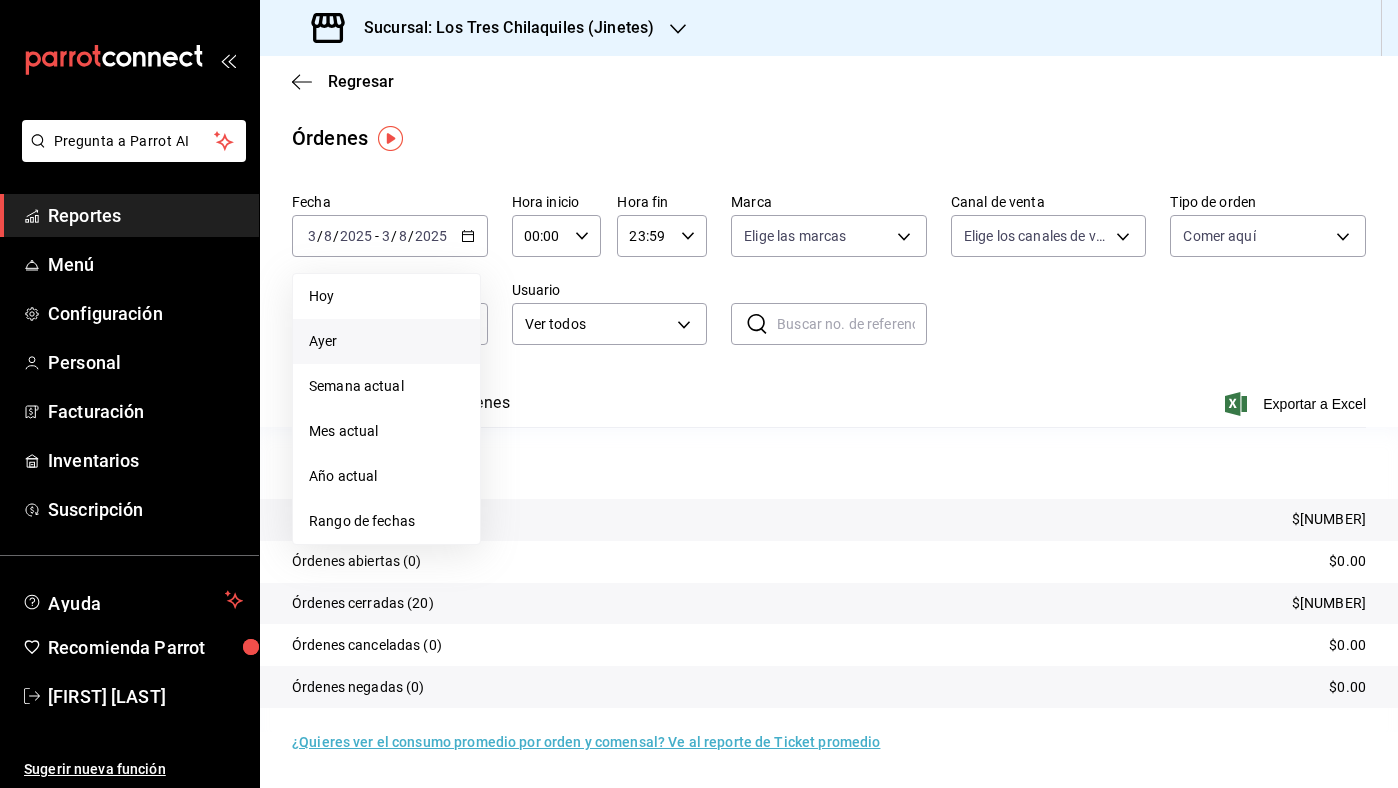 click on "Ayer" at bounding box center (386, 341) 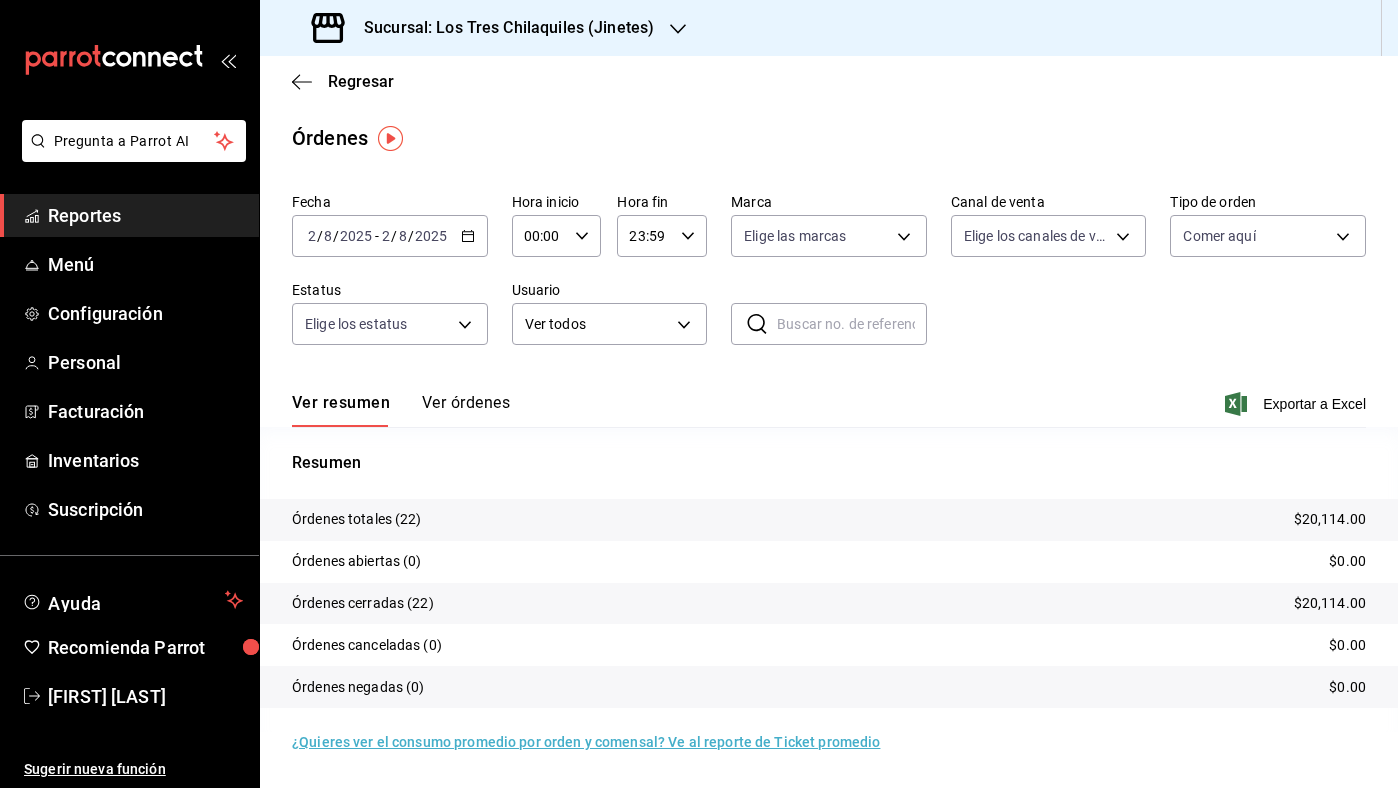 click on "Ver resumen Ver órdenes Exportar a Excel" at bounding box center [829, 398] 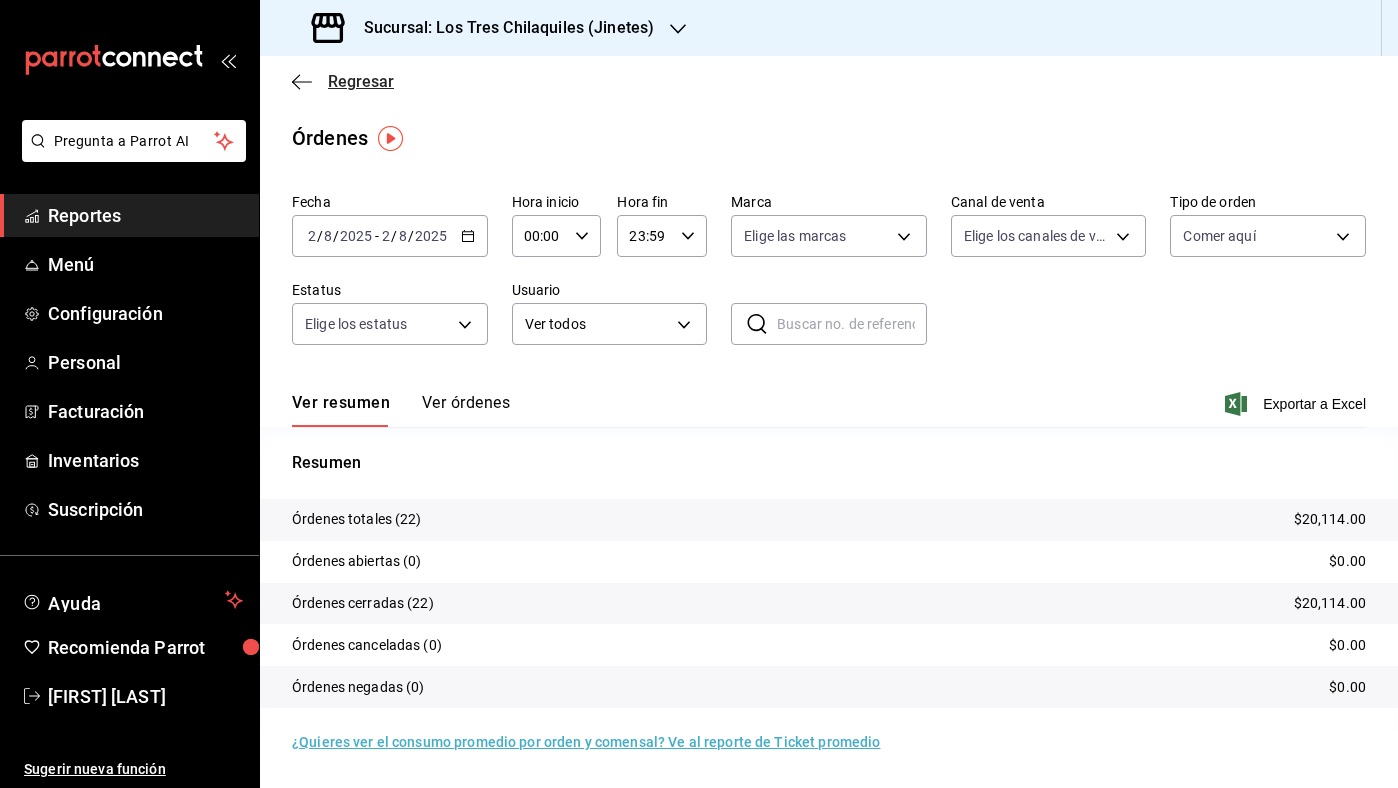 click on "Regresar" at bounding box center [361, 81] 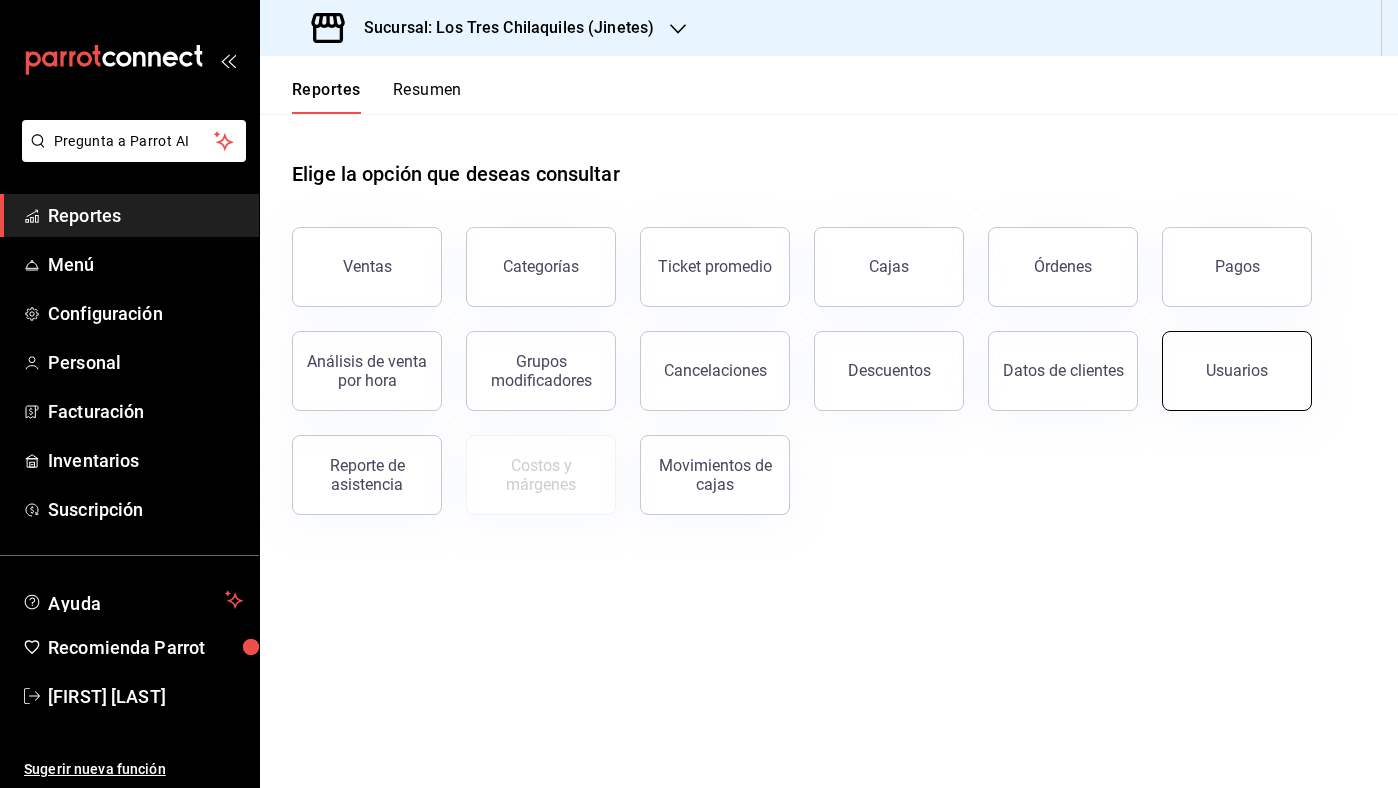 click on "Usuarios" at bounding box center [1225, 359] 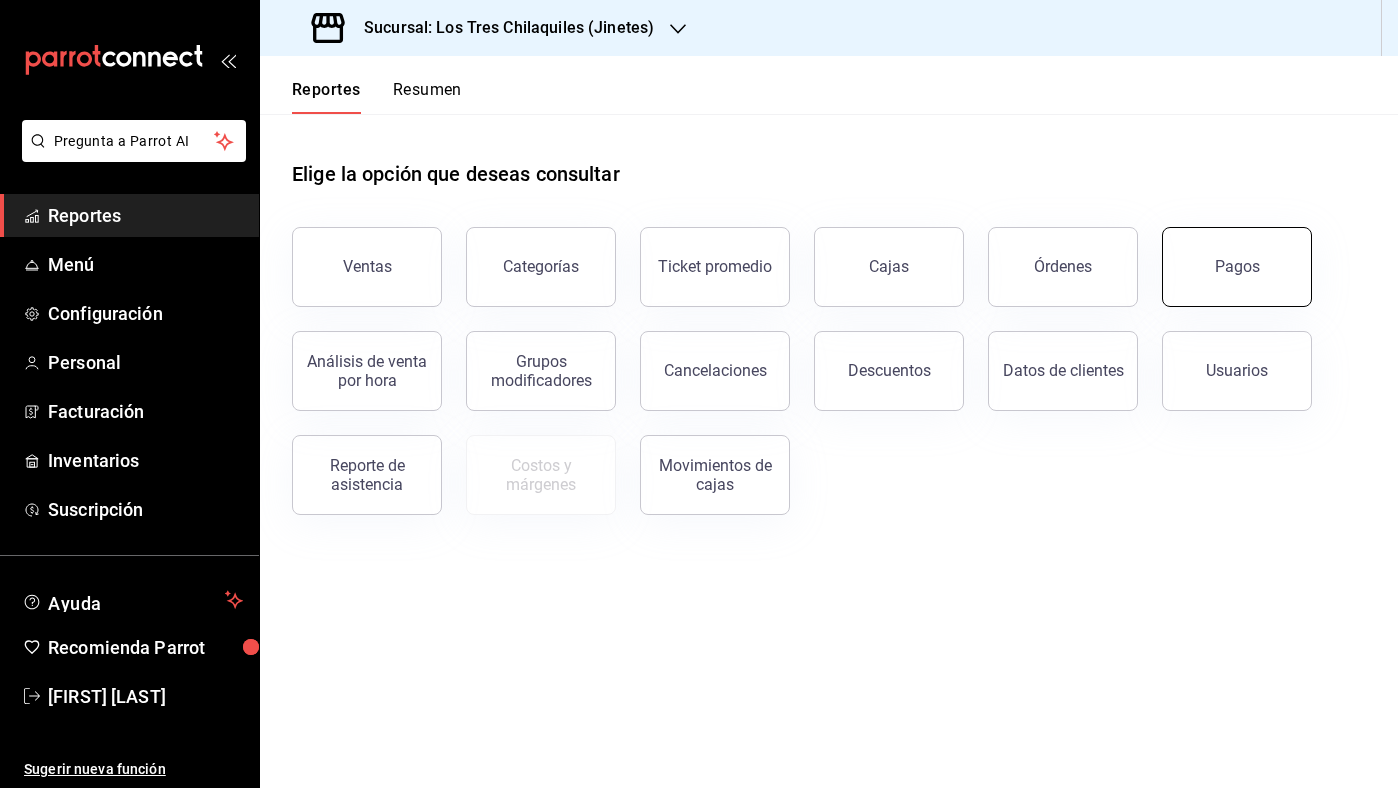 click on "Pagos" at bounding box center [1237, 267] 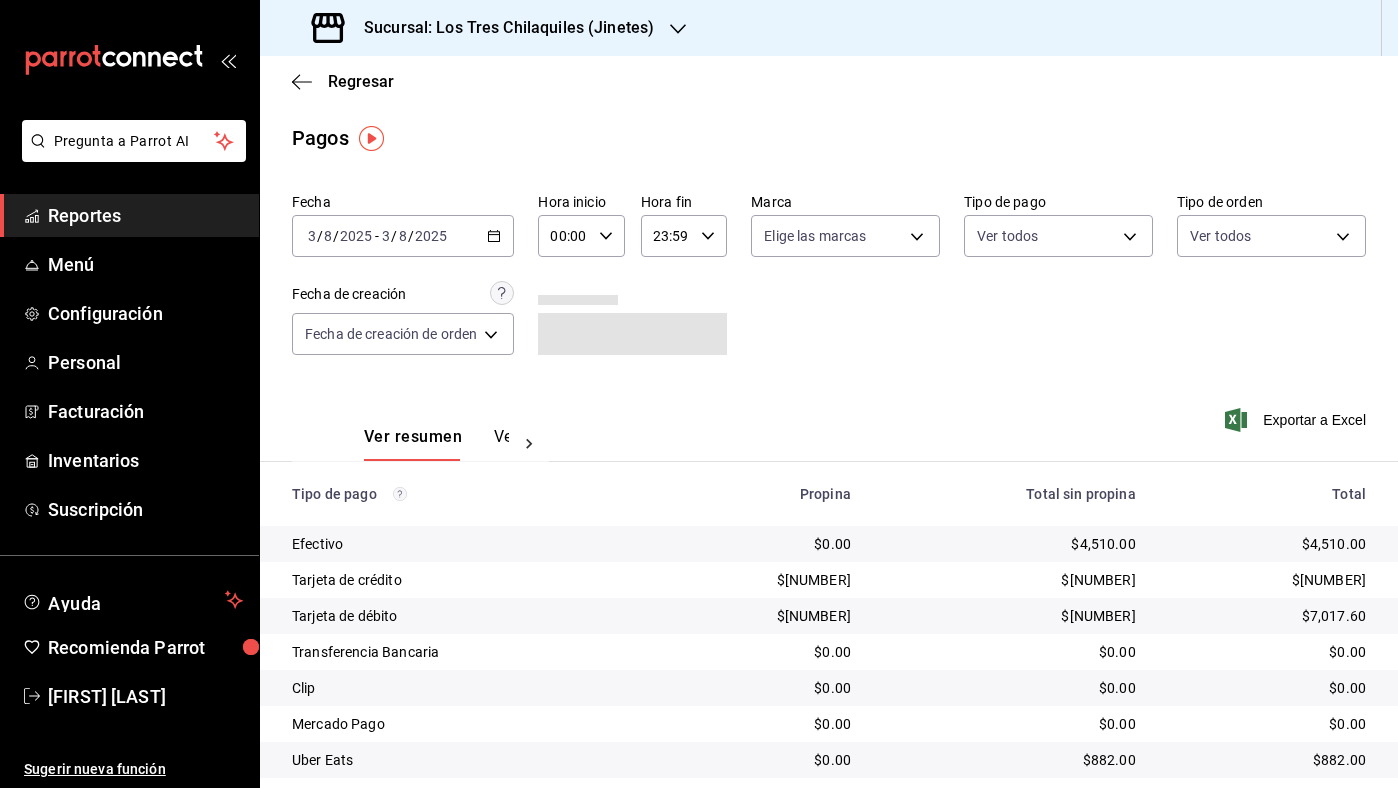 click on "2025-08-03 3 / 8 / 2025 - 2025-08-03 3 / 8 / 2025" at bounding box center (403, 236) 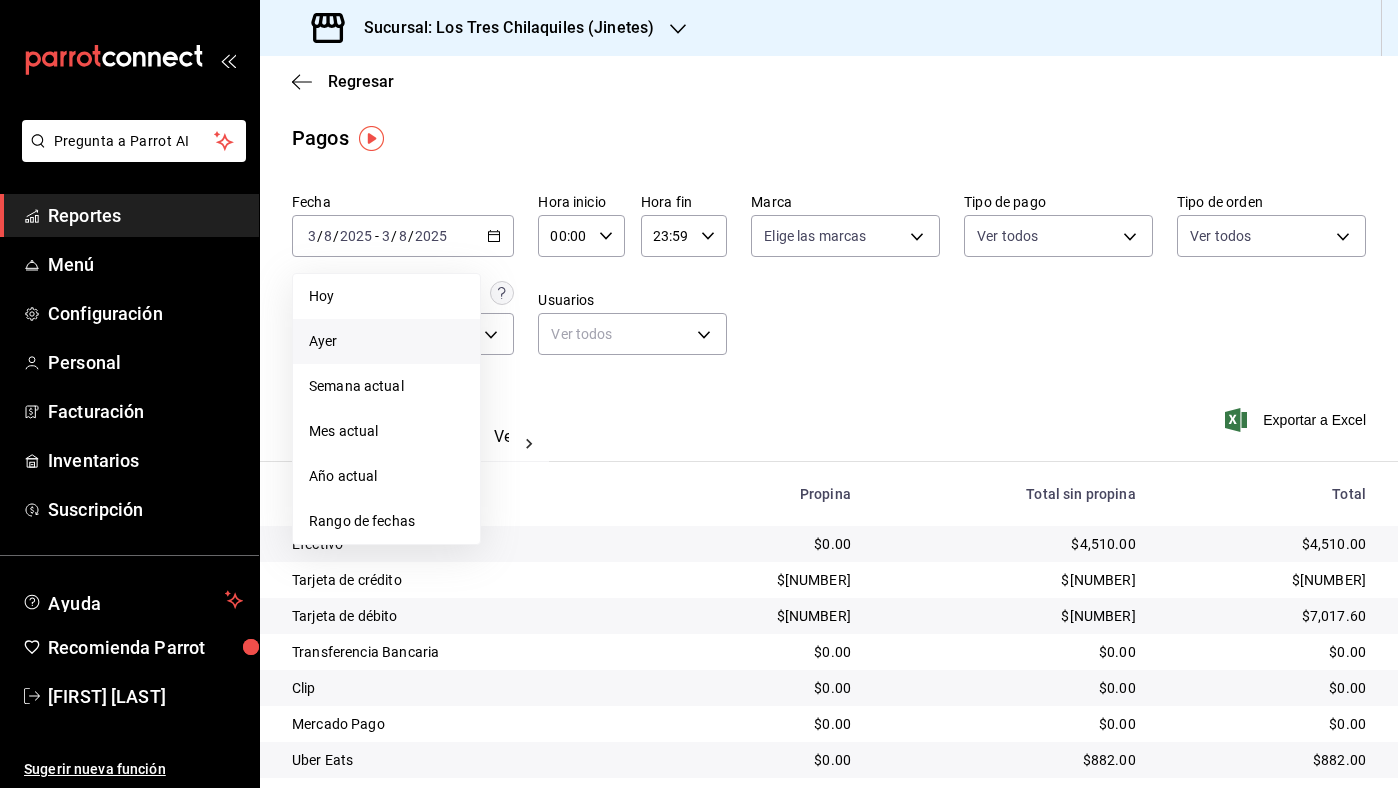 click on "Ayer" at bounding box center (386, 341) 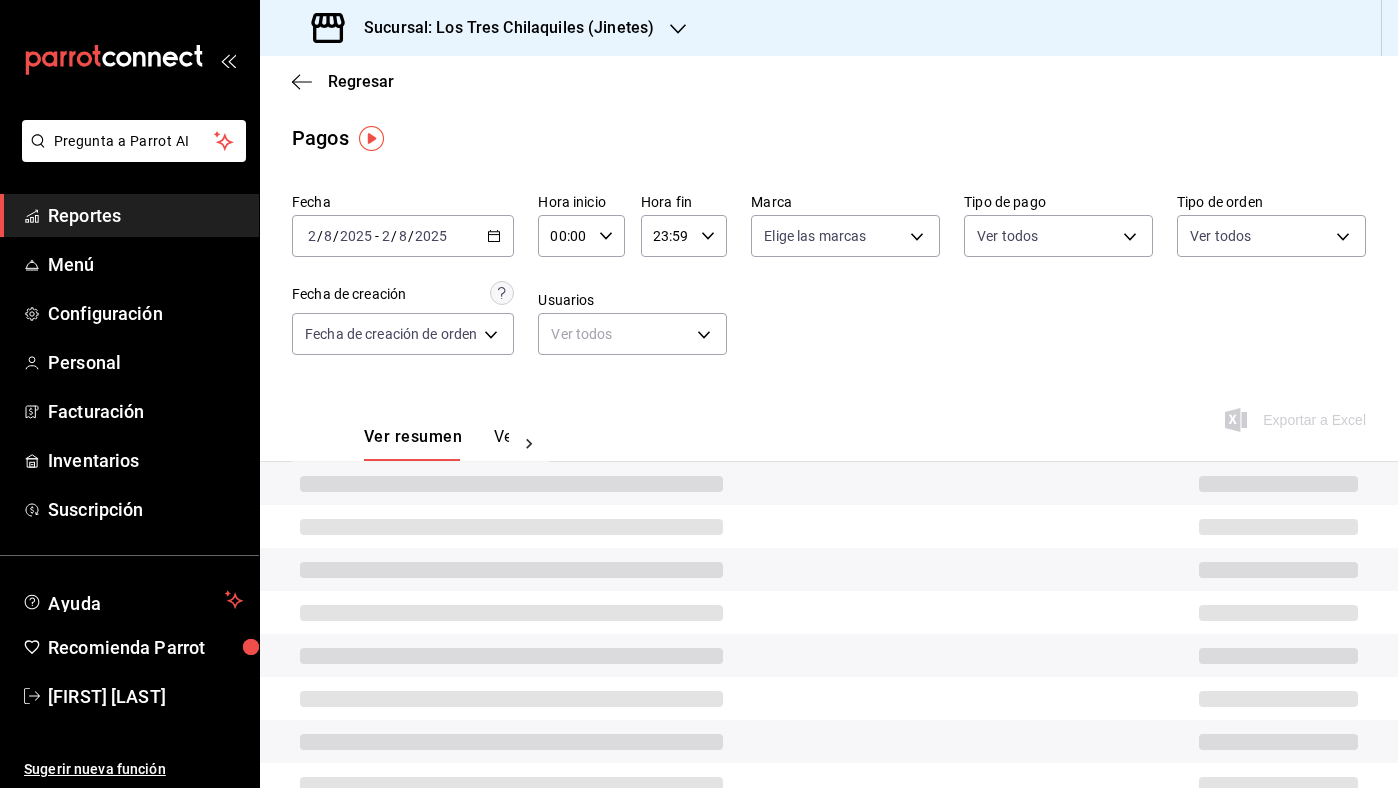click on "Fecha [DATE] [DATE] - [DATE] [DATE] Hora inicio 00:00 Hora inicio Hora fin 23:59 Hora fin Marca Elige las marcas Tipo de pago Ver todos Tipo de orden Ver todos Fecha de creación   Fecha de creación de orden ORDER Usuarios Ver todos null" at bounding box center [829, 282] 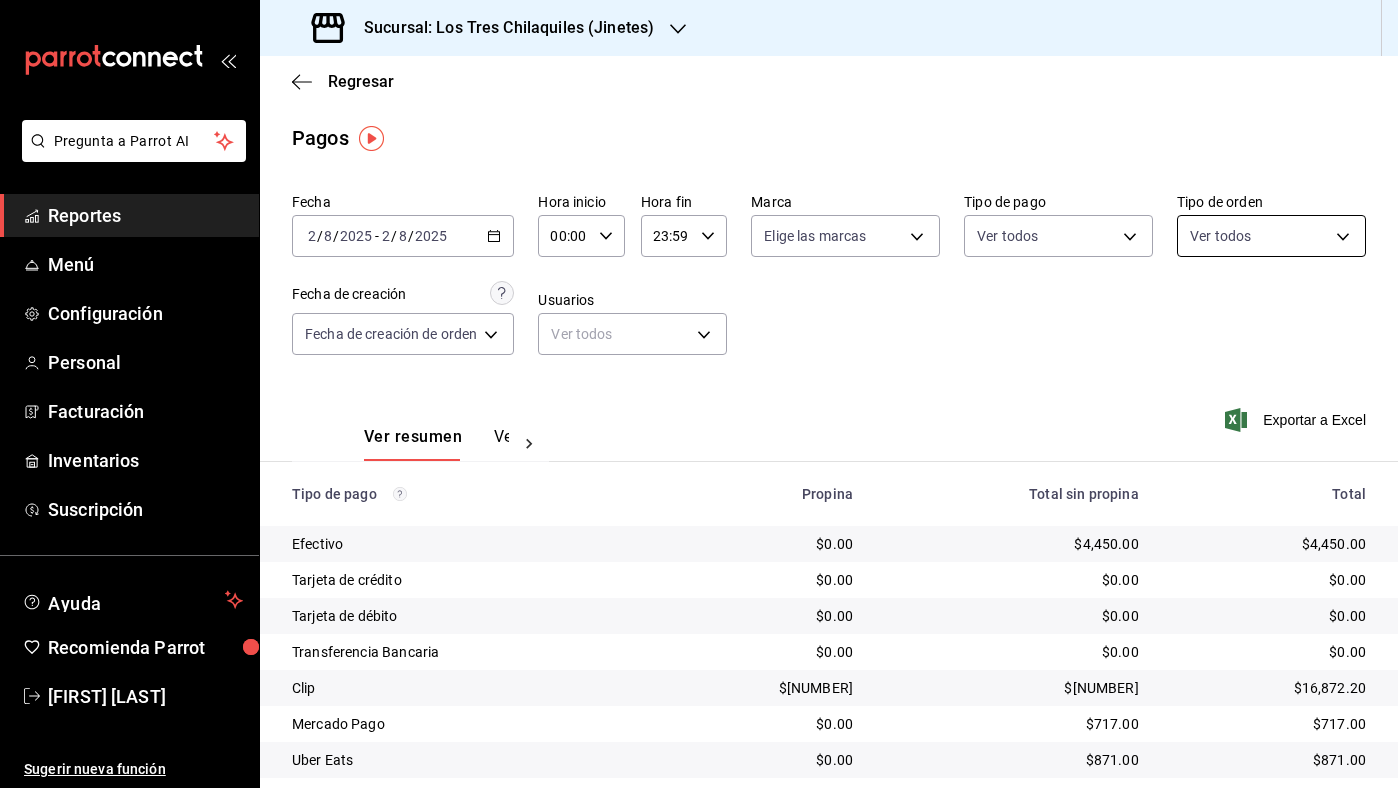 click on "Pregunta a Parrot AI Reportes   Menú   Configuración   Personal   Facturación   Inventarios   Suscripción   Ayuda Recomienda Parrot   [FIRST] [LAST]   Sugerir nueva función   Sucursal: Los Tres Chilaquiles (Jinetes) Regresar Pagos Fecha [DATE] [DATE] - [DATE] [DATE] Hora inicio 00:00 Hora inicio Hora fin 23:59 Hora fin Marca Elige las marcas Tipo de pago Tarjeta de crédito, Tarjeta de débito [UUID],[UUID] Tipo de orden Ver todos Fecha de creación   Fecha de creación de orden ORDER Usuarios Ver todos null Ver resumen Ver pagos Exportar a Excel Tipo de pago   Propina Total sin propina Total Efectivo $0.00 $0.00 $0.00 Tarjeta de crédito $905.50 $8,134.00 $9,039.50 Tarjeta de débito $427.60 $6,590.00 $7,017.60 Transferencia Bancaria $0.00 $0.00 $0.00 Clip $0.00 $0.00 $0.00 Mercado Pago $0.00 $0.00 $0.00 Uber Eats $0.00 $0.00 $0.00 Rappi $0.00 $0.00 $0.00 Total $1,333.10 $14,724.00 $16,057.10 Ver video tutorial Reportes" at bounding box center [699, 394] 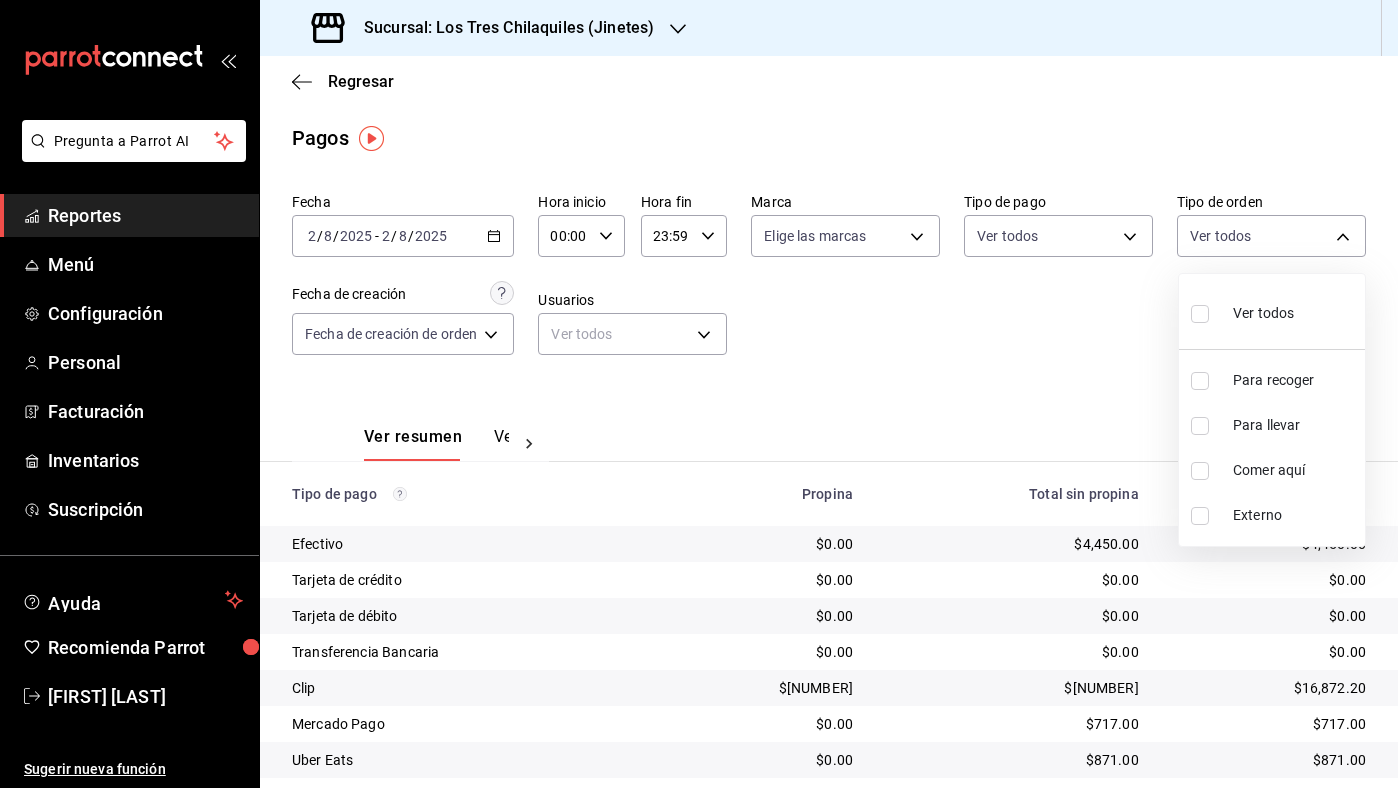 click on "Comer aquí" at bounding box center (1295, 470) 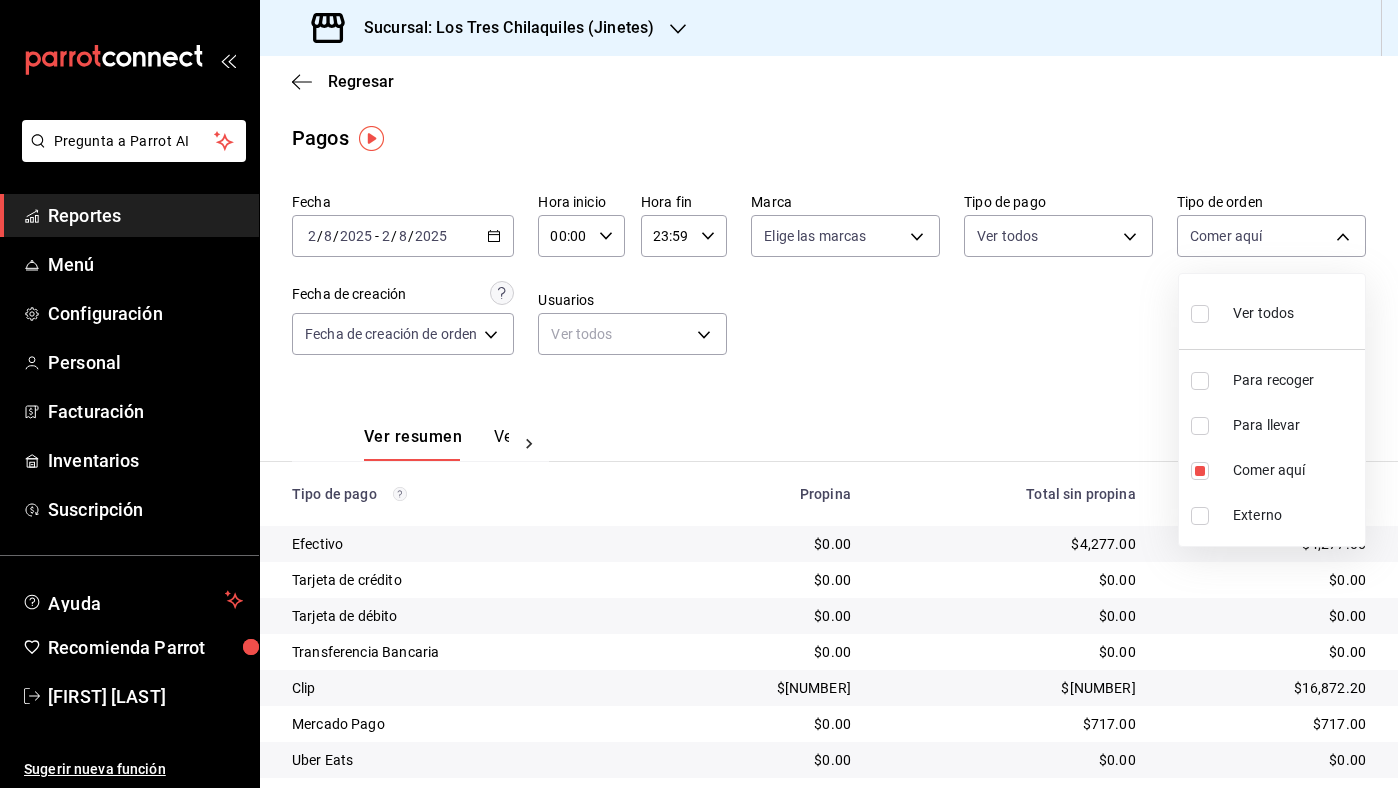 click at bounding box center [699, 394] 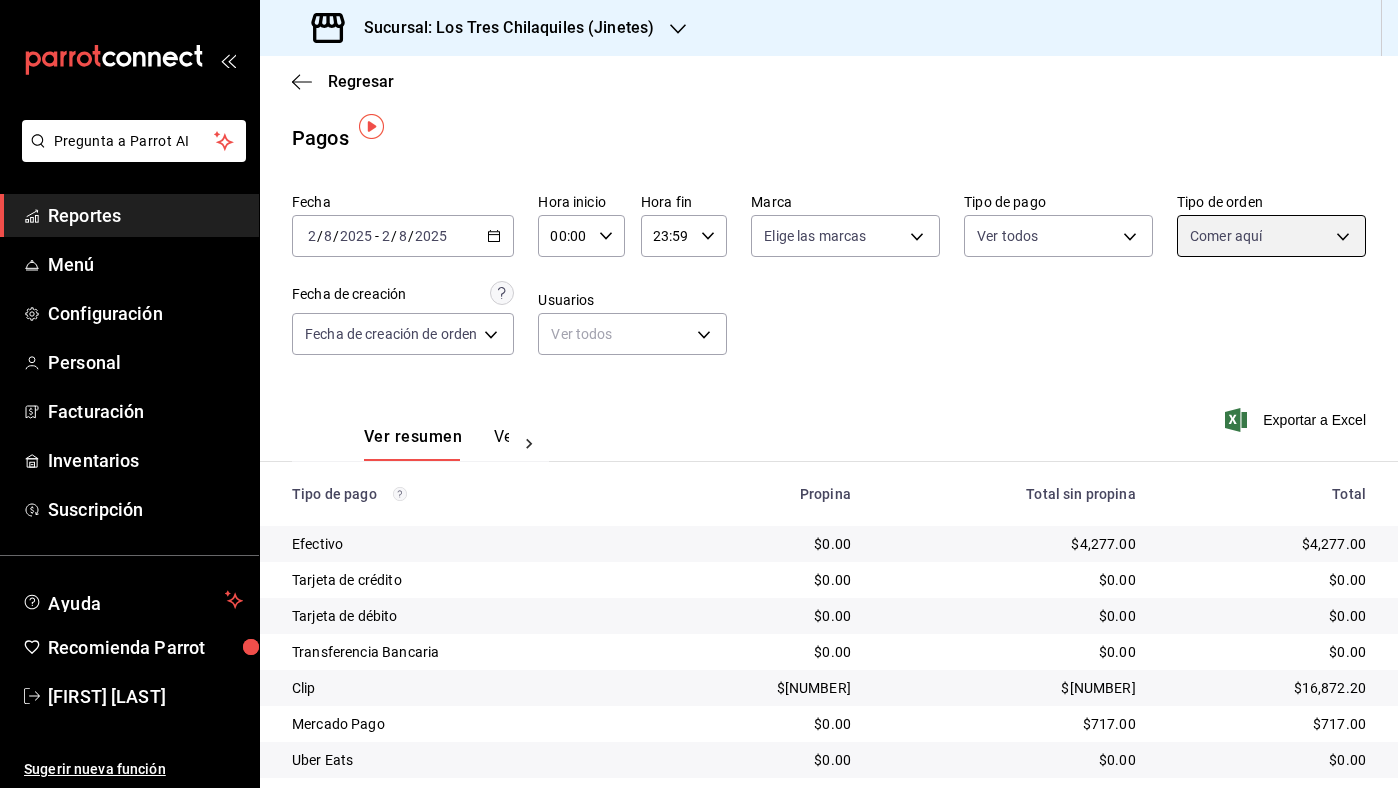 scroll, scrollTop: 94, scrollLeft: 0, axis: vertical 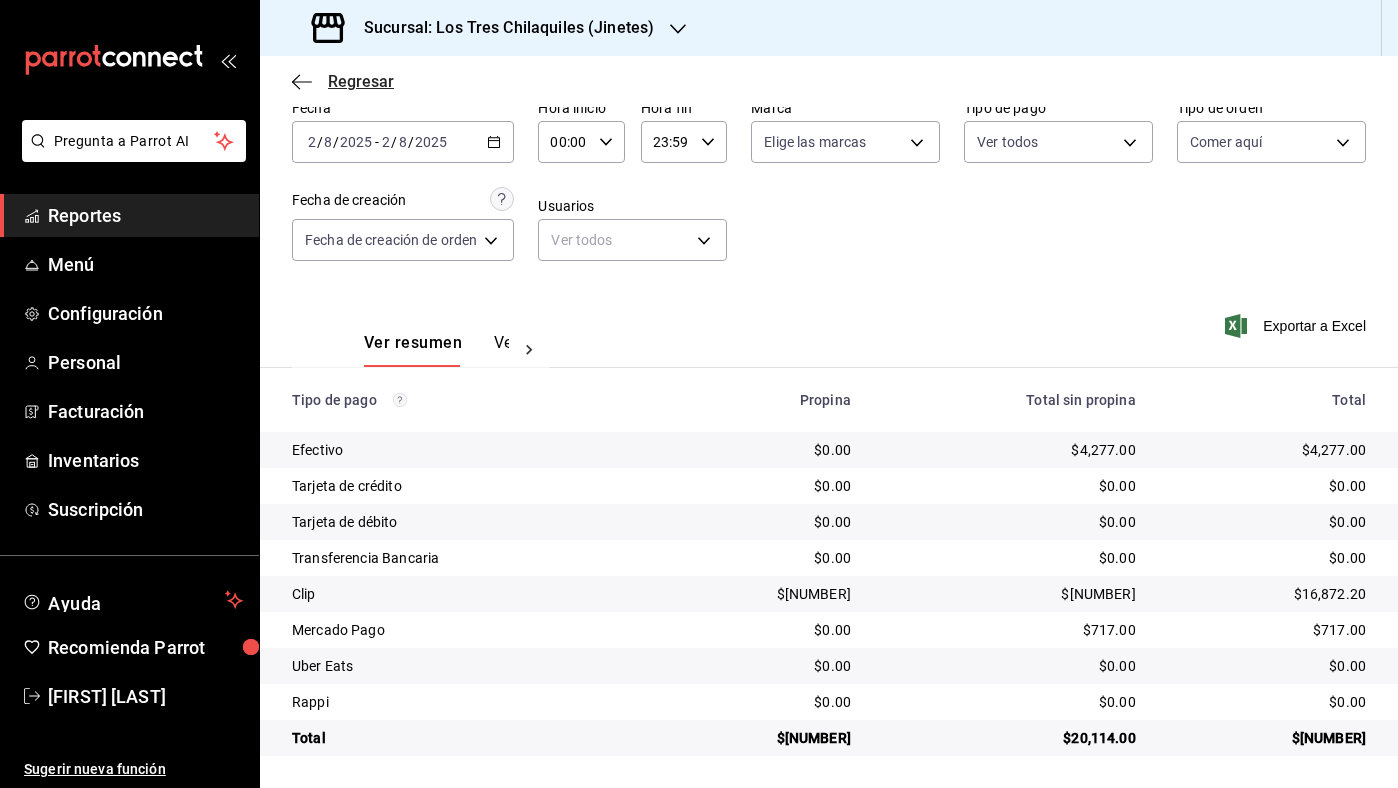 click on "Regresar" at bounding box center [361, 81] 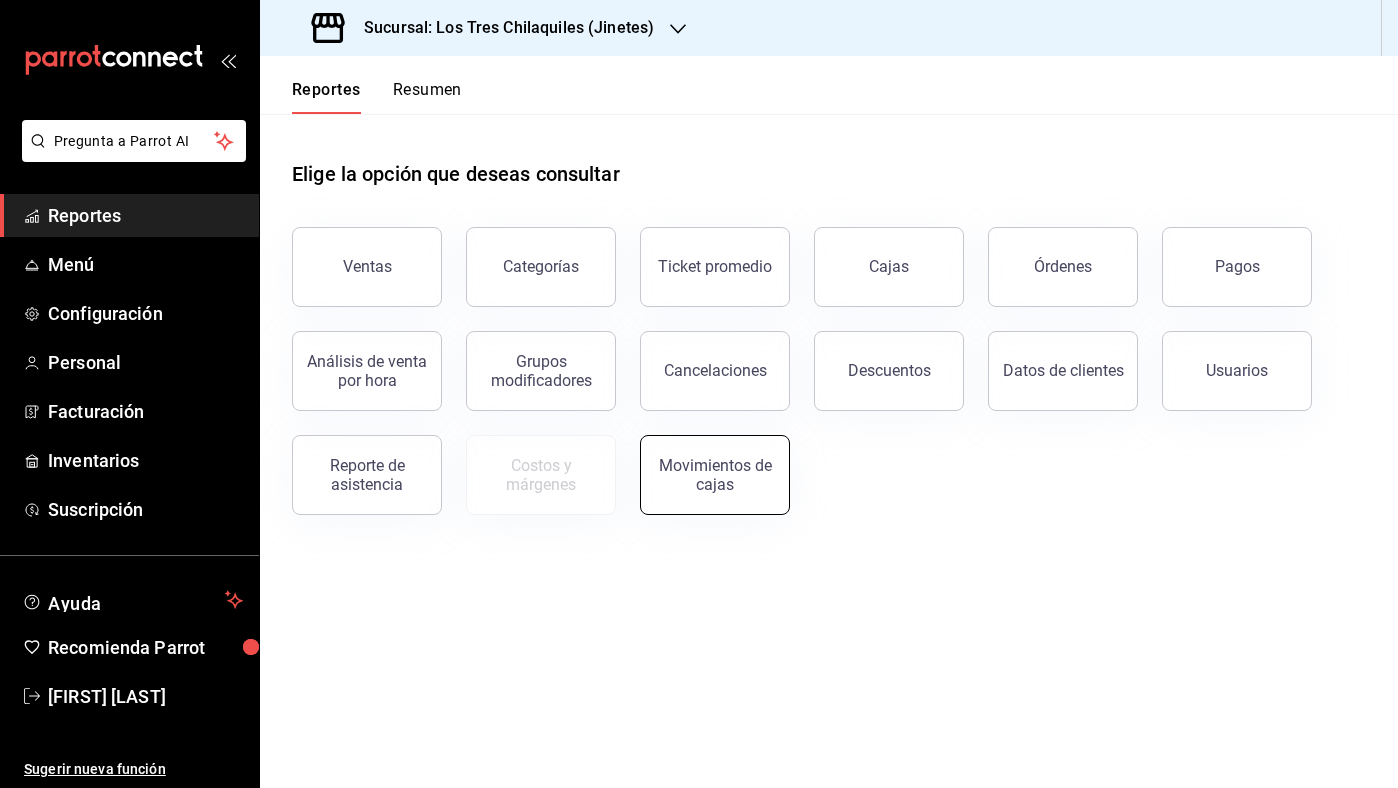 click on "Movimientos de cajas" at bounding box center [715, 475] 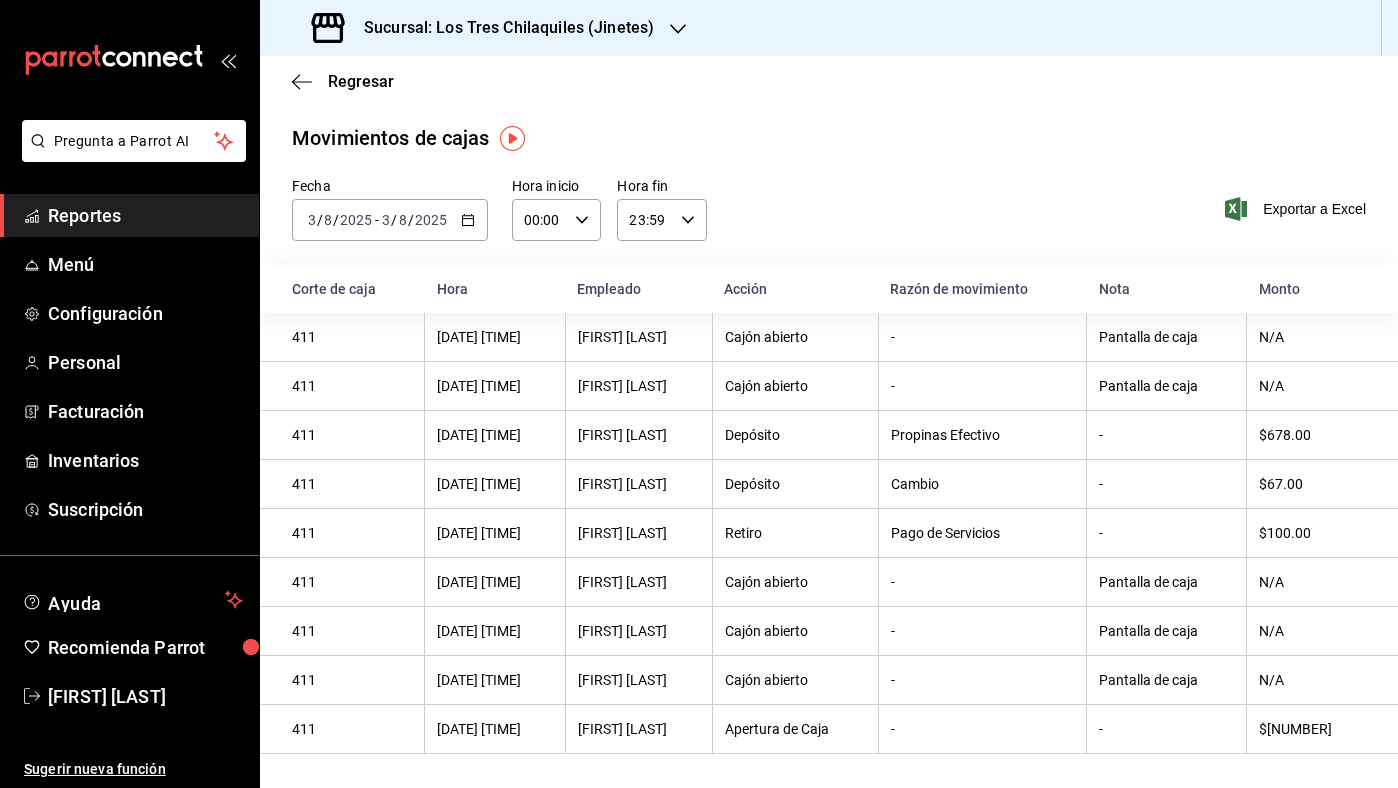 click on "2025-08-03 3 / 8 / 2025 - 2025-08-03 3 / 8 / 2025" at bounding box center [390, 220] 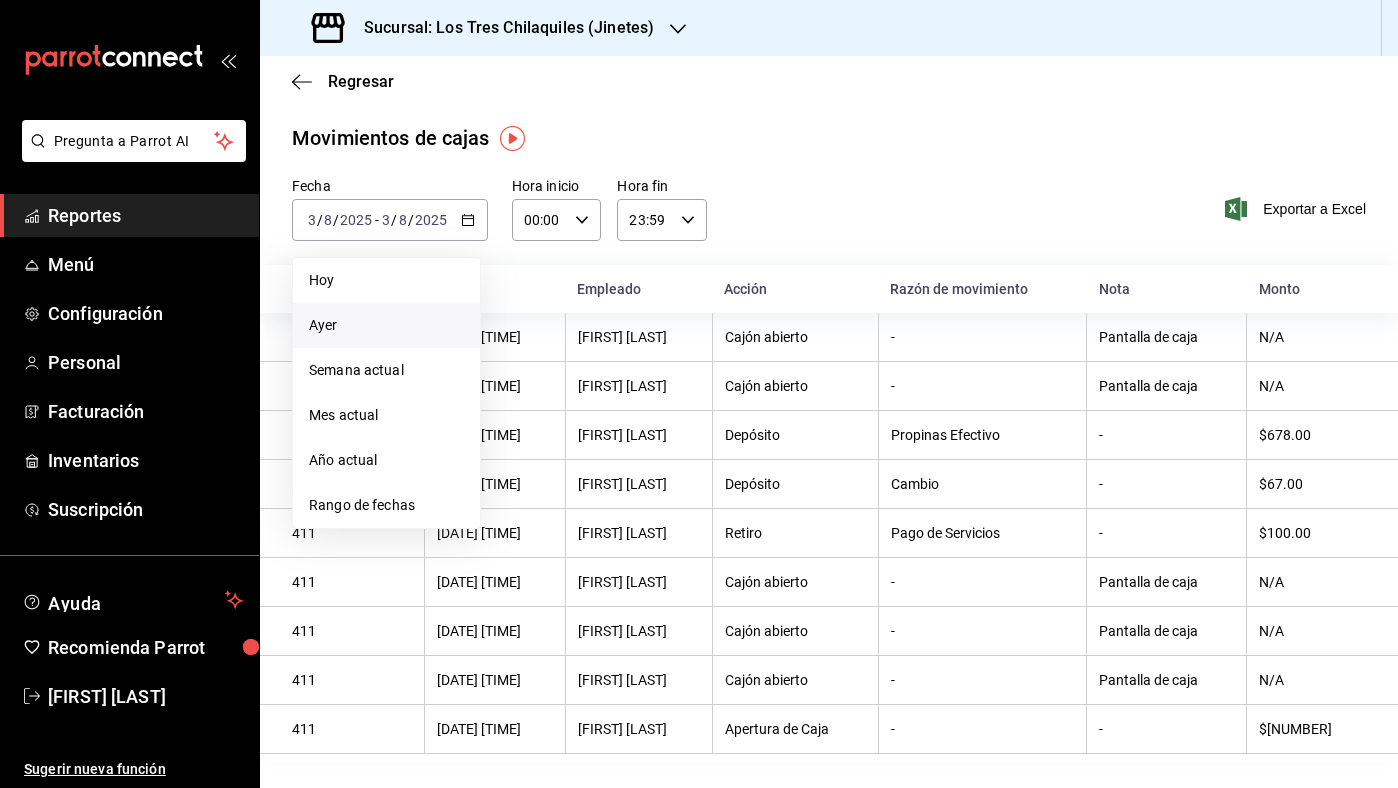 click on "Ayer" at bounding box center (386, 325) 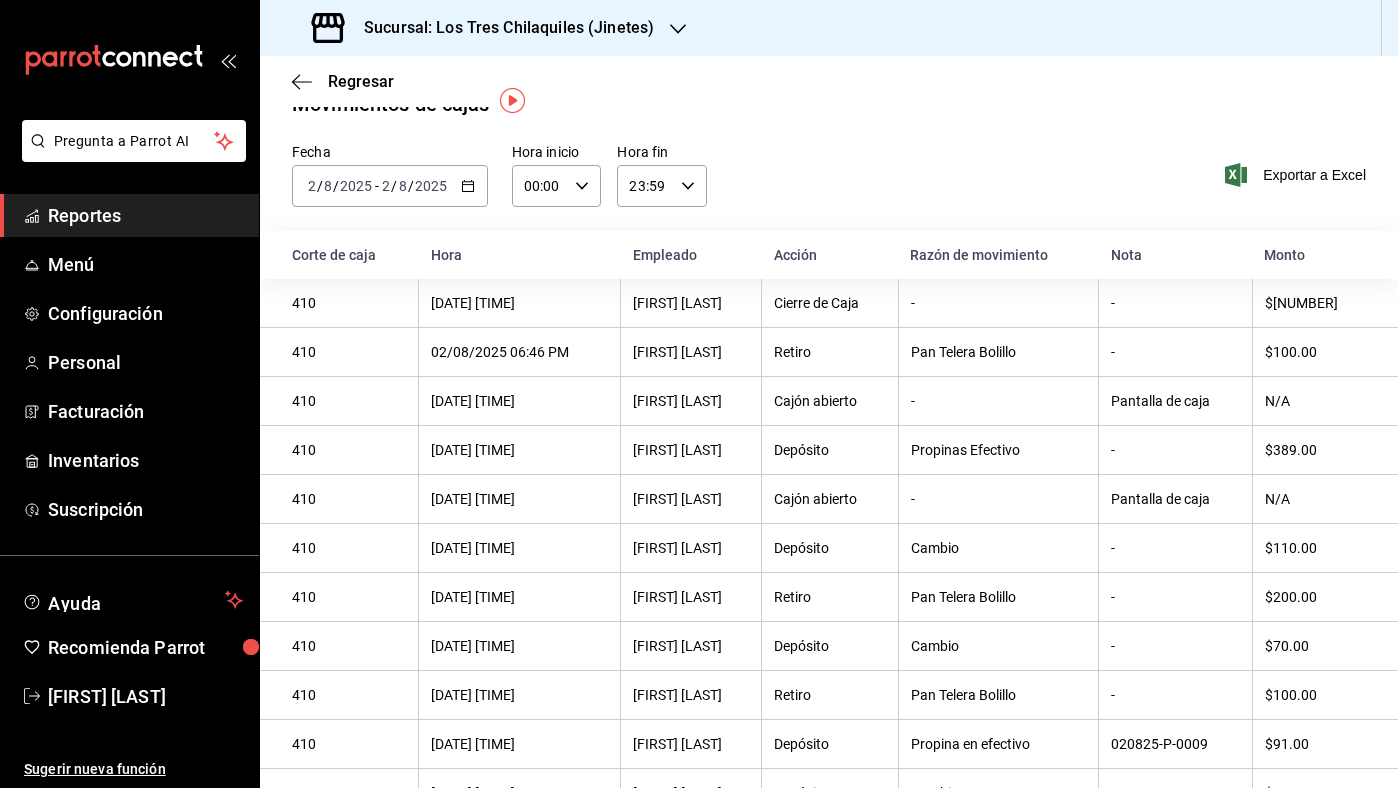 scroll, scrollTop: 42, scrollLeft: 0, axis: vertical 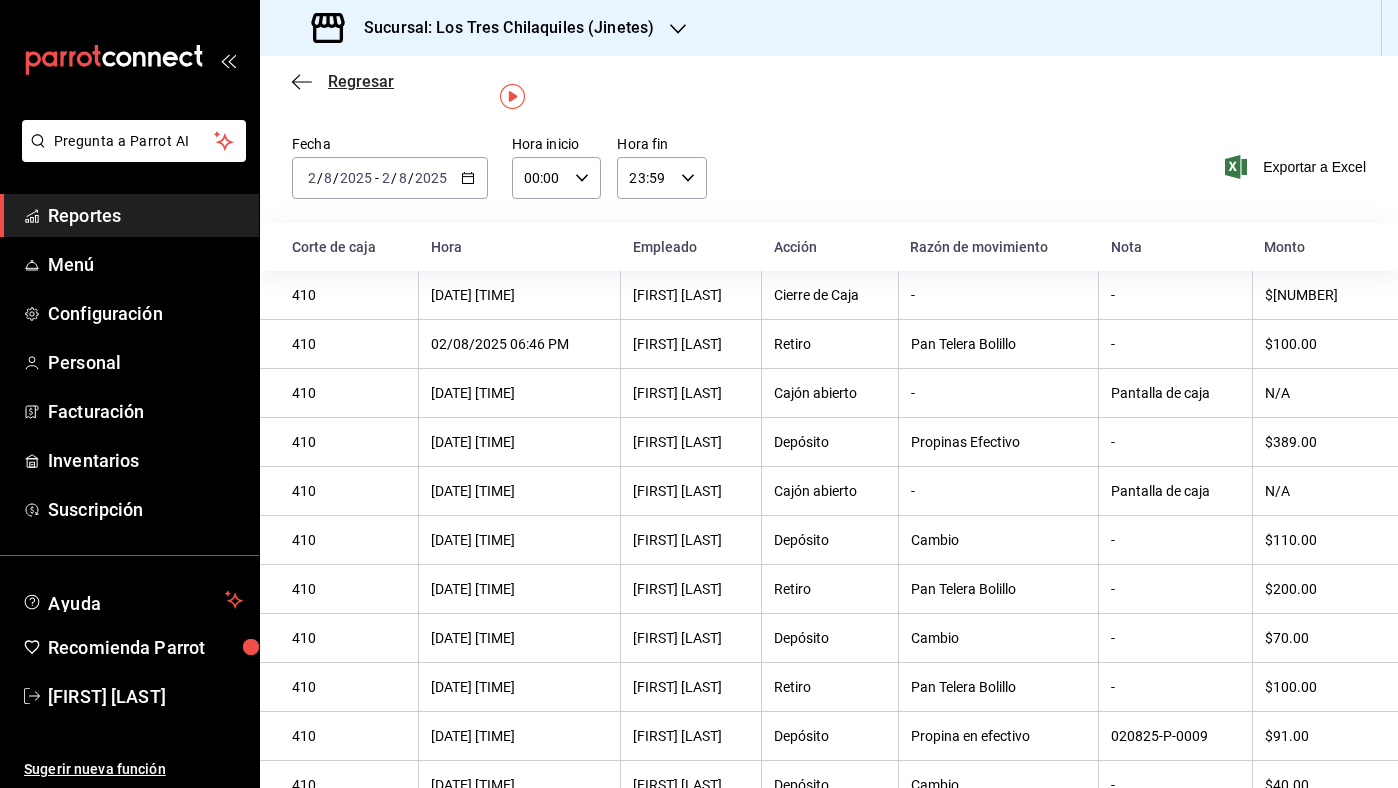click on "Regresar" at bounding box center [361, 81] 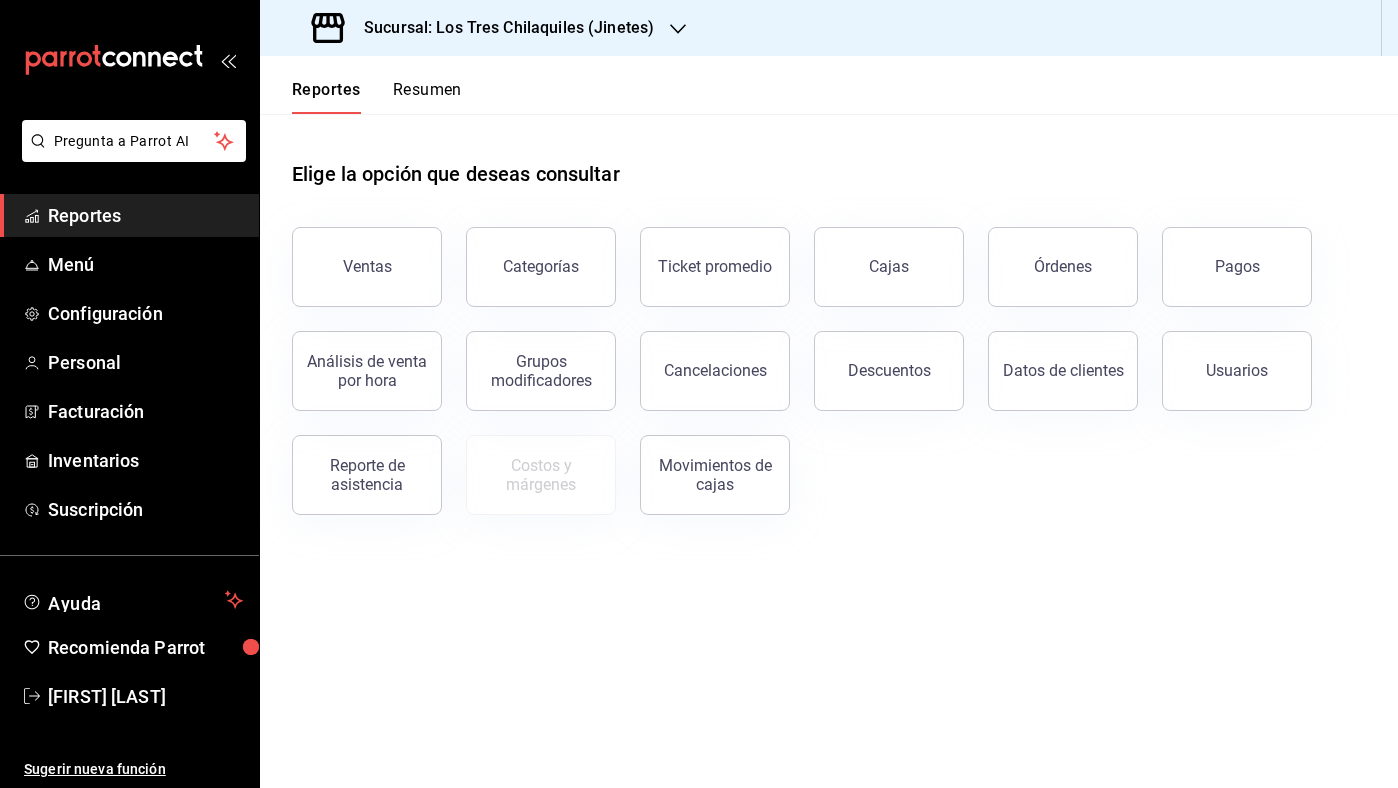 click on "Resumen" at bounding box center [427, 97] 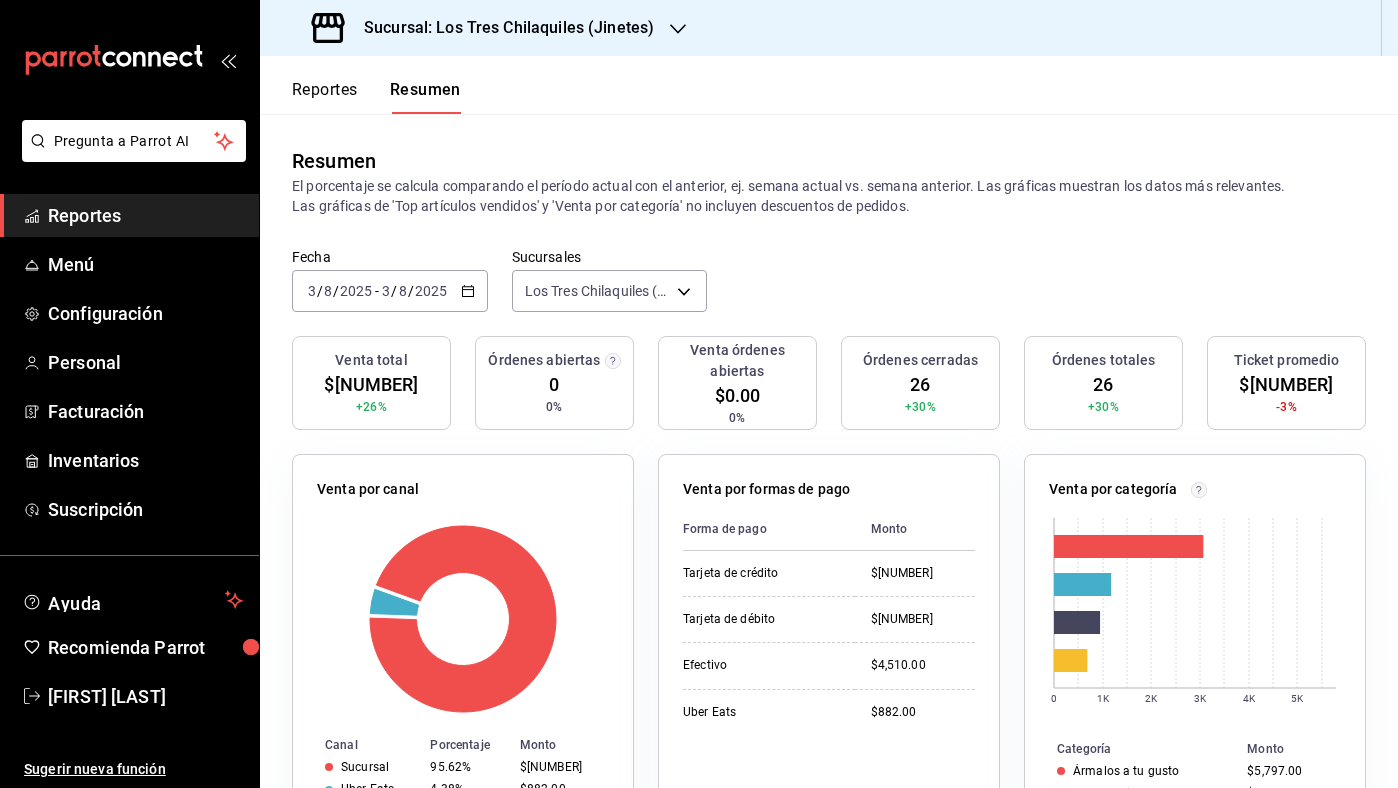 click 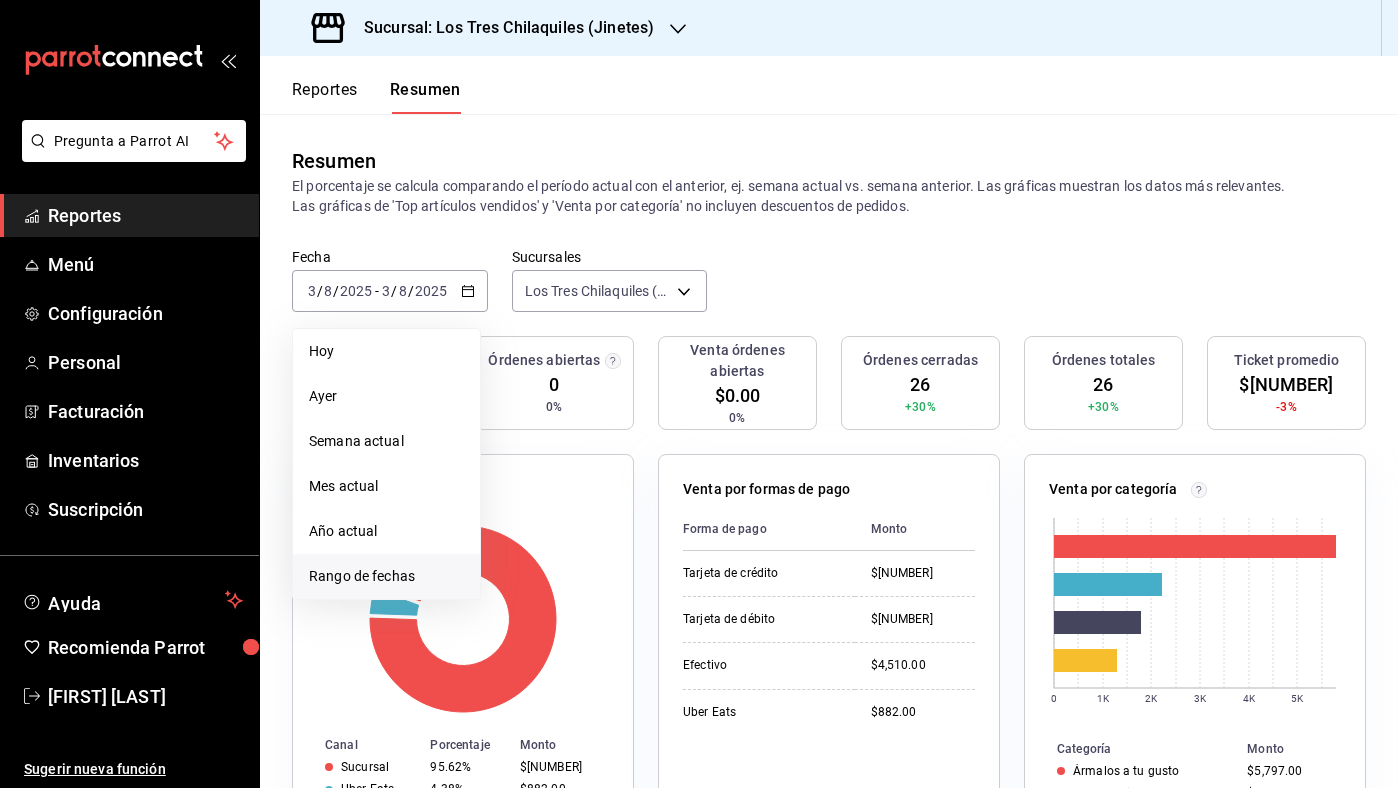 click on "Rango de fechas" at bounding box center [386, 576] 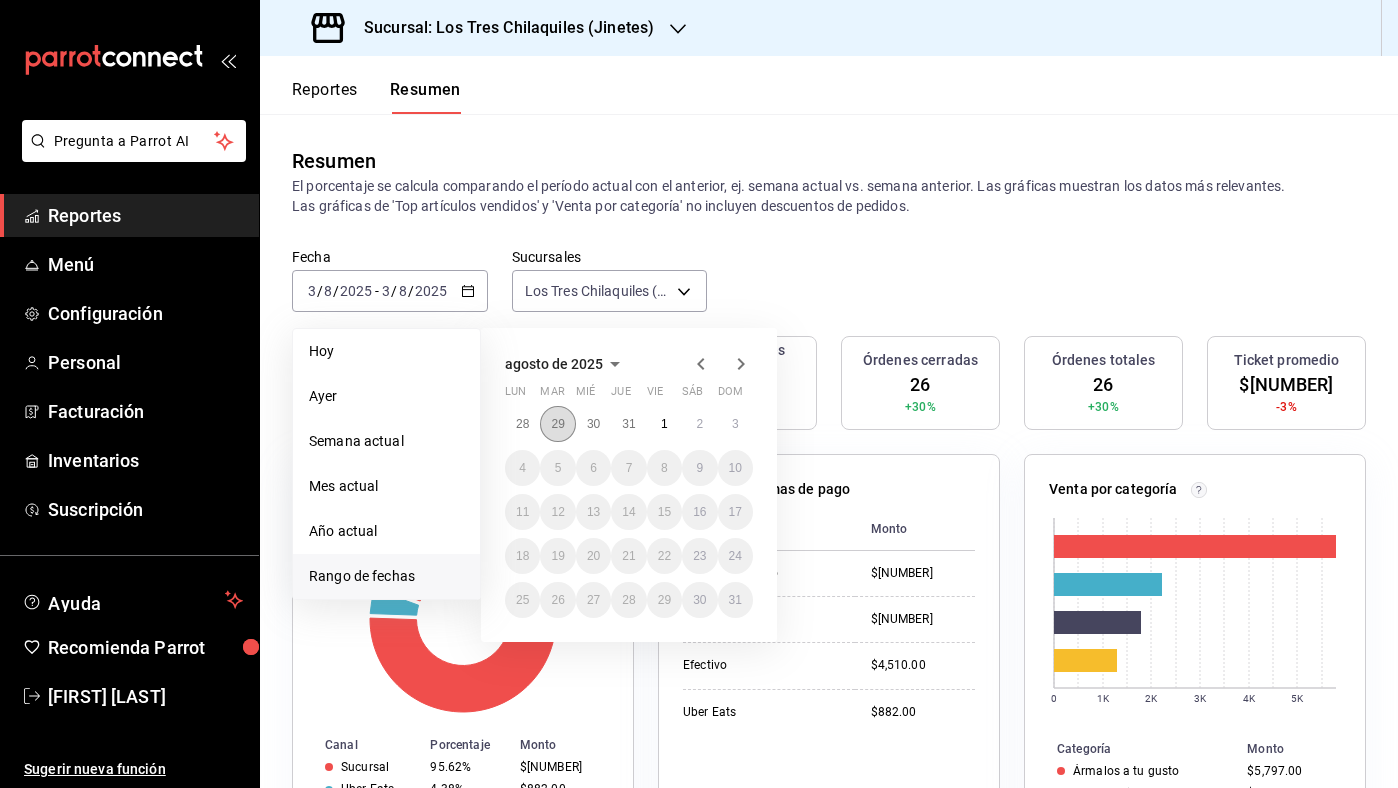 click on "29" at bounding box center (557, 424) 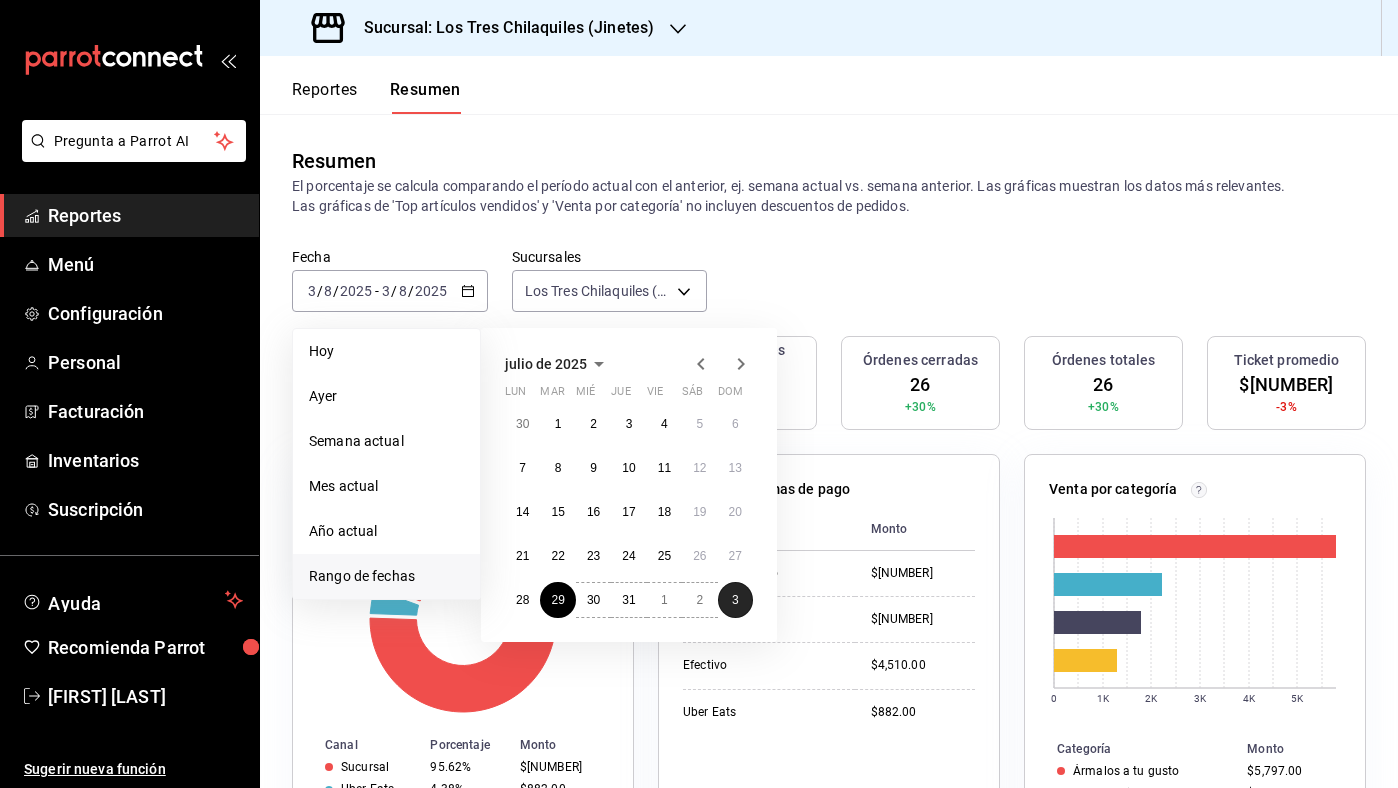 click on "3" at bounding box center [735, 600] 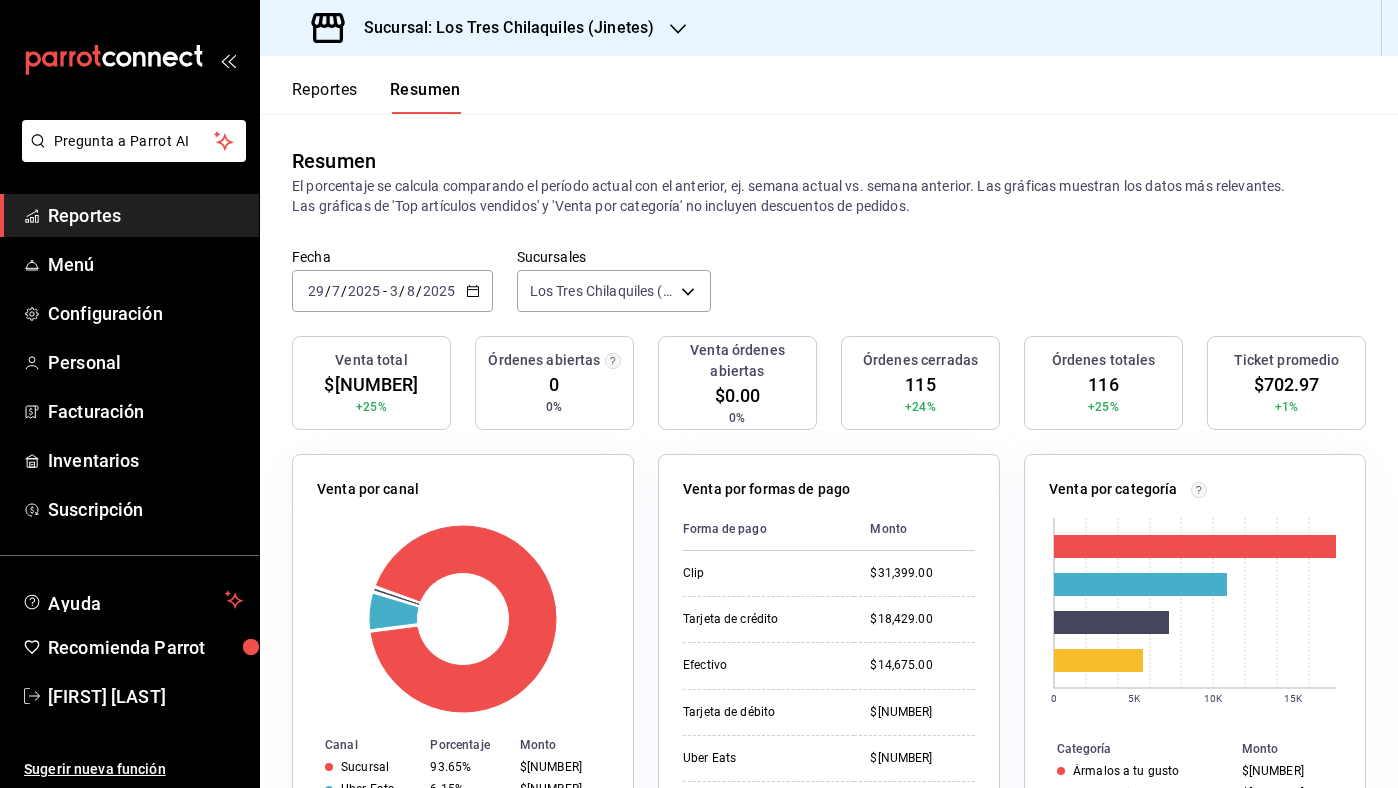 scroll, scrollTop: 24, scrollLeft: 0, axis: vertical 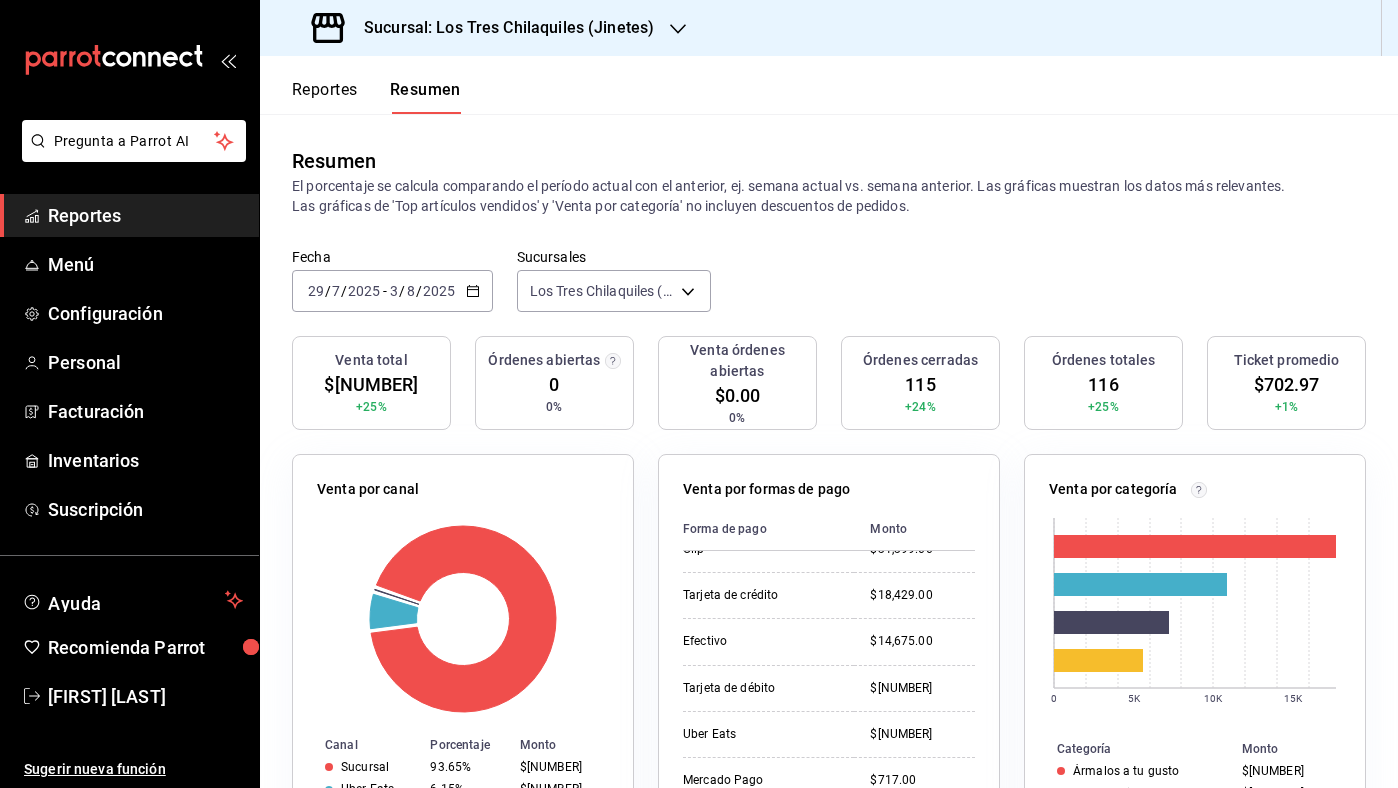 click on "Reportes" at bounding box center (325, 97) 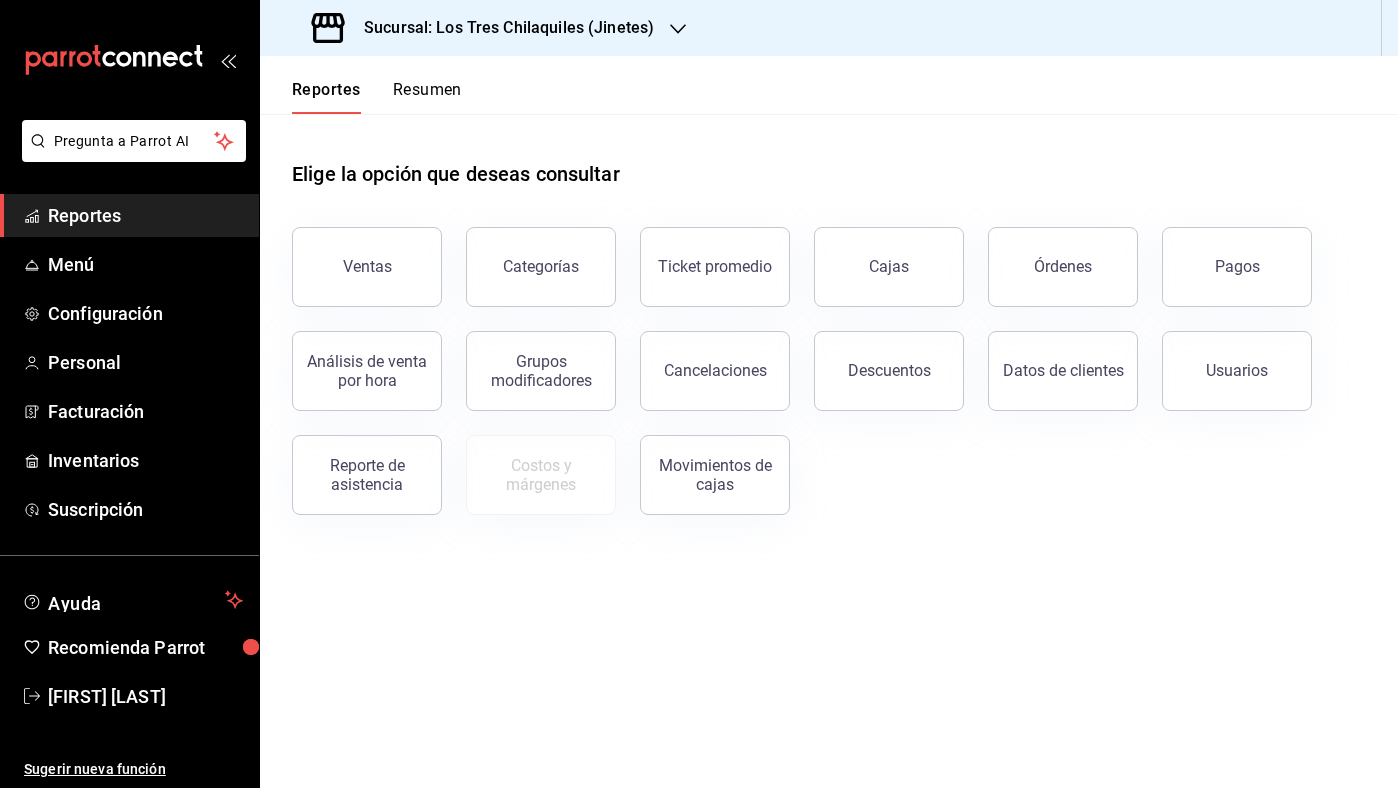 click on "Resumen" at bounding box center (427, 97) 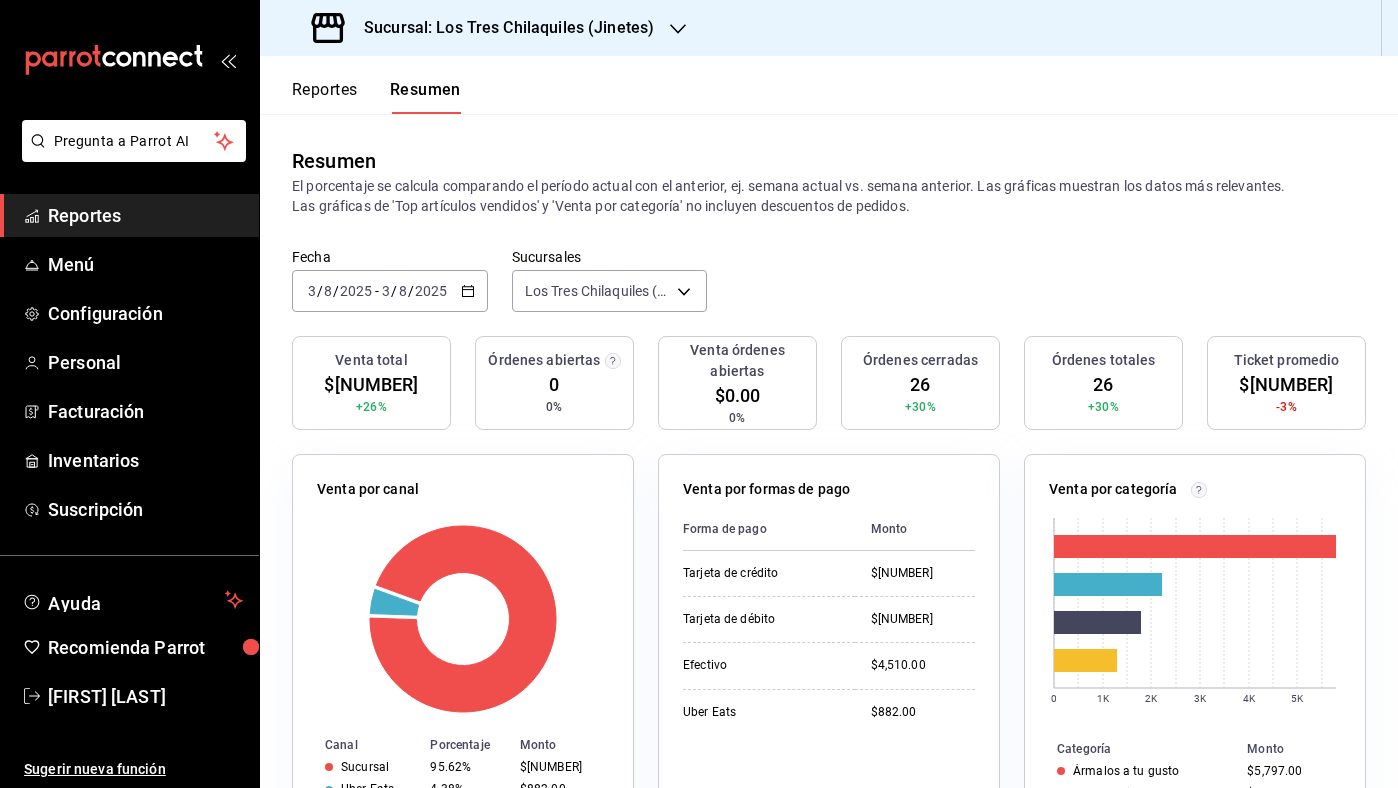 click on "Reportes Resumen" at bounding box center (376, 97) 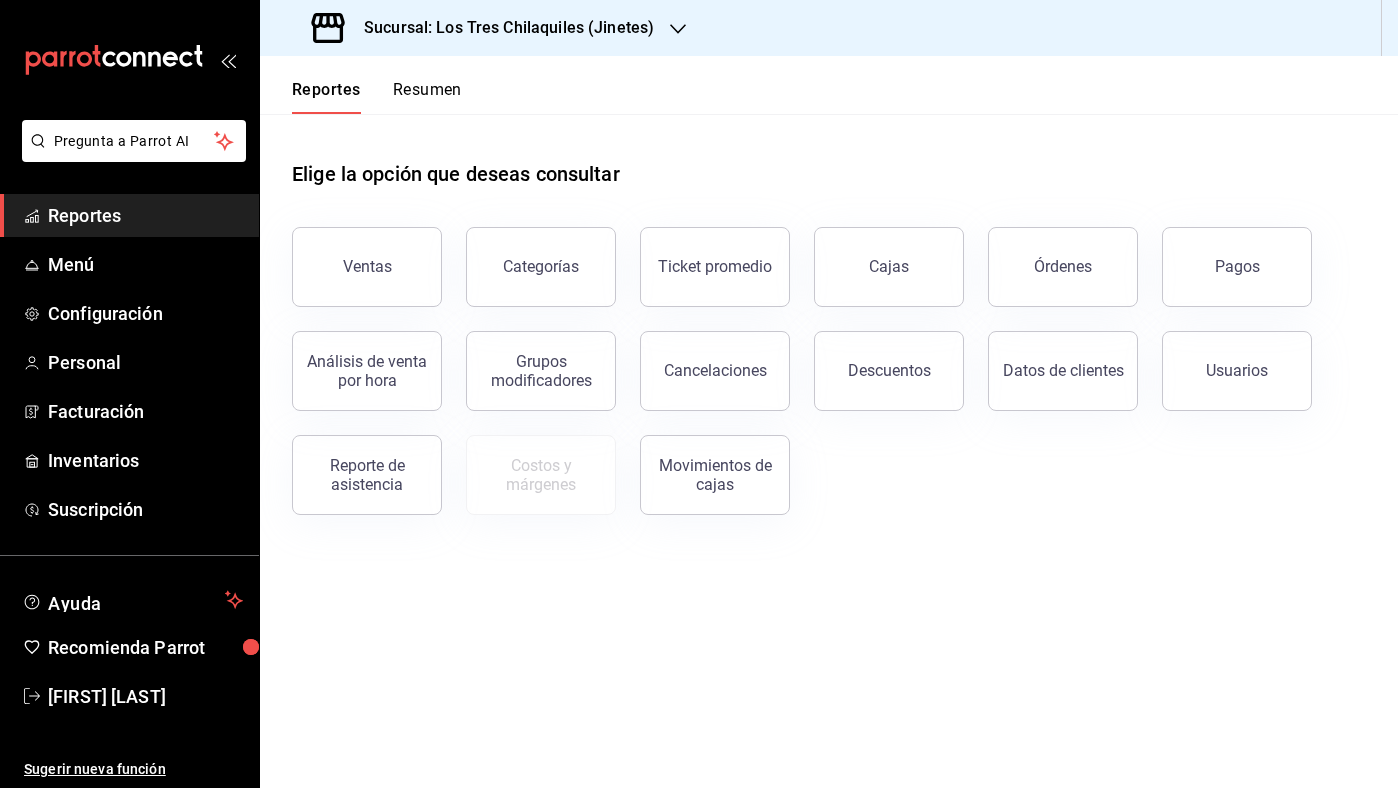 click on "Resumen" at bounding box center [427, 97] 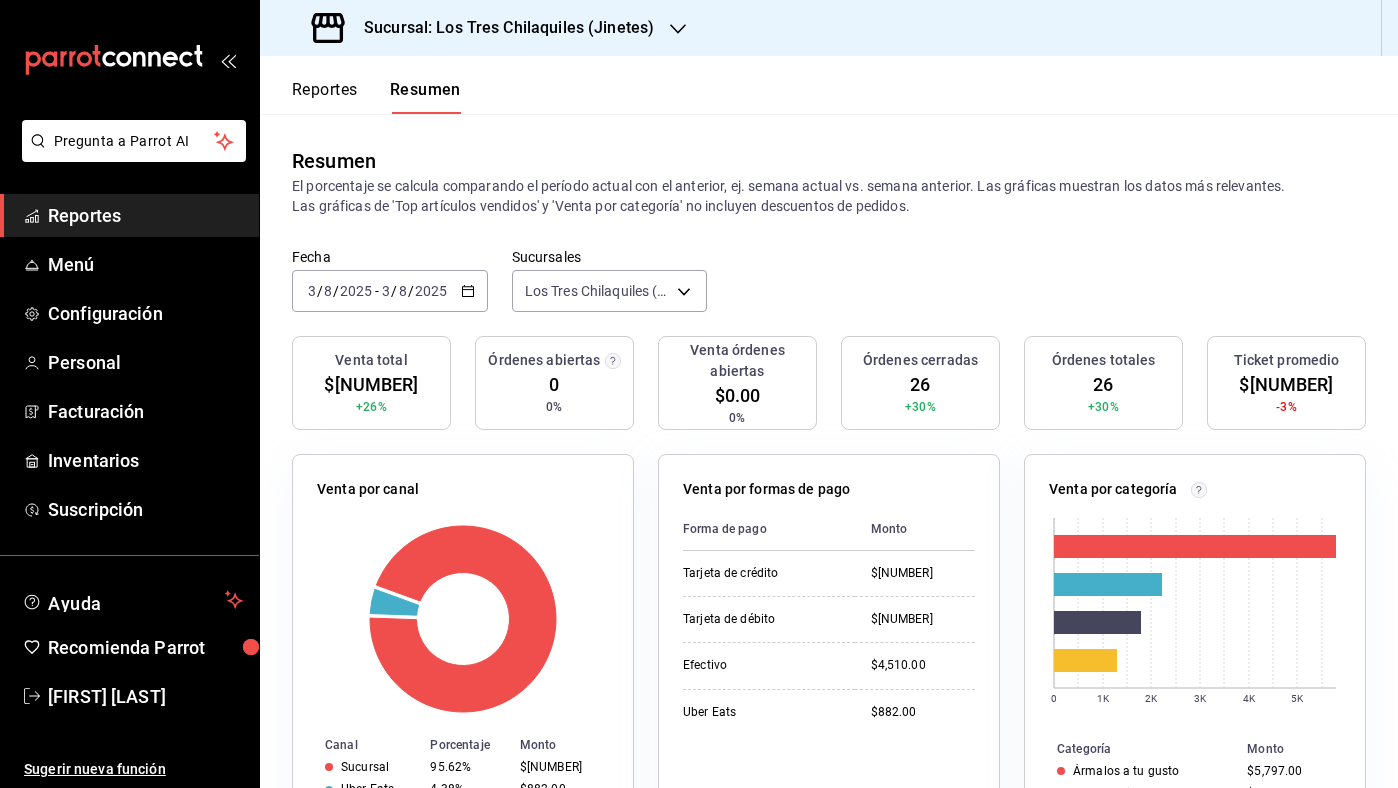 click on "2025-08-03 3 / 8 / 2025 - 2025-08-03 3 / 8 / 2025" at bounding box center (390, 291) 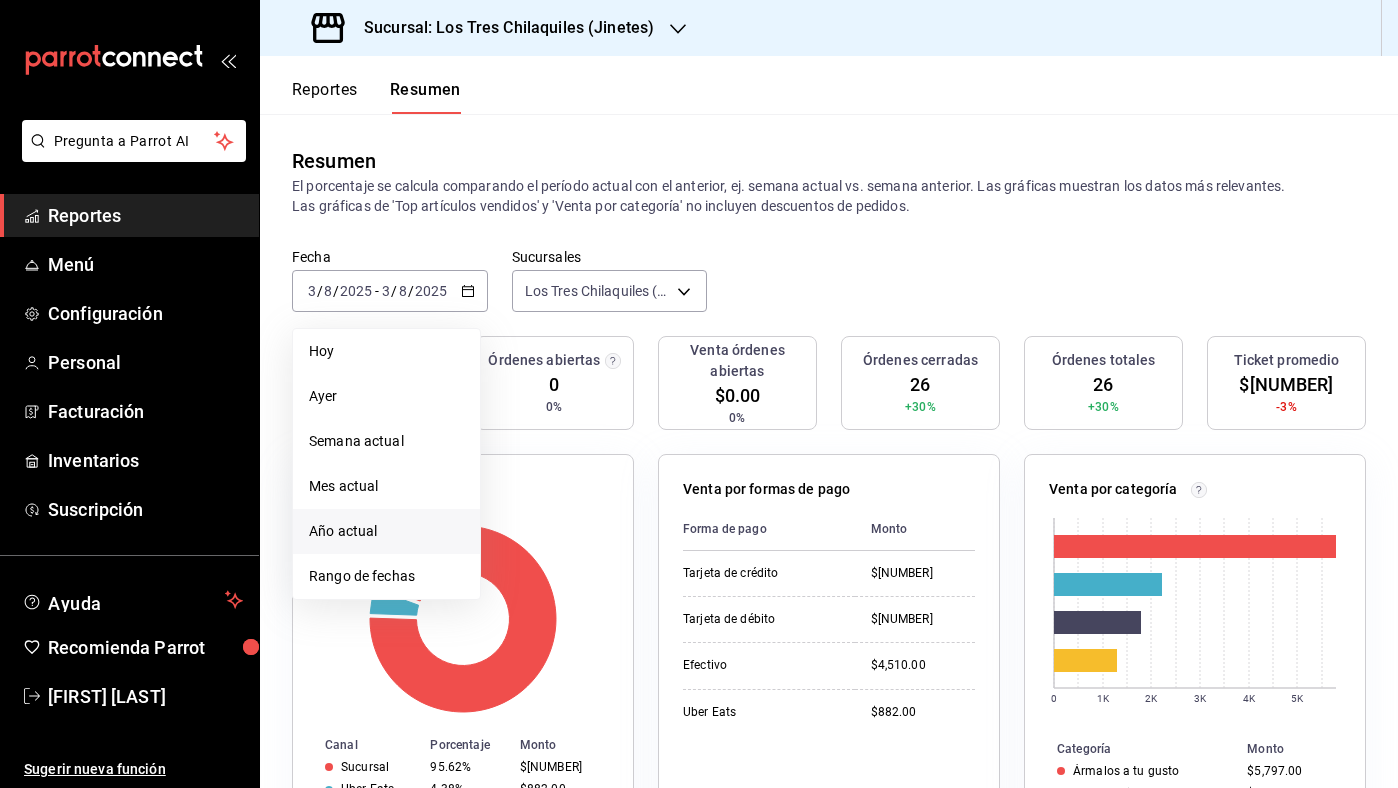 click on "Año actual" at bounding box center [386, 531] 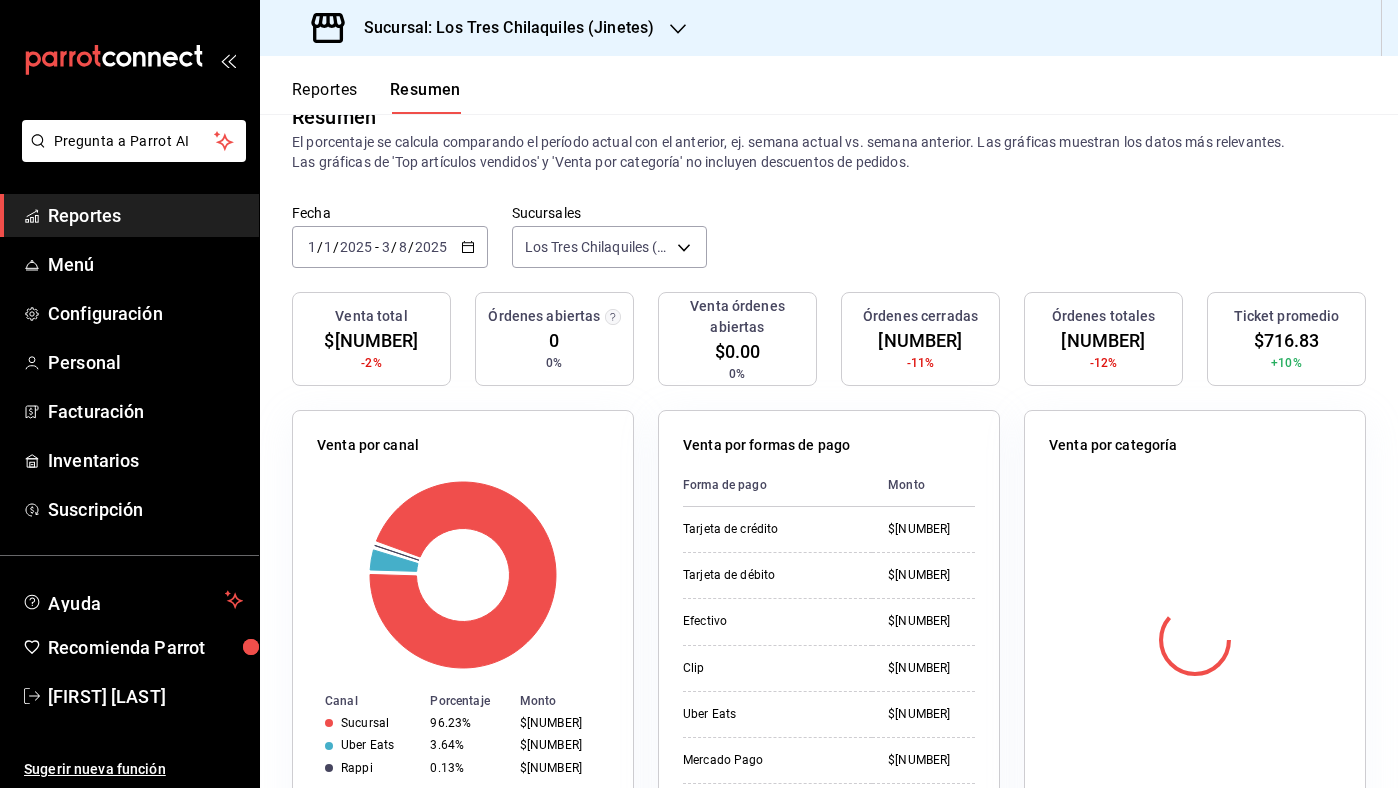 scroll, scrollTop: 0, scrollLeft: 0, axis: both 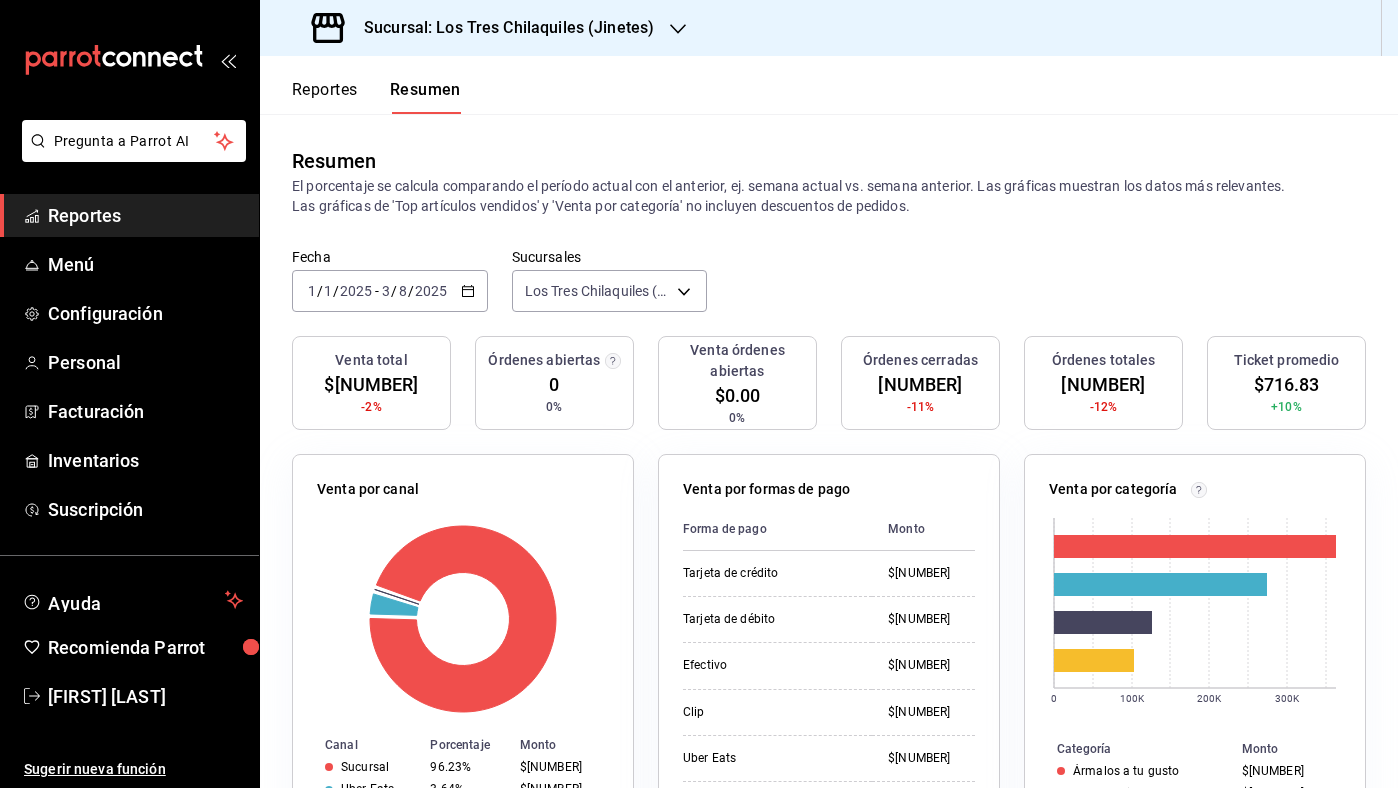 click 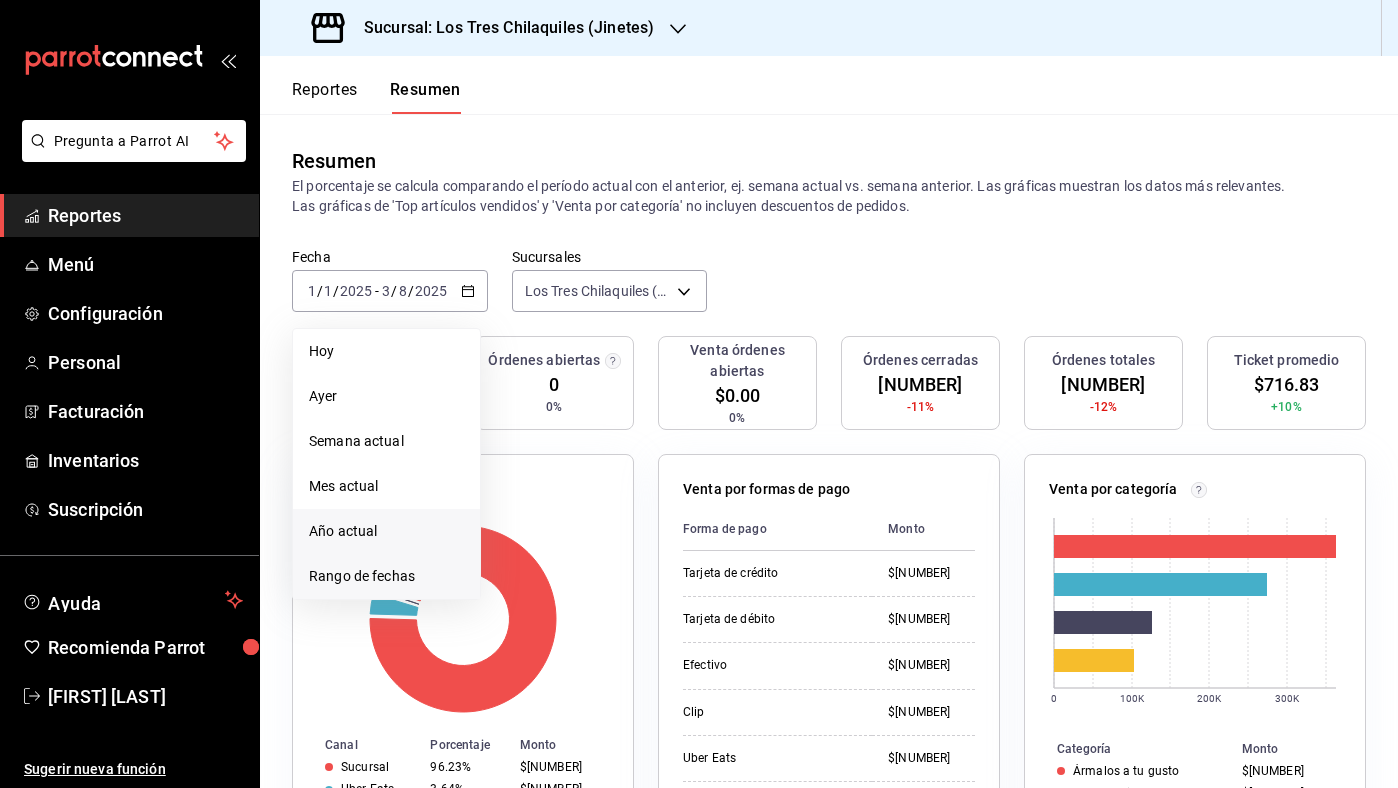click on "Rango de fechas" at bounding box center [386, 576] 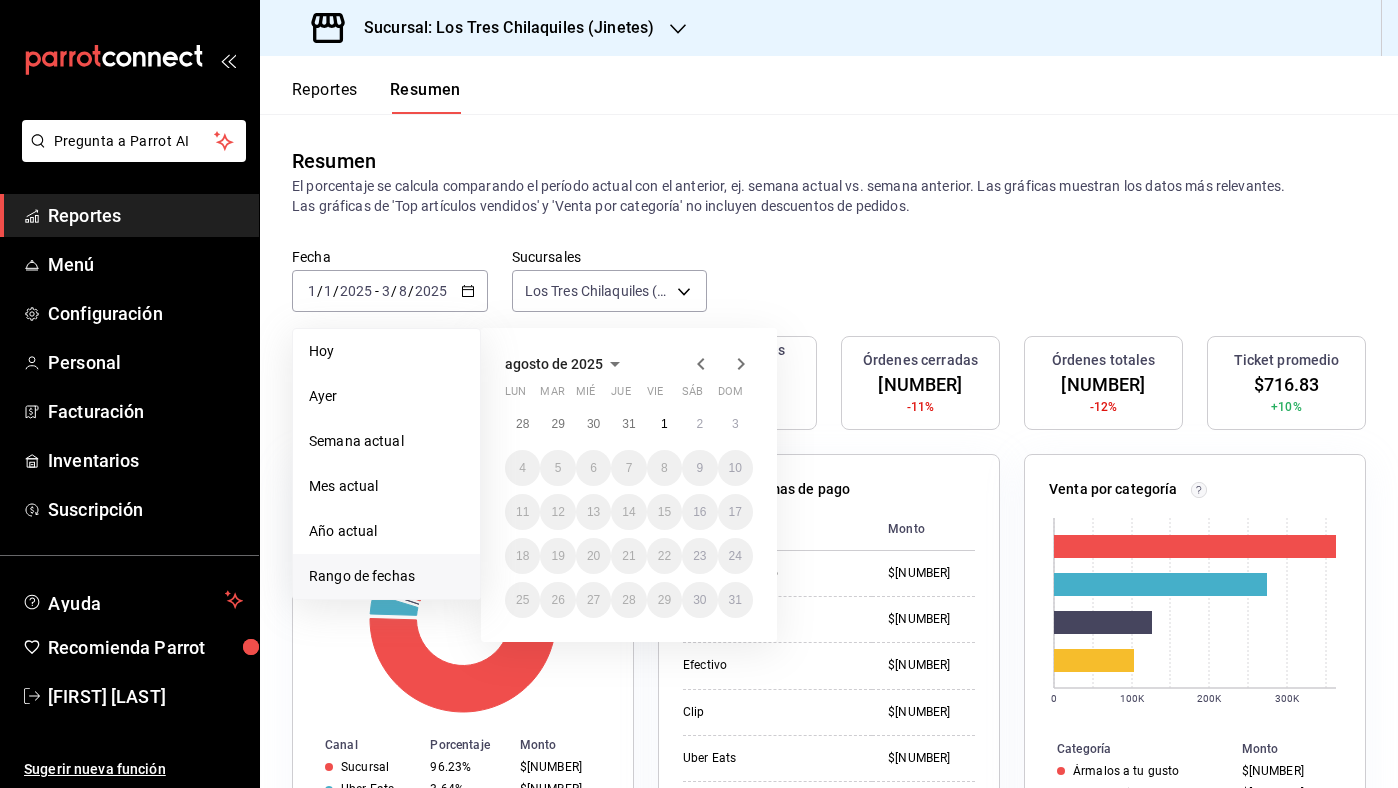 click on "agosto de 2025" at bounding box center (554, 364) 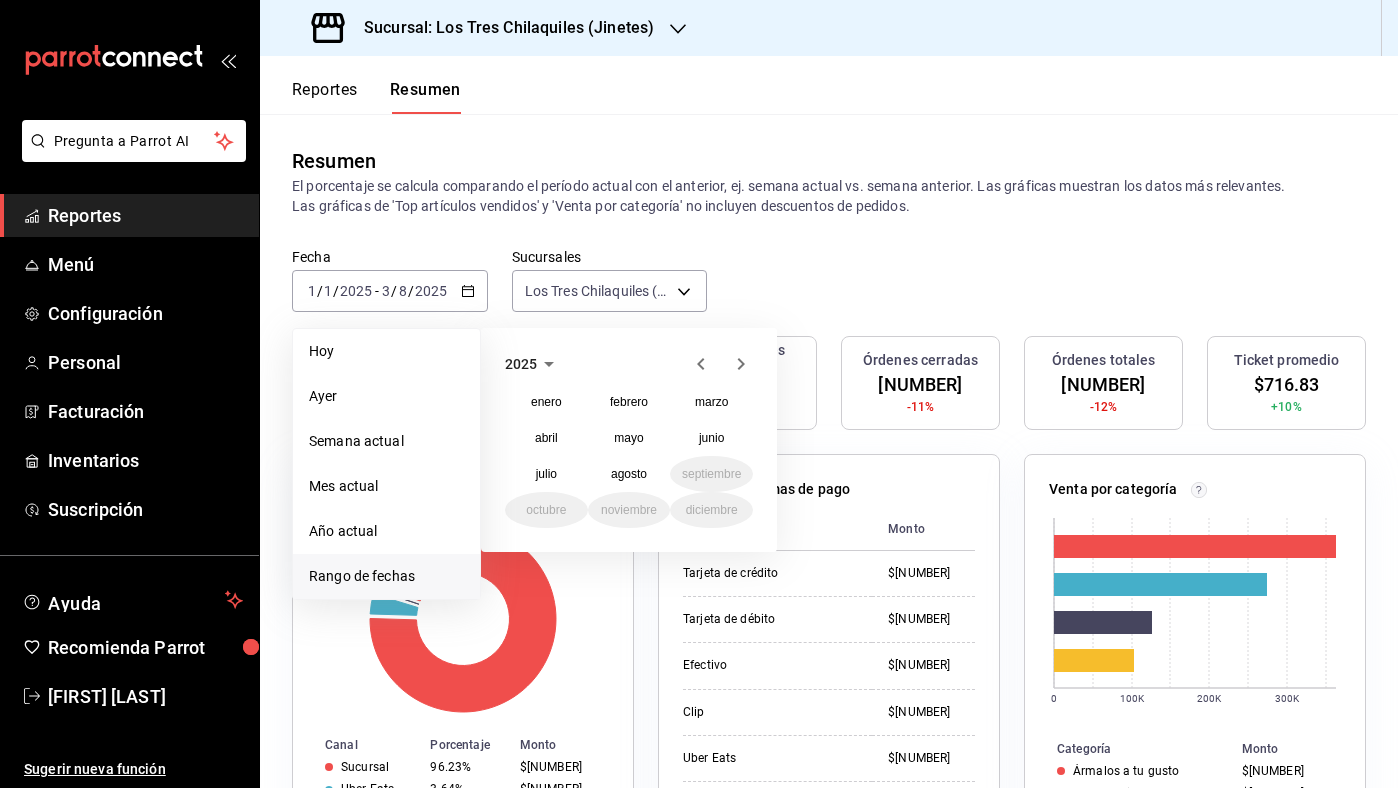 click 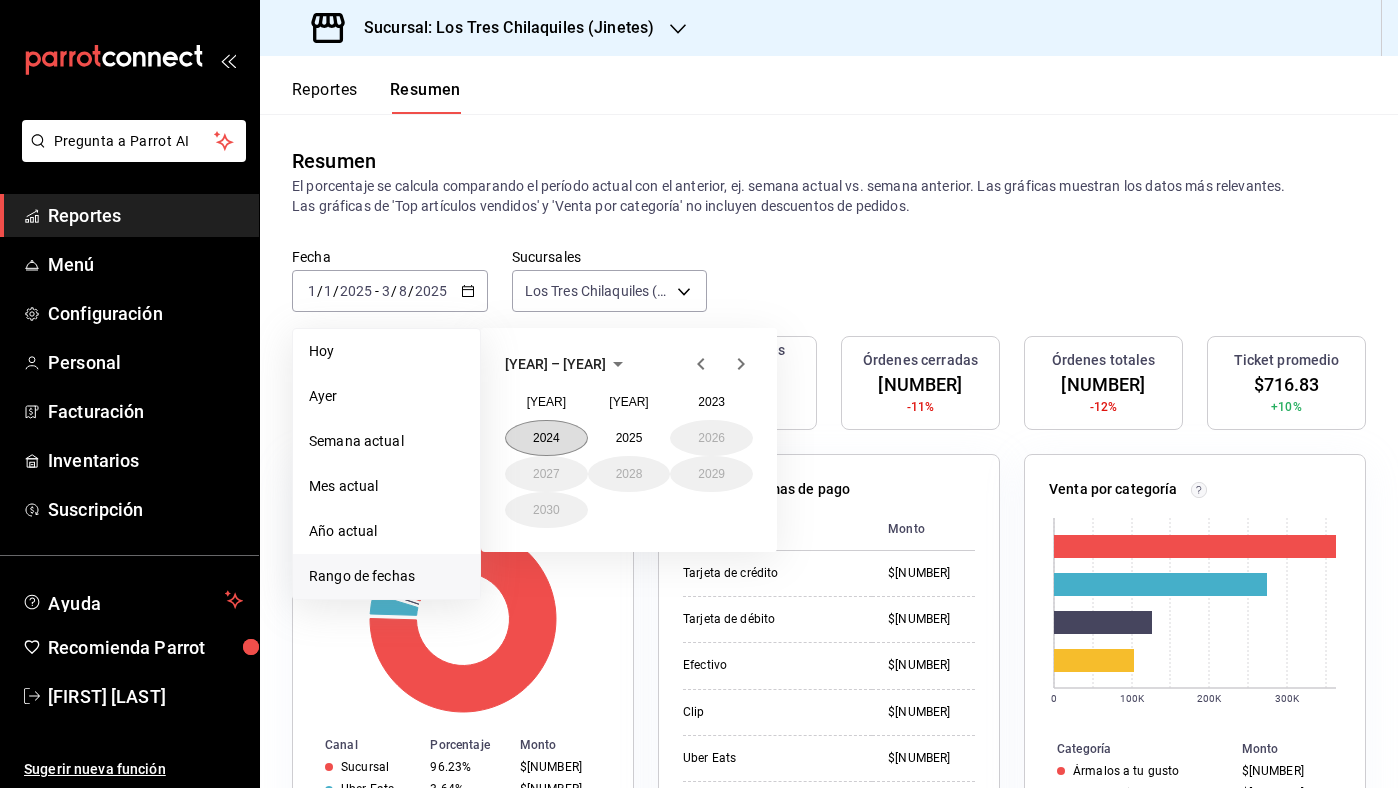 click on "2024" at bounding box center (546, 438) 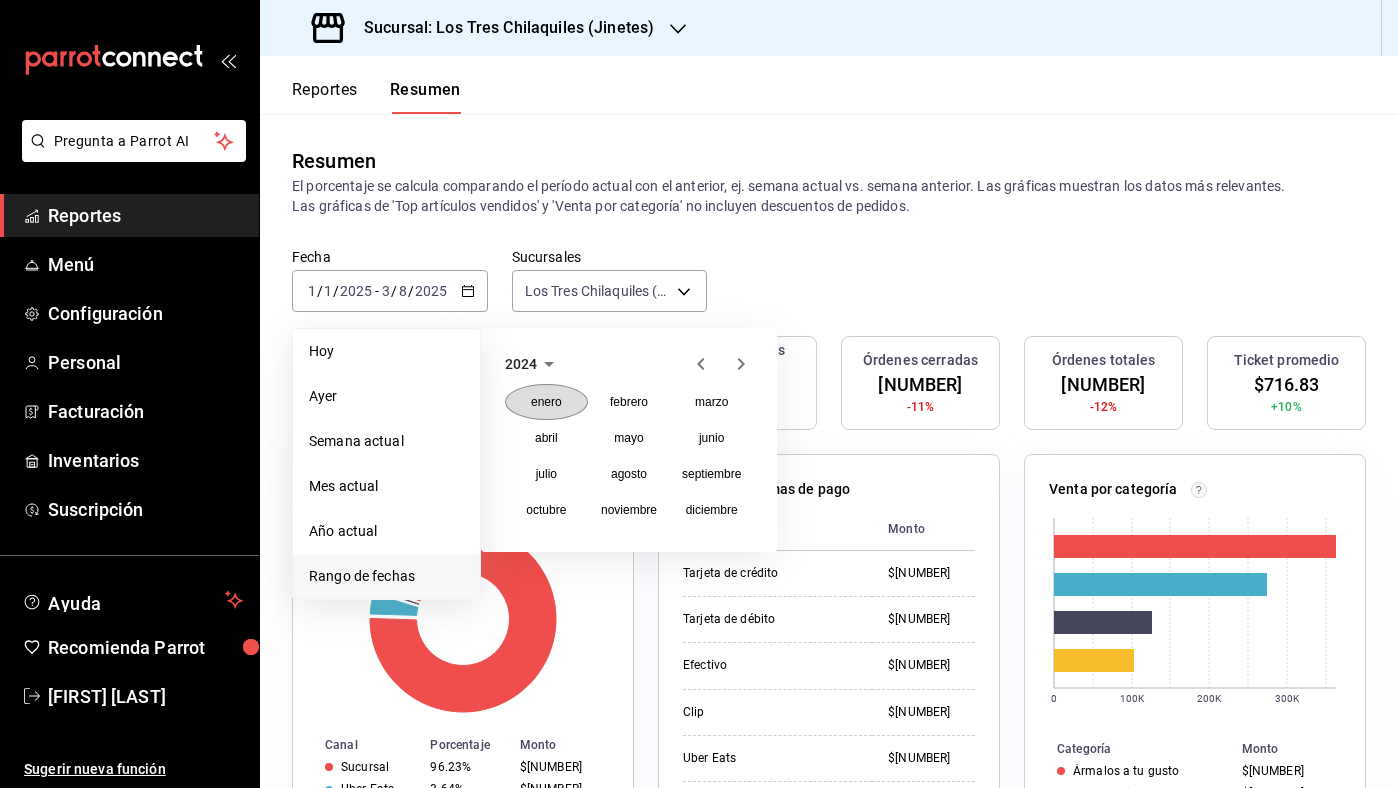 click on "enero" at bounding box center (546, 402) 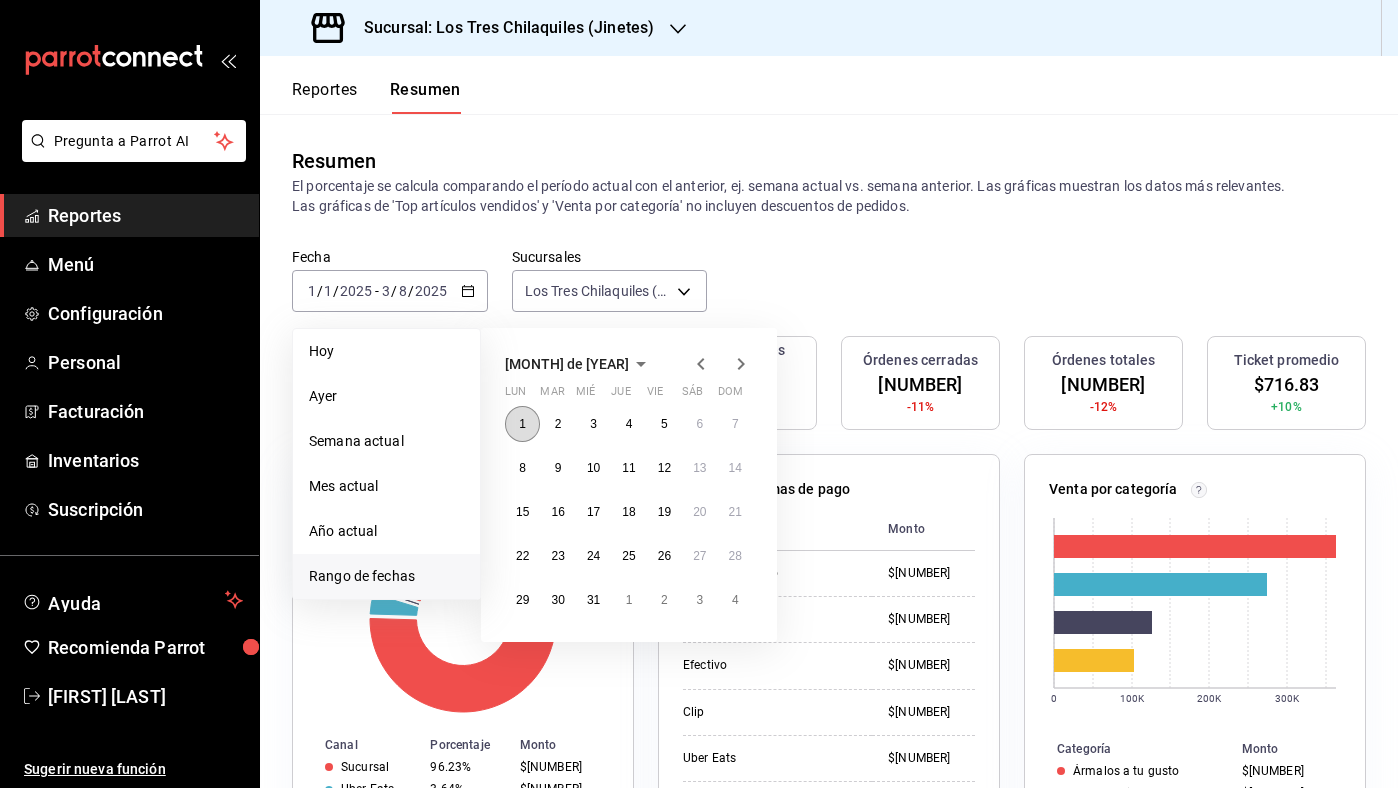 click on "1" at bounding box center [522, 424] 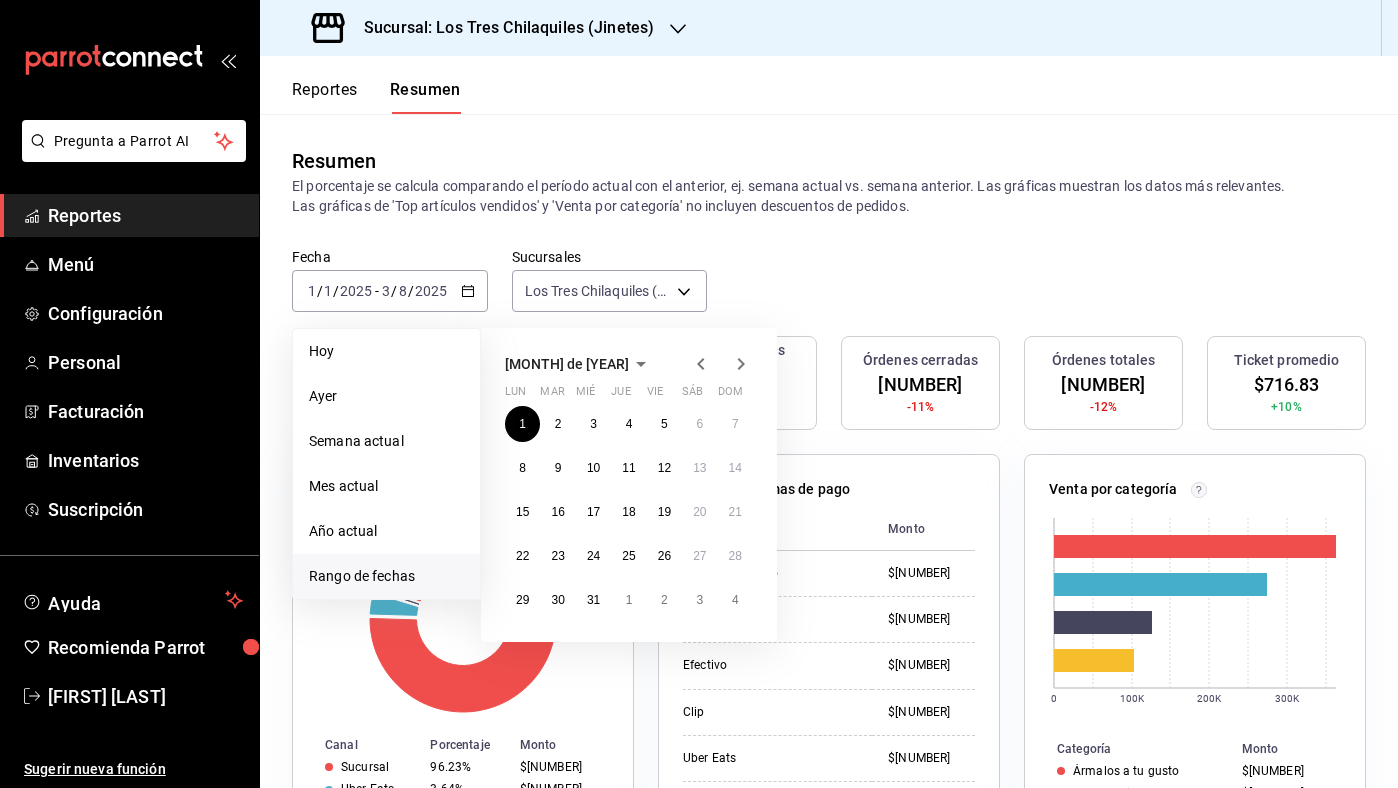 click on "[MONTH] de [YEAR]" at bounding box center (567, 364) 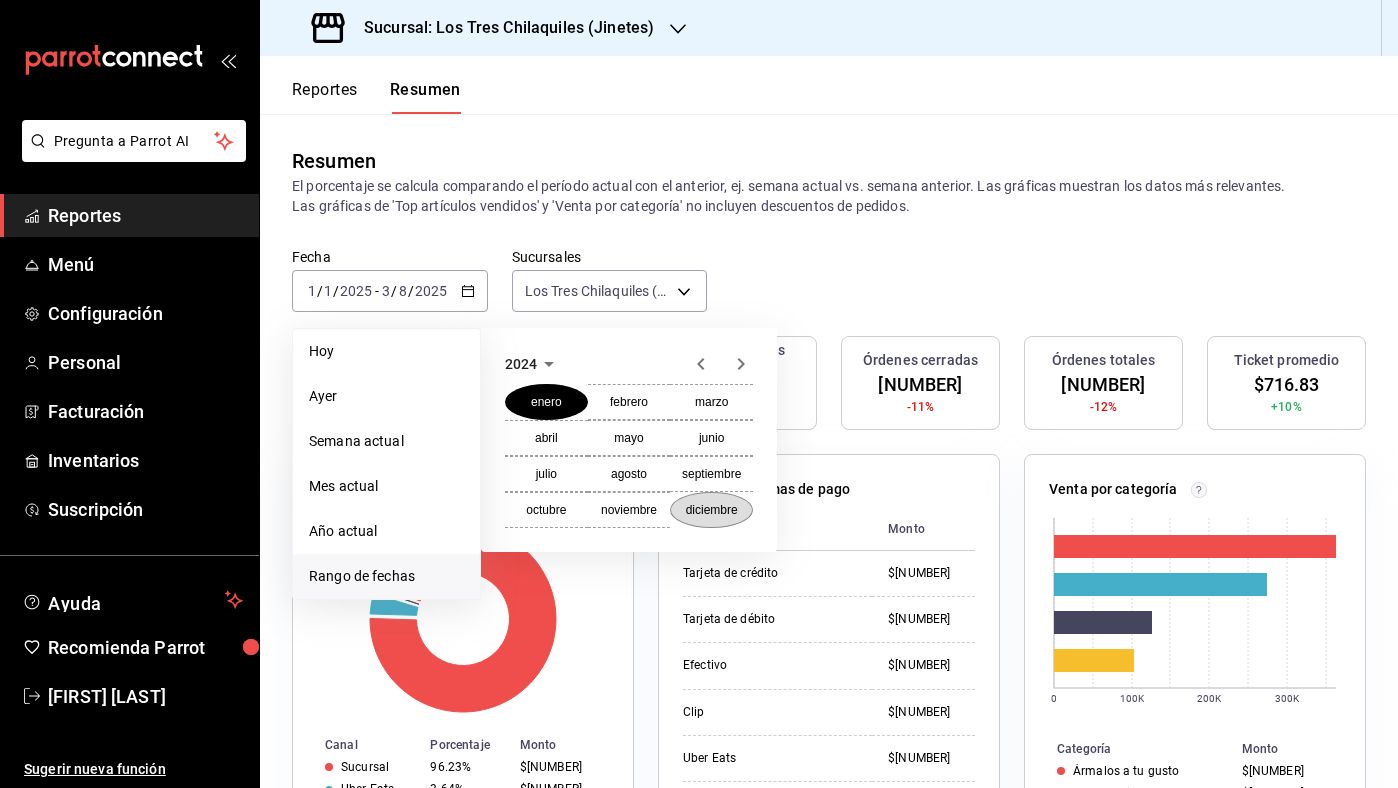 click on "diciembre" at bounding box center (712, 510) 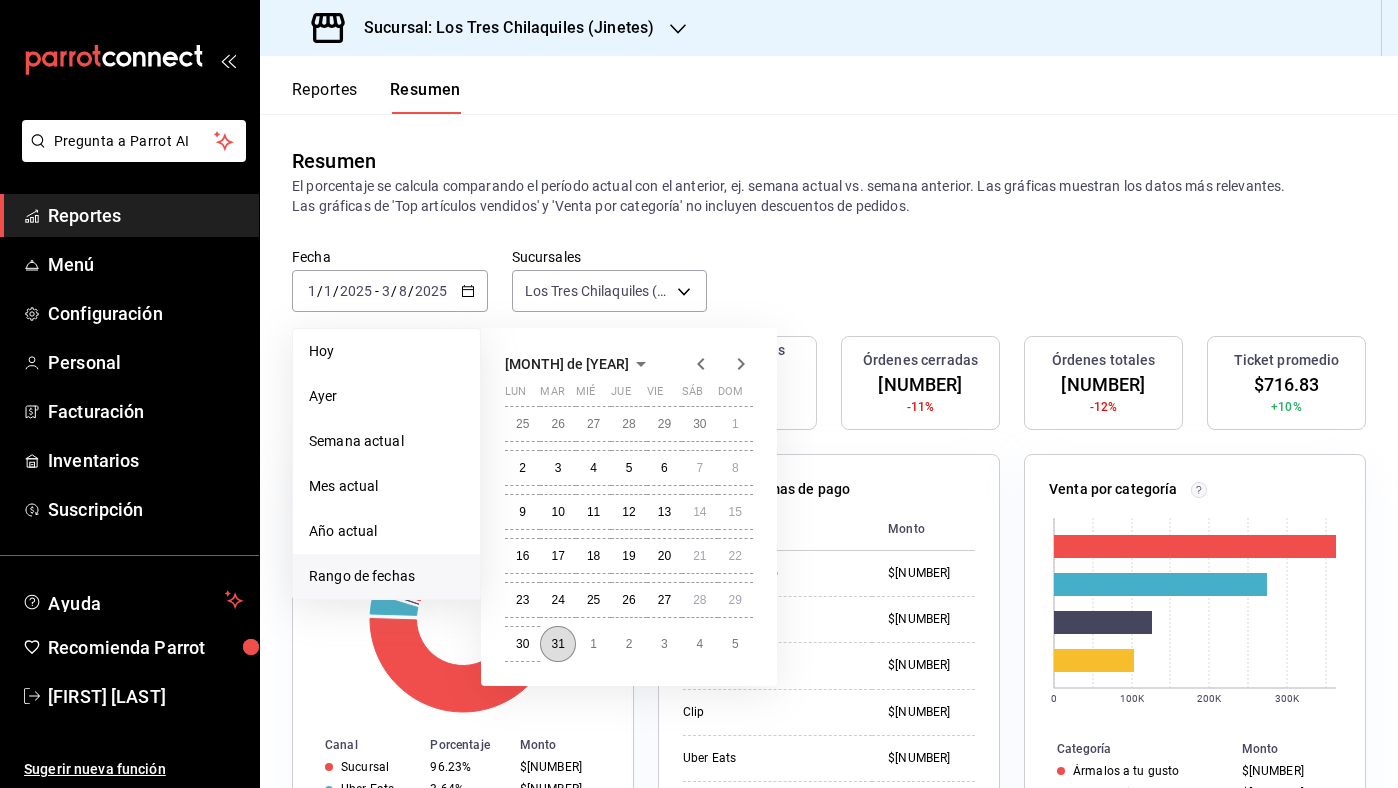 click on "31" at bounding box center (557, 644) 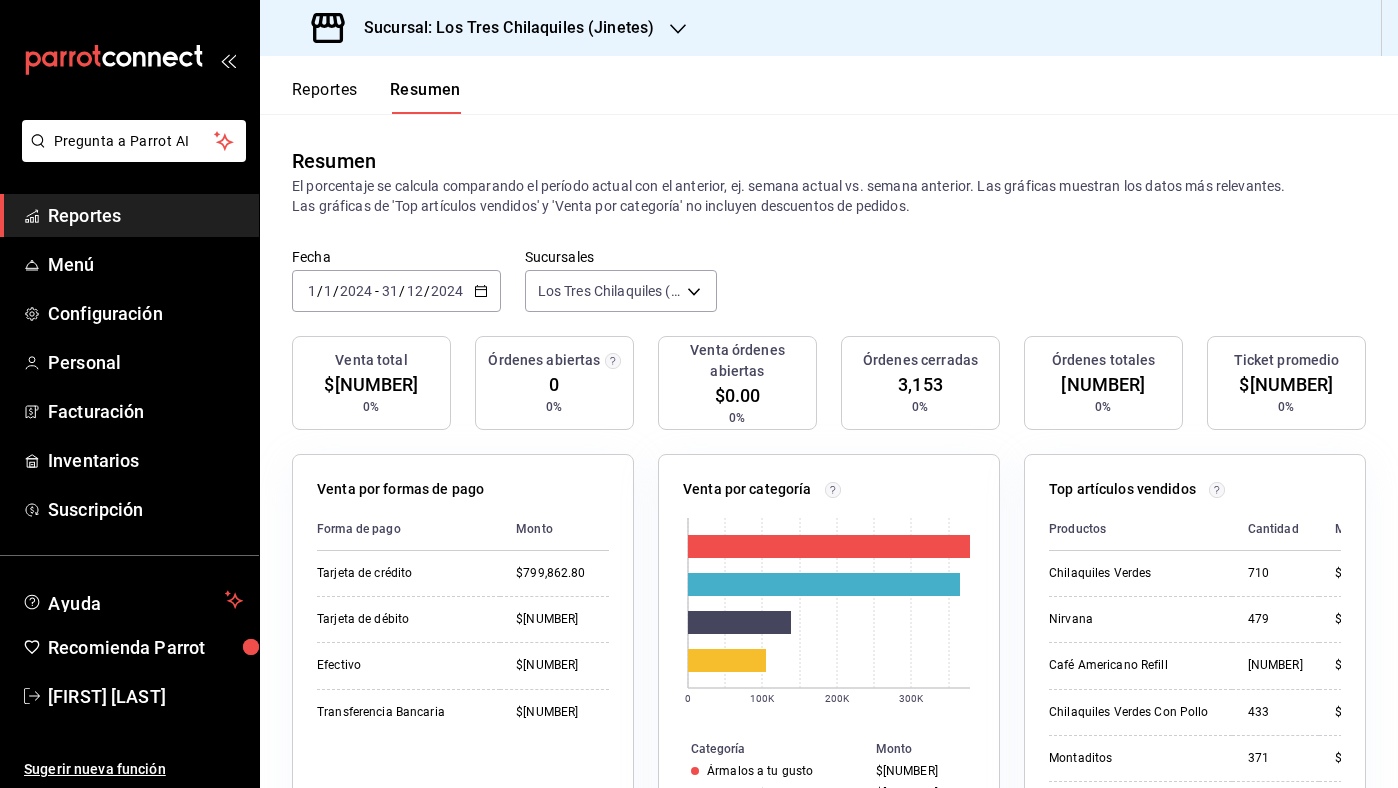 click 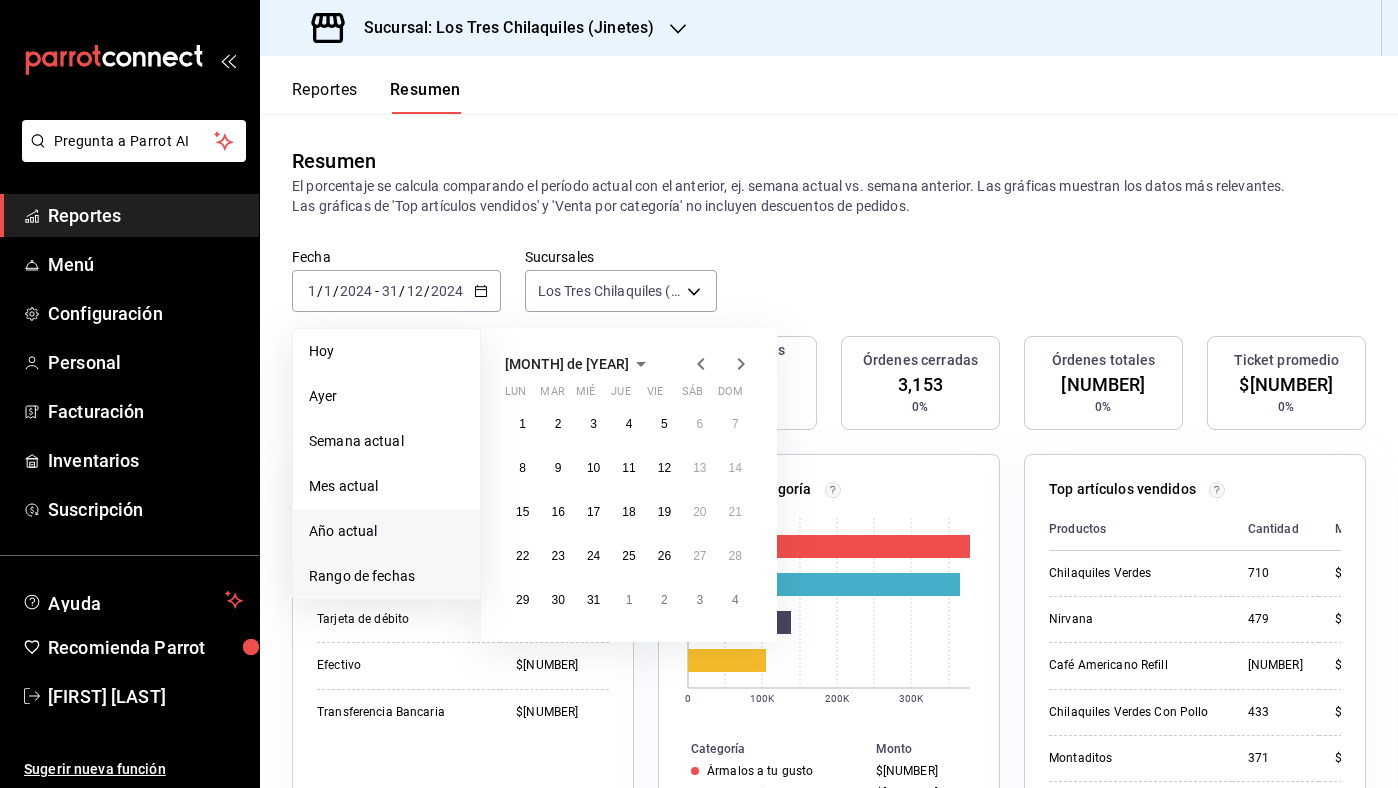 click on "Año actual" at bounding box center (386, 531) 